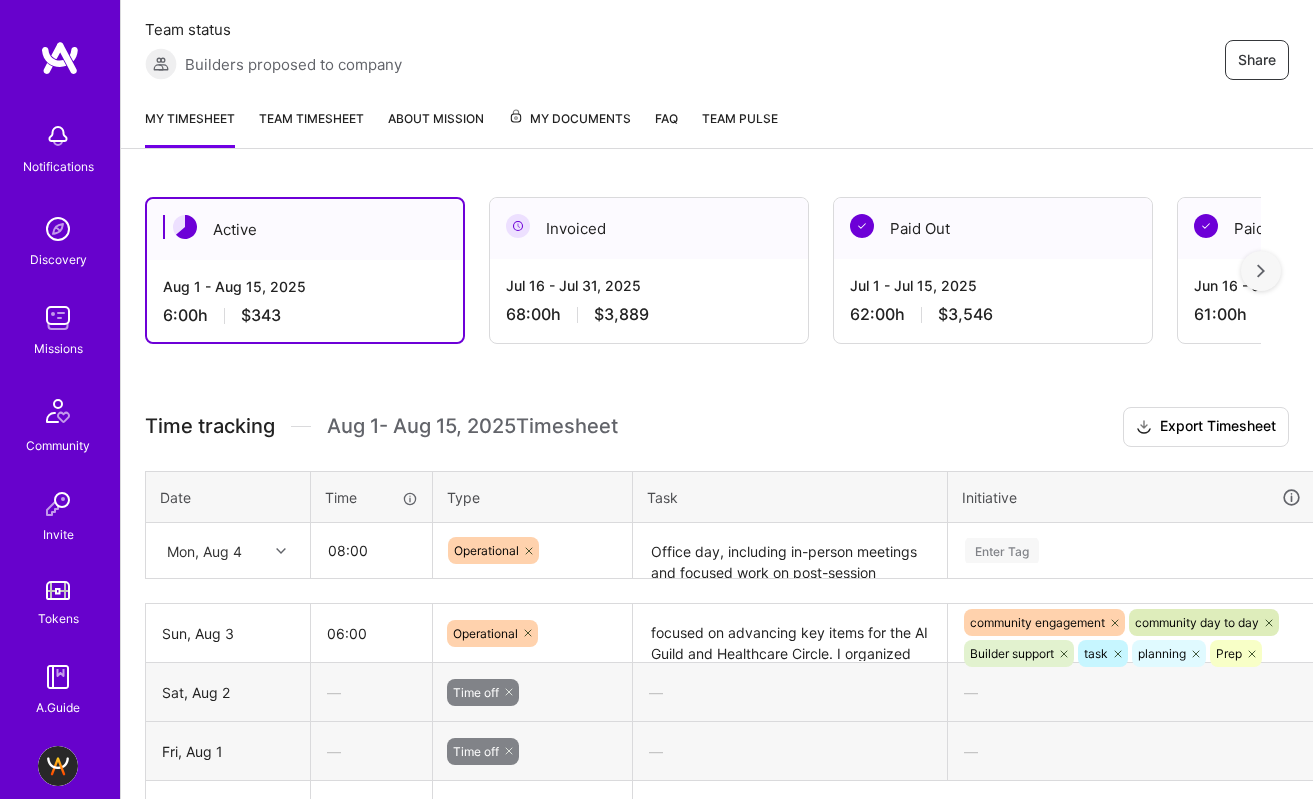 scroll, scrollTop: 0, scrollLeft: 0, axis: both 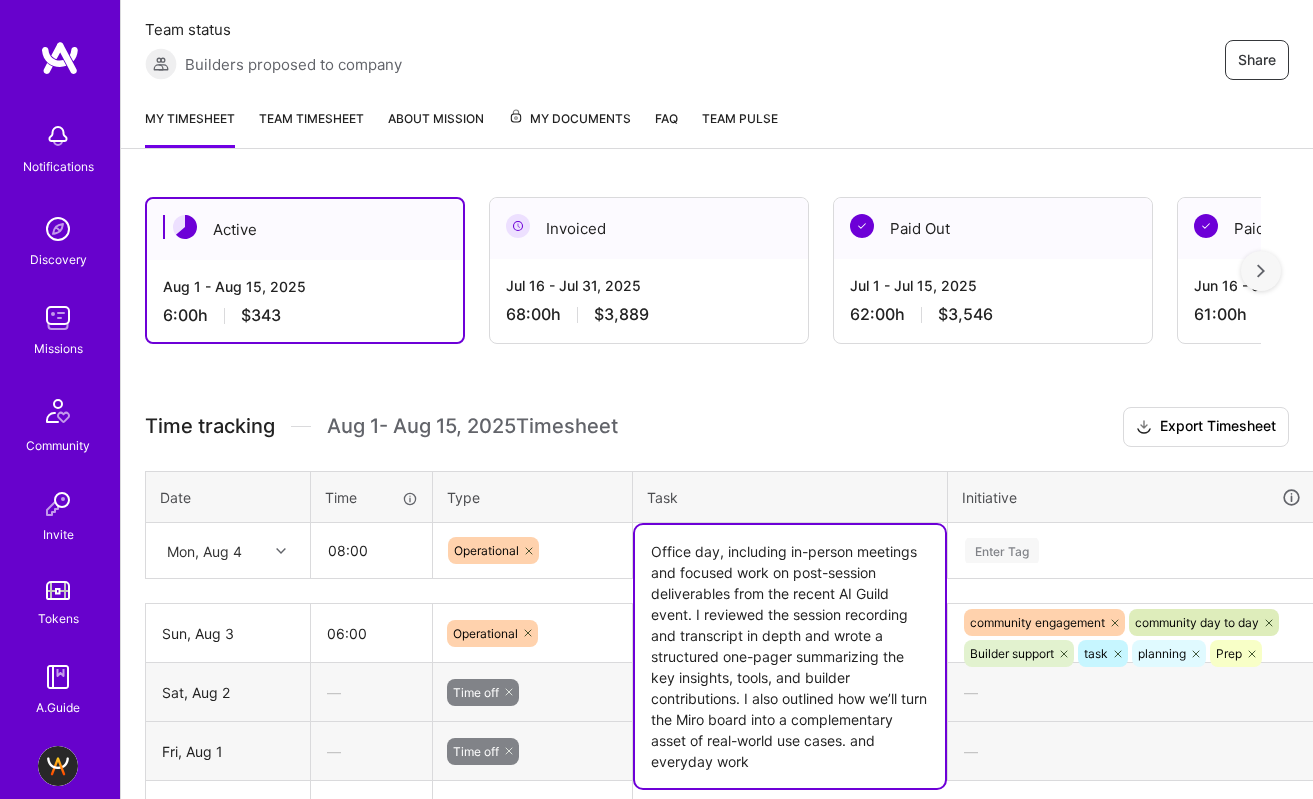 click on "Office day, including in-person meetings and focused work on post-session deliverables from the recent AI Guild event. I reviewed the session recording and transcript in depth and wrote a structured one-pager summarizing the key insights, tools, and builder contributions. I also outlined how we’ll turn the Miro board into a complementary asset of real-world use cases. and everyday work" at bounding box center [790, 656] 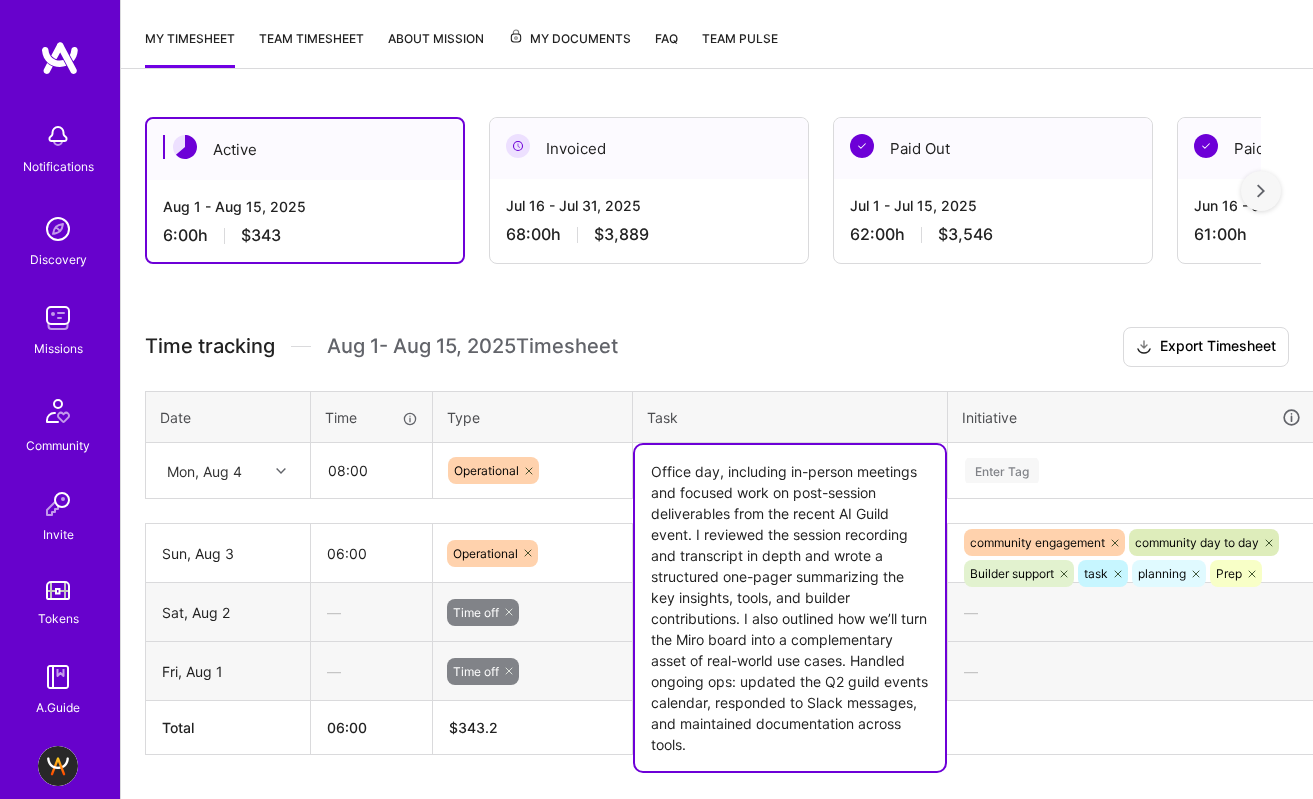scroll, scrollTop: 360, scrollLeft: 0, axis: vertical 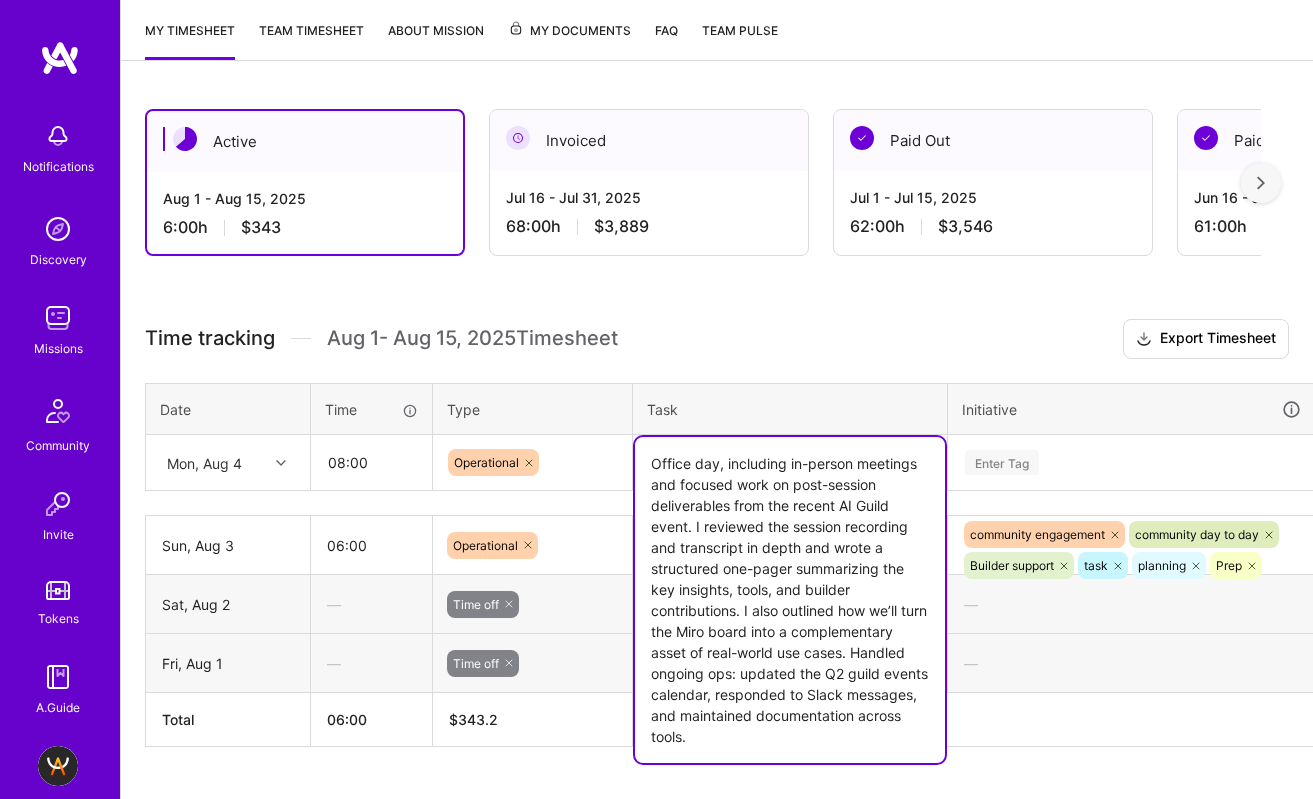 drag, startPoint x: 743, startPoint y: 672, endPoint x: 845, endPoint y: 676, distance: 102.0784 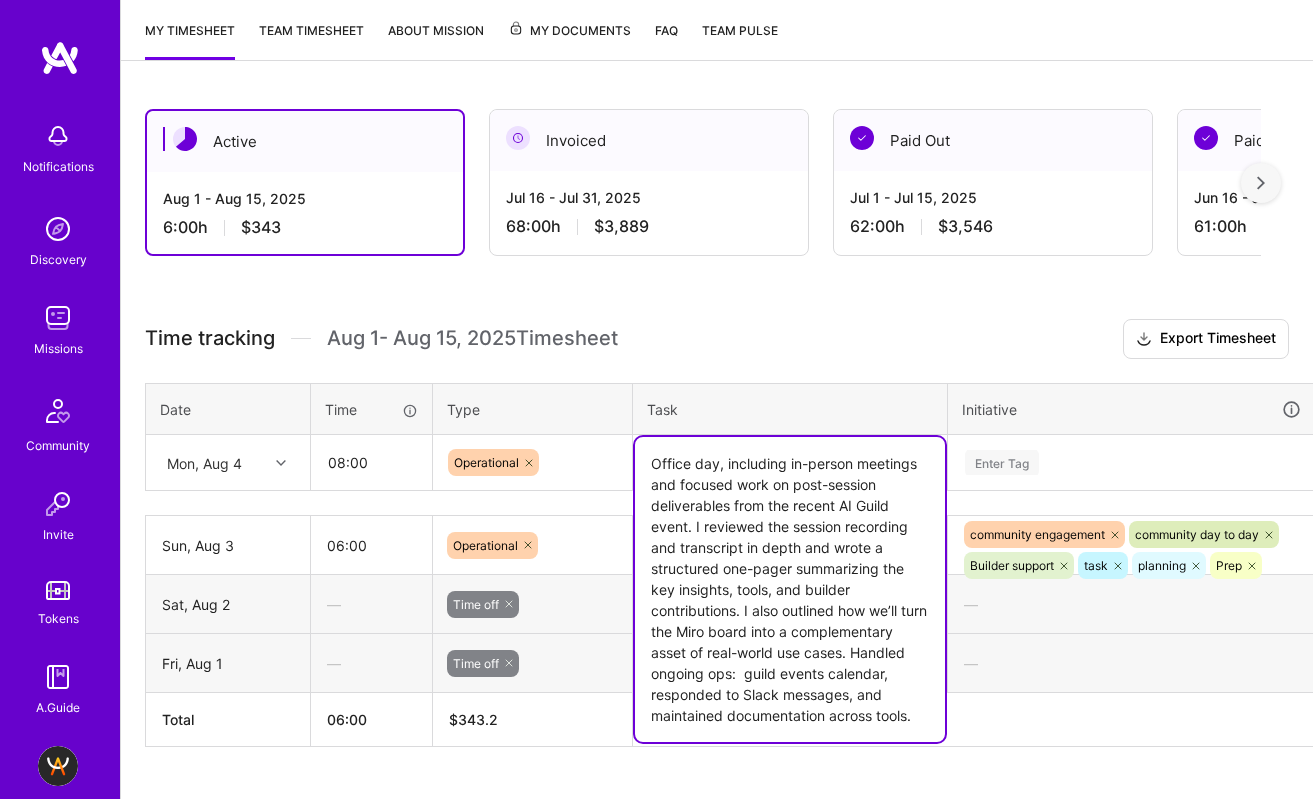 type on "Office day, including in-person meetings and focused work on post-session deliverables from the recent AI Guild event. I reviewed the session recording and transcript in depth and wrote a structured one-pager summarizing the key insights, tools, and builder contributions. I also outlined how we’ll turn the Miro board into a complementary asset of real-world use cases. Handled ongoing ops:  guild events calendar, responded to Slack messages, and maintained documentation across tools." 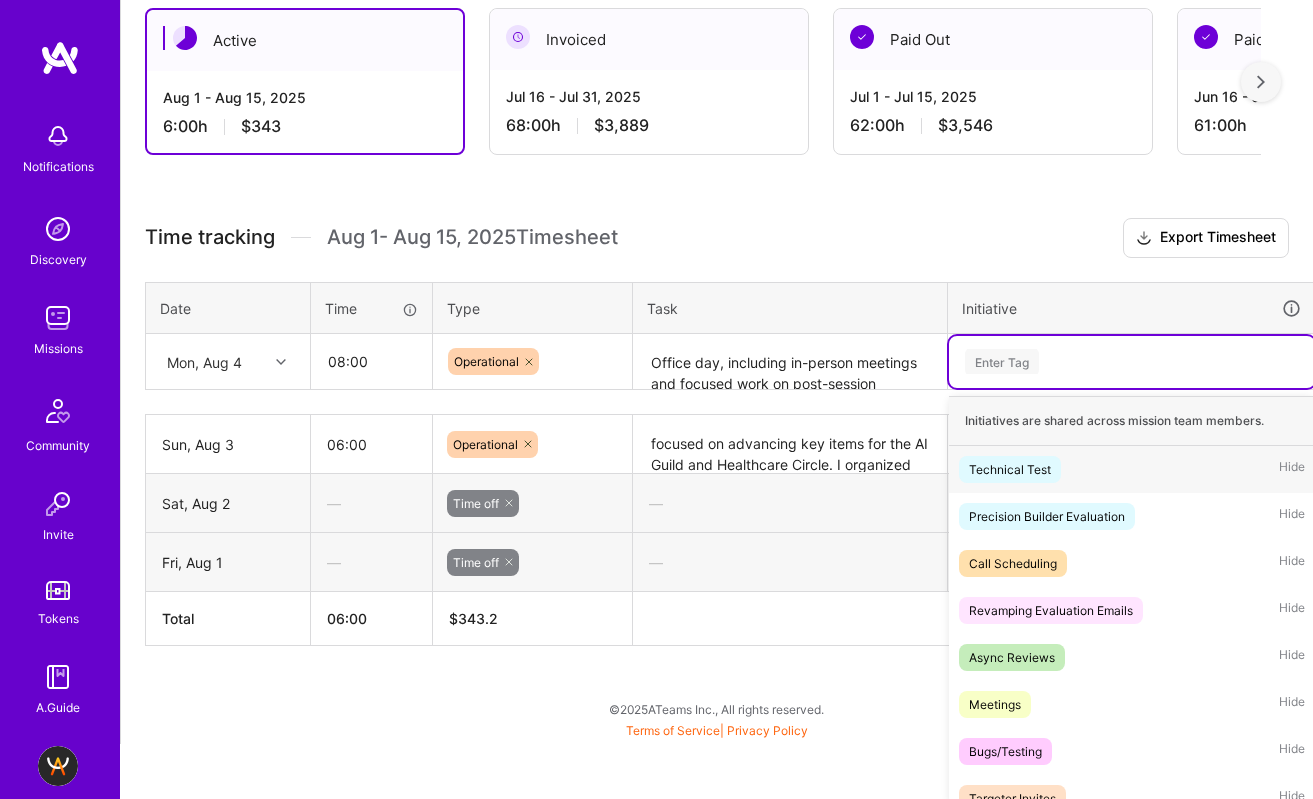 scroll, scrollTop: 468, scrollLeft: 0, axis: vertical 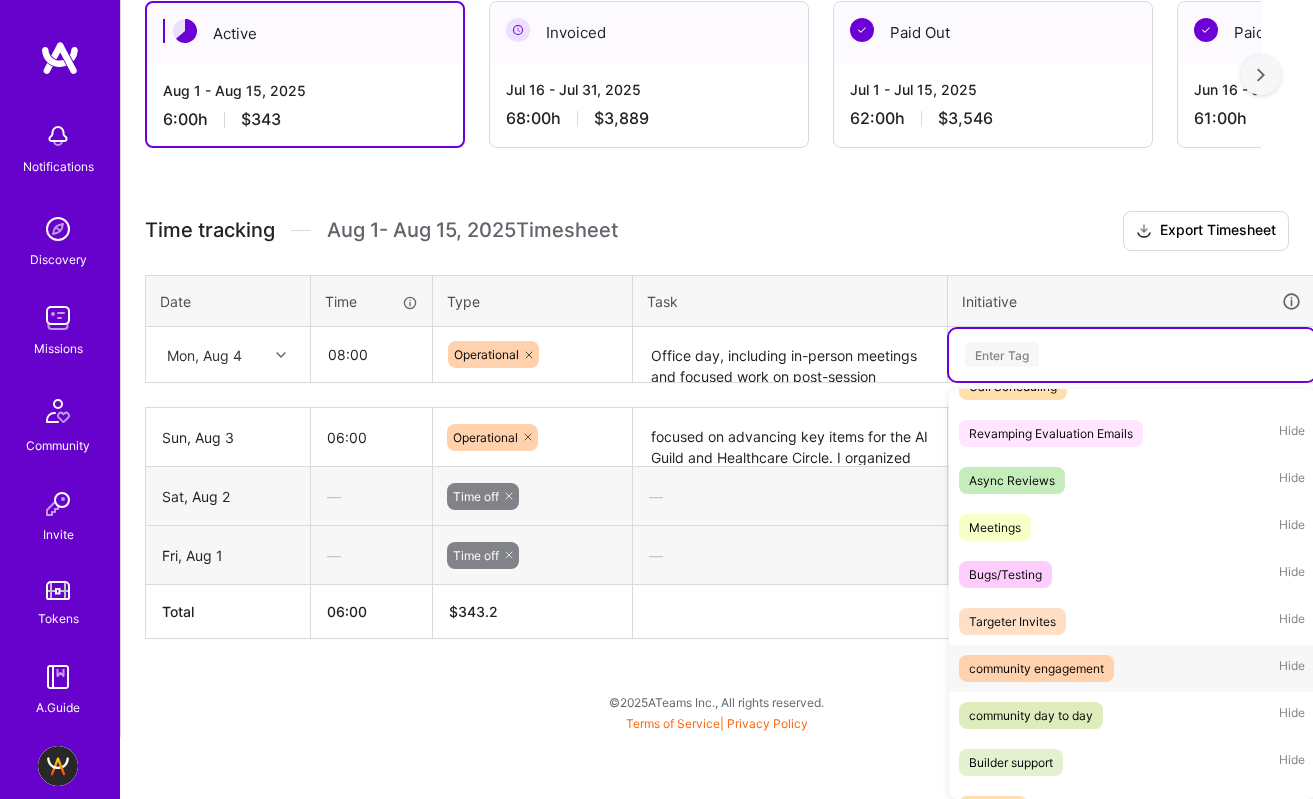 click on "community engagement" at bounding box center [1036, 668] 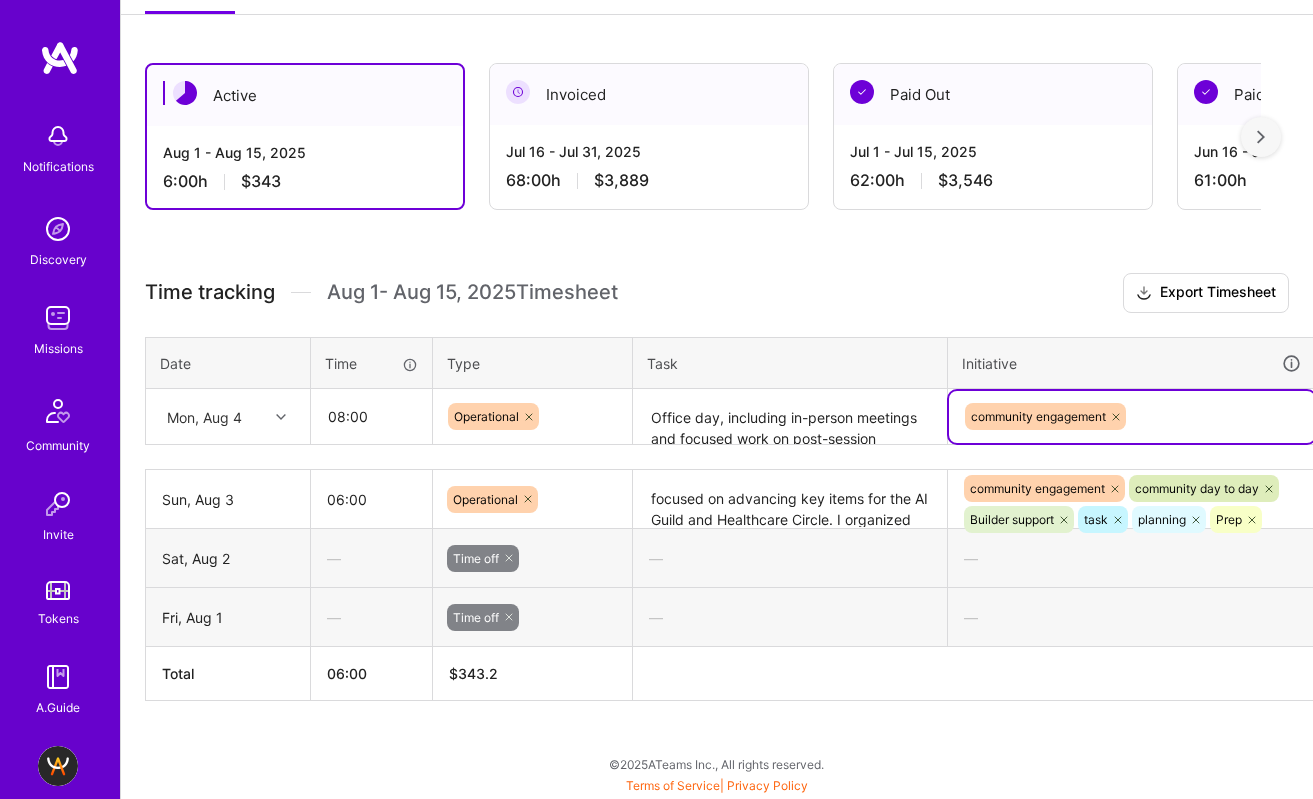 scroll, scrollTop: 406, scrollLeft: 0, axis: vertical 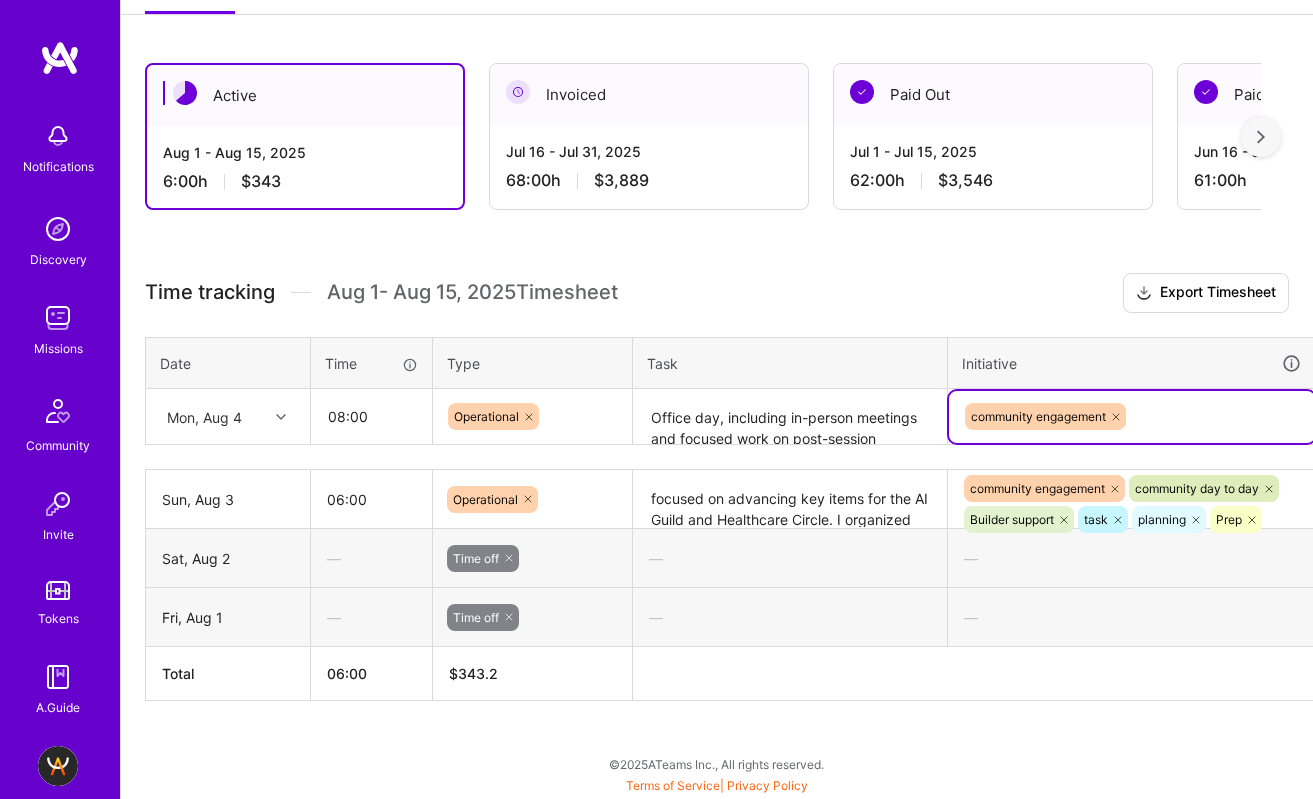 click on "option community engagement, selected.   Select is focused ,type to refine list, press Down to open the menu,  press left to focus selected values community engagement" at bounding box center [1132, 417] 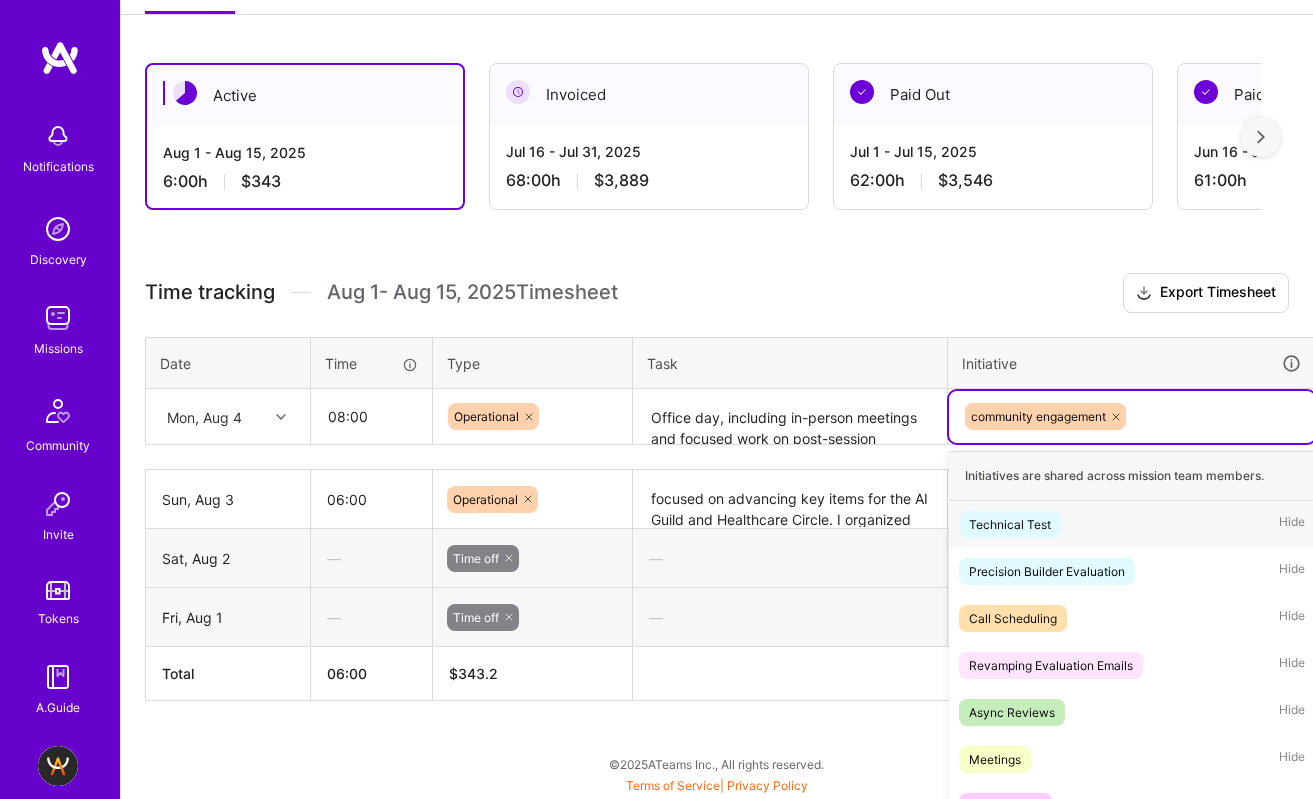 scroll, scrollTop: 468, scrollLeft: 0, axis: vertical 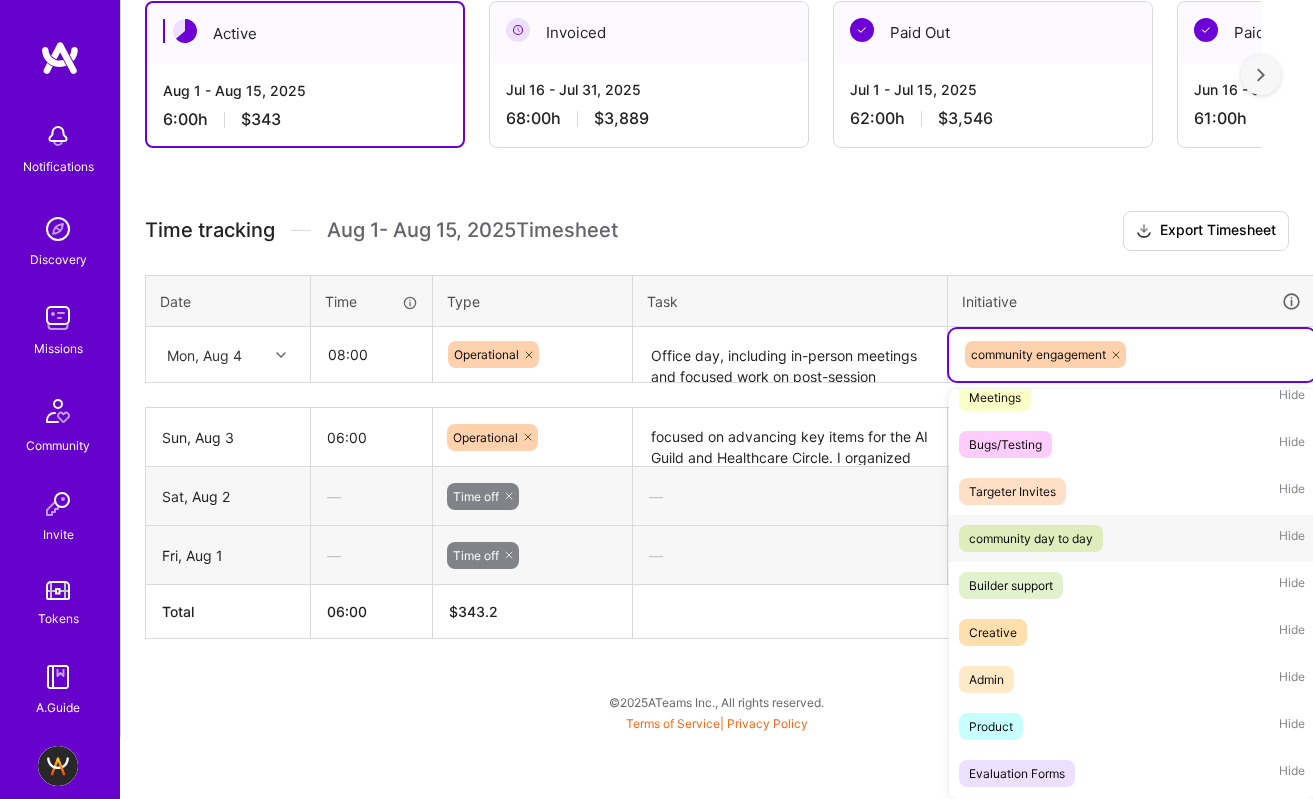 drag, startPoint x: 1084, startPoint y: 538, endPoint x: 1218, endPoint y: 358, distance: 224.40143 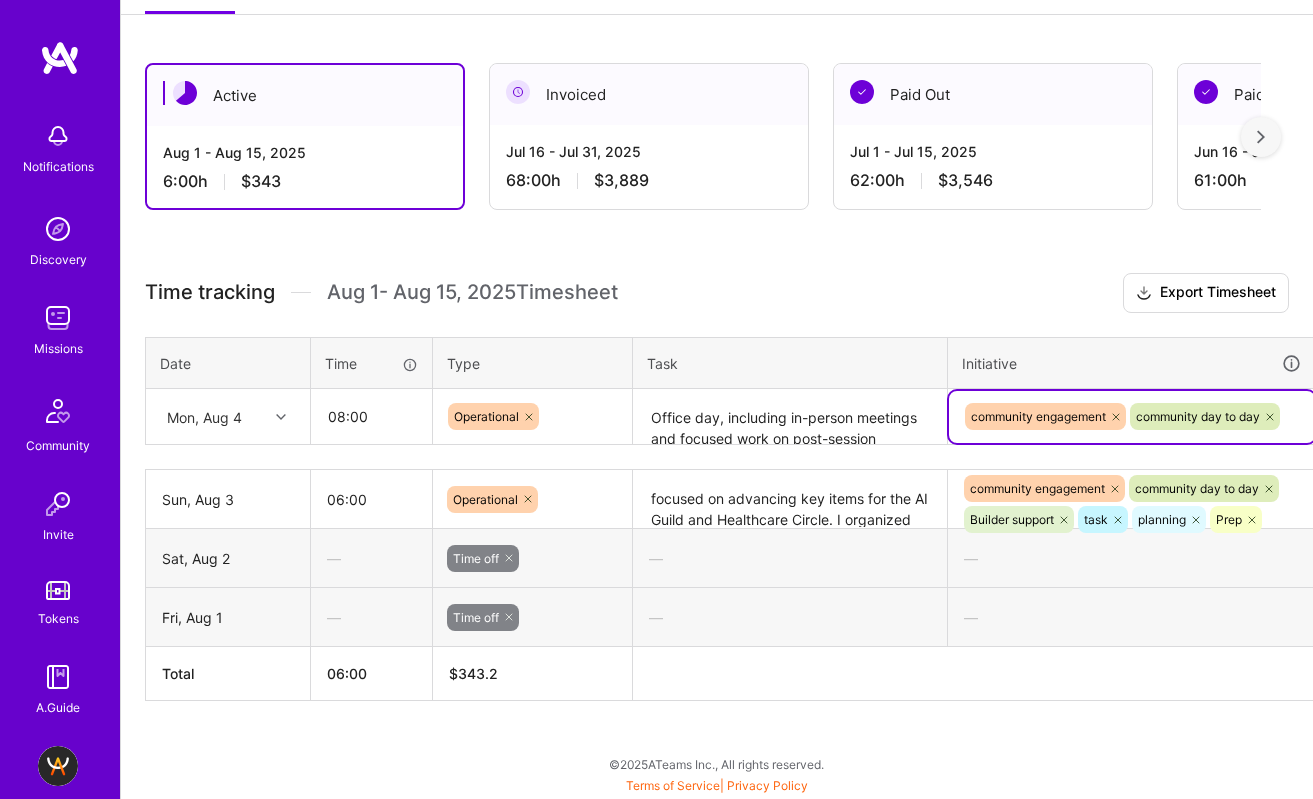 scroll, scrollTop: 406, scrollLeft: 0, axis: vertical 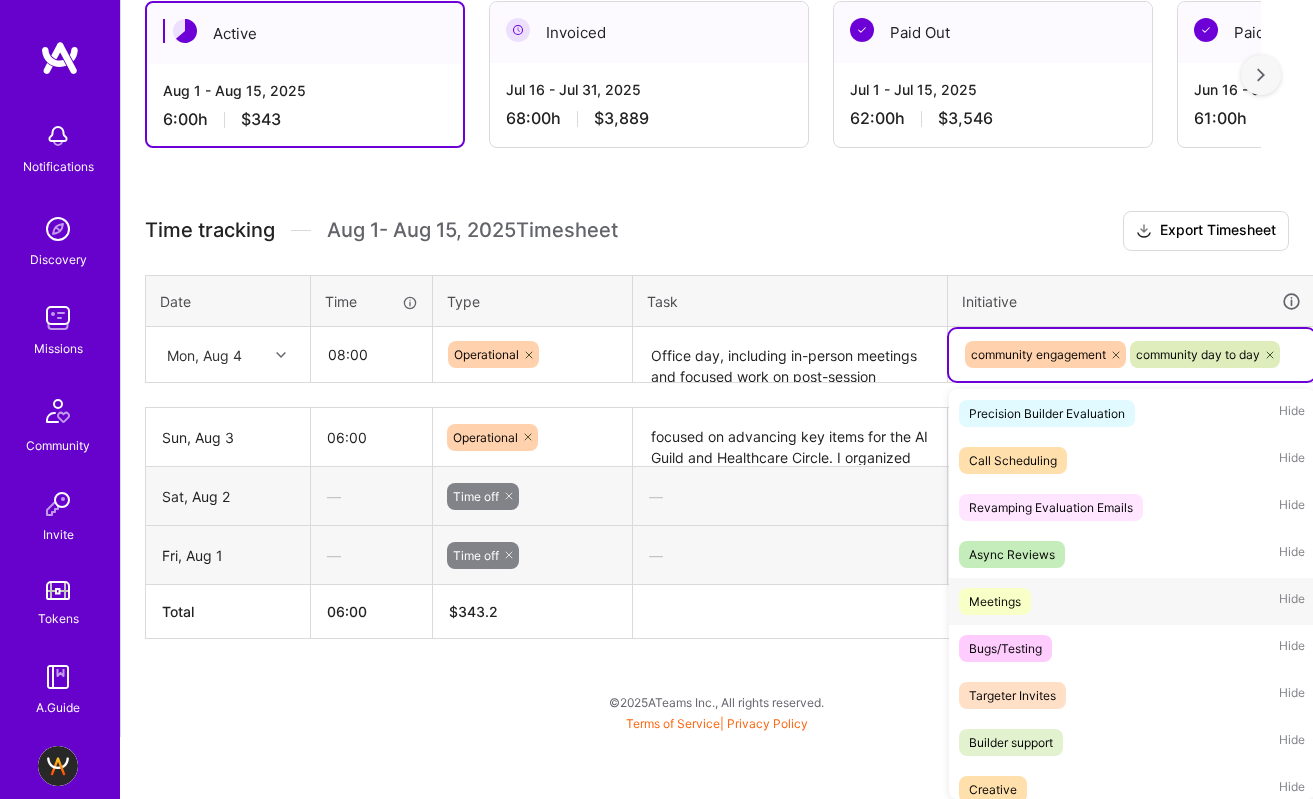 drag, startPoint x: 1011, startPoint y: 606, endPoint x: 1080, endPoint y: 465, distance: 156.9777 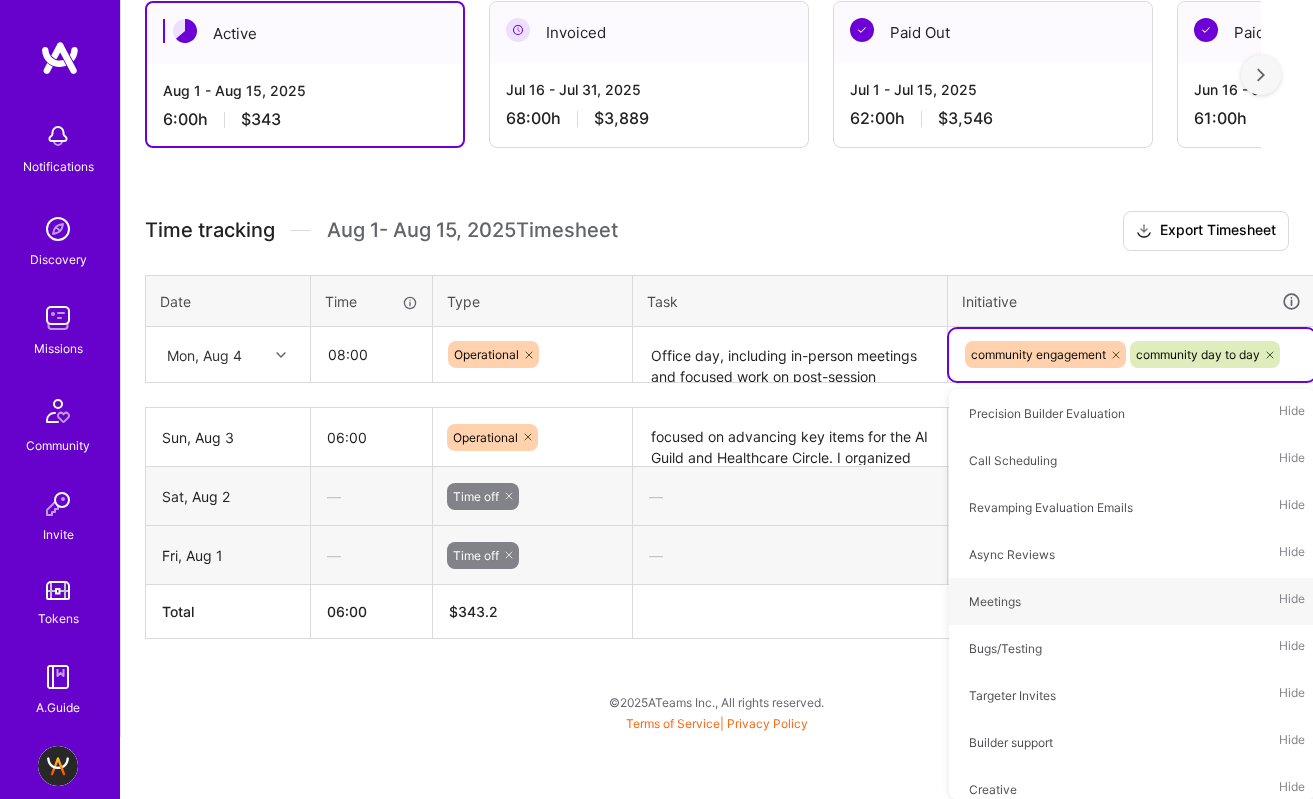 scroll, scrollTop: 406, scrollLeft: 0, axis: vertical 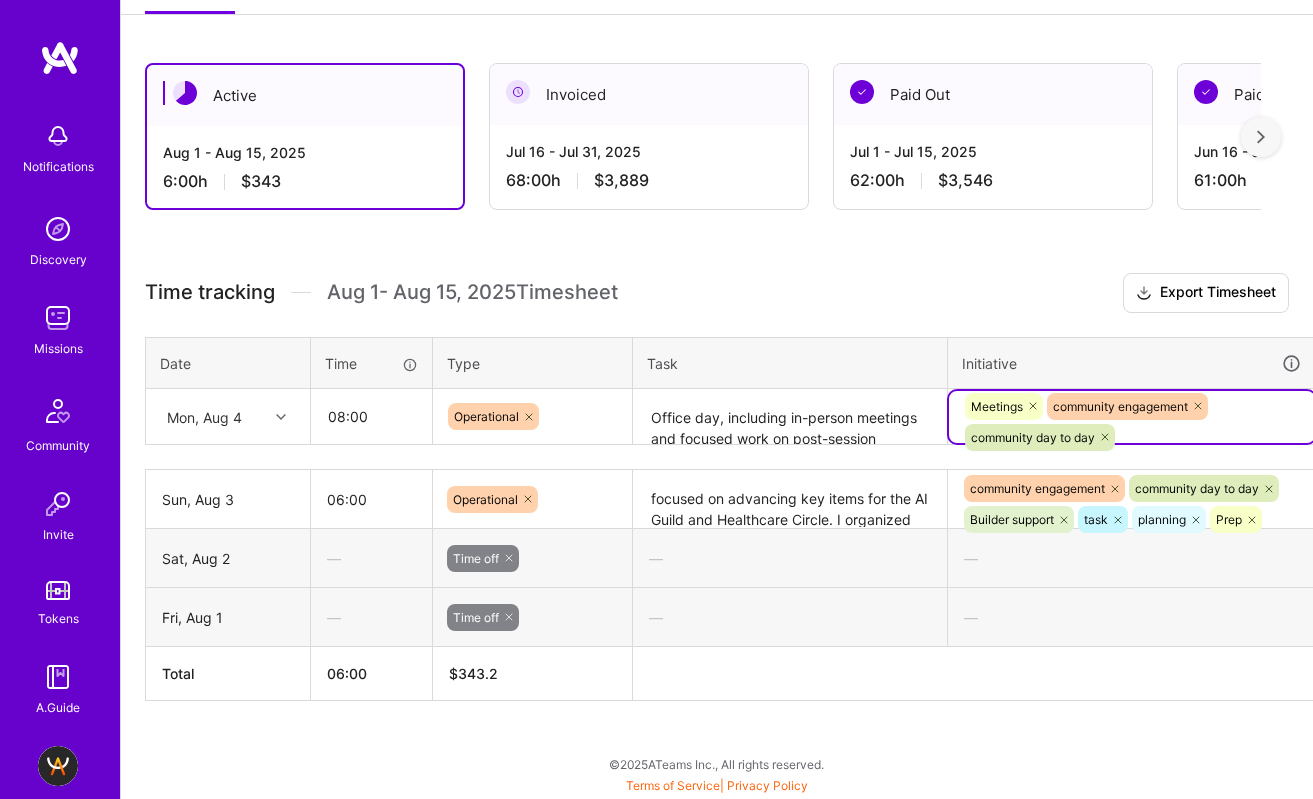 click on "option Meetings, selected.   Select is focused ,type to refine list, press Down to open the menu,  press left to focus selected values Meetings
community engagement
community day to day" at bounding box center [1132, 417] 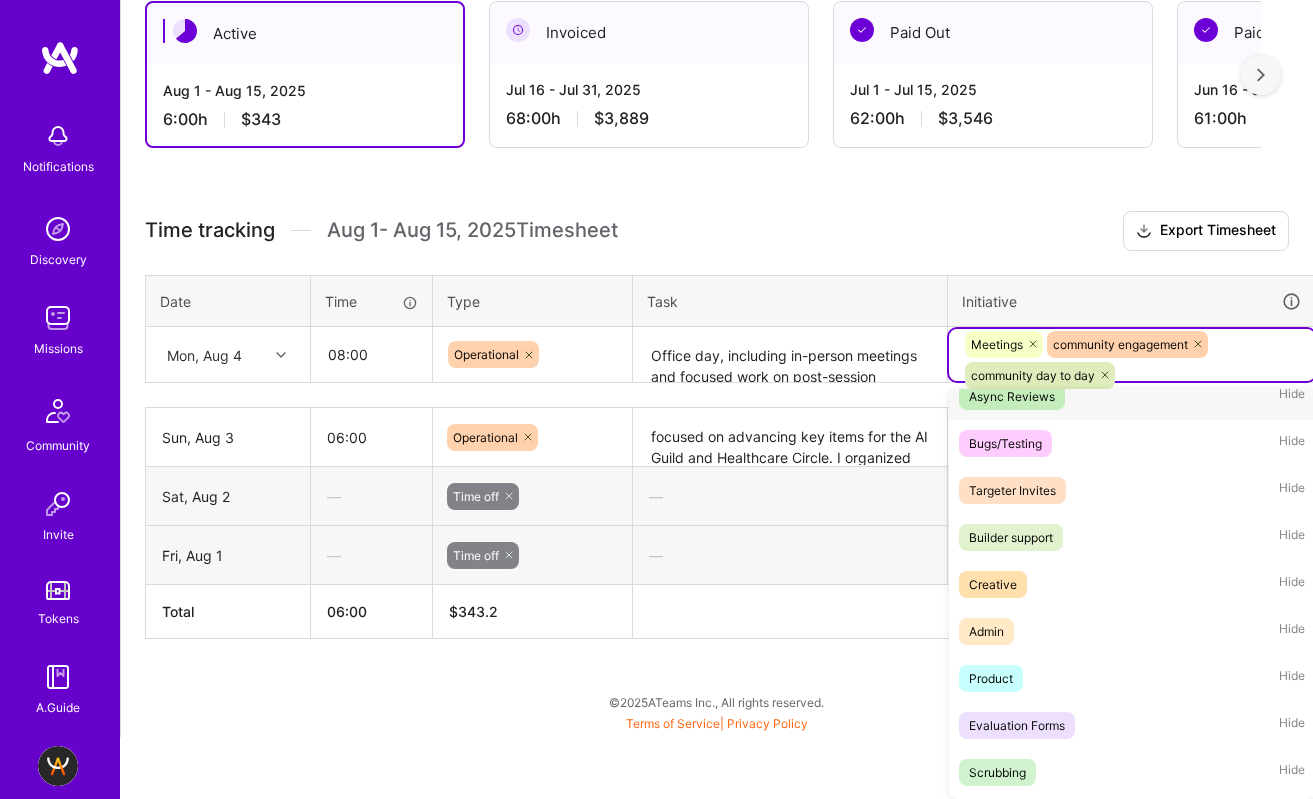 scroll, scrollTop: 315, scrollLeft: 0, axis: vertical 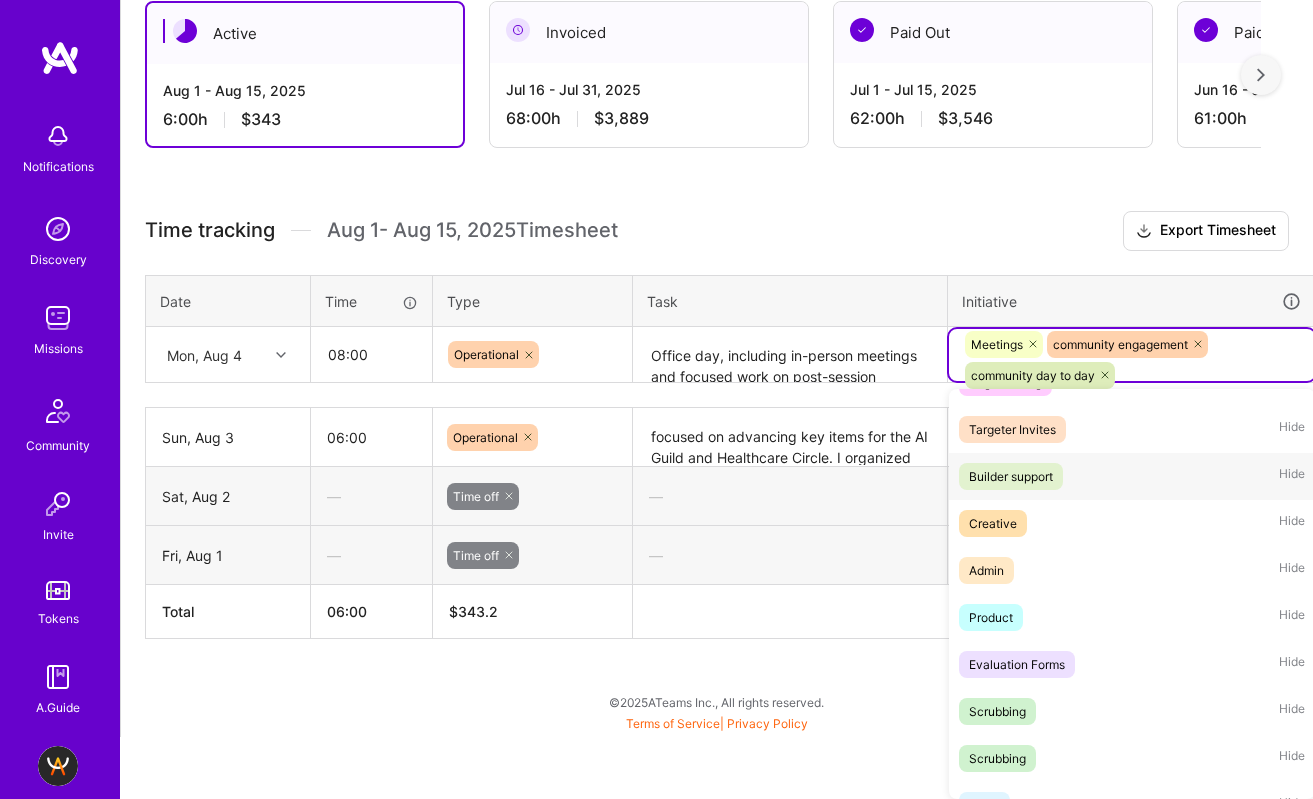 click on "Builder support Hide" at bounding box center [1132, 476] 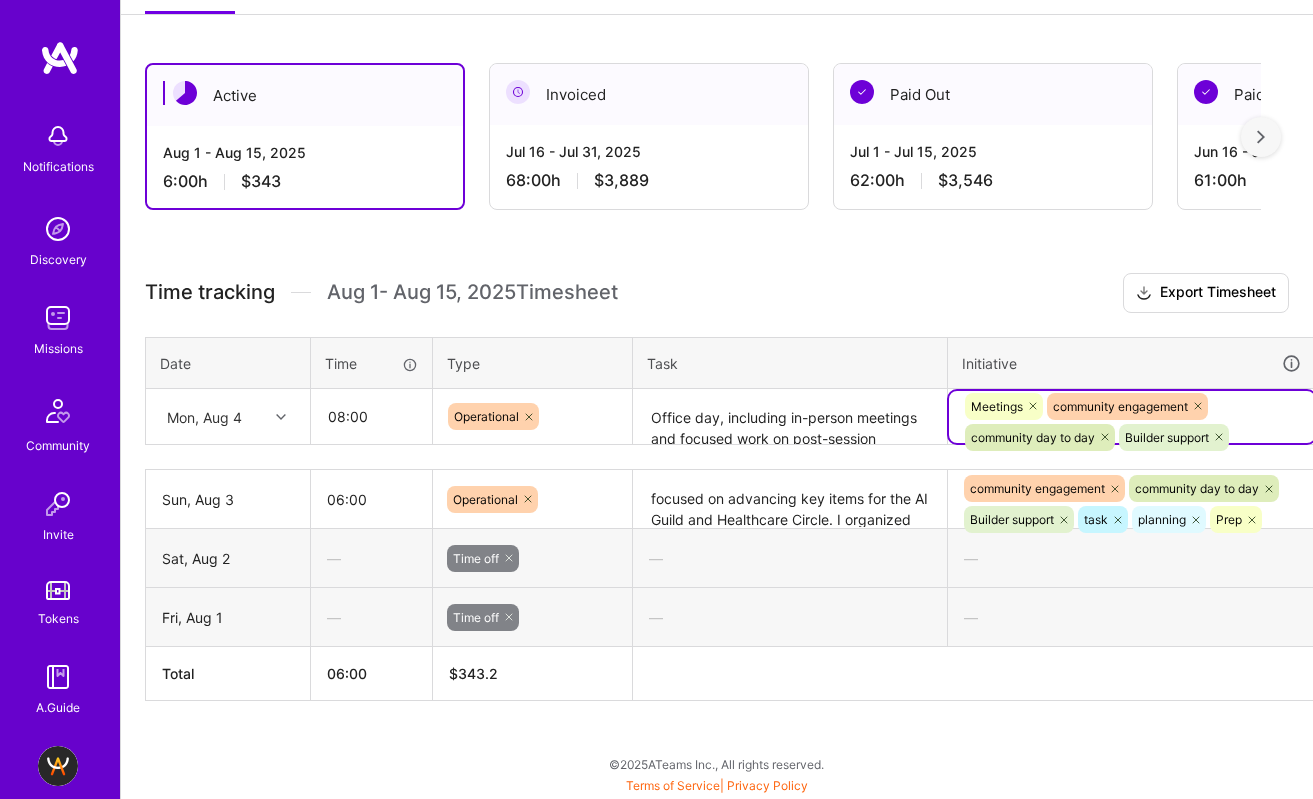 click on "option Builder support, selected.   Select is focused ,type to refine list, press Down to open the menu,  press left to focus selected values Meetings
community engagement
community day to day
Builder support" at bounding box center [1132, 417] 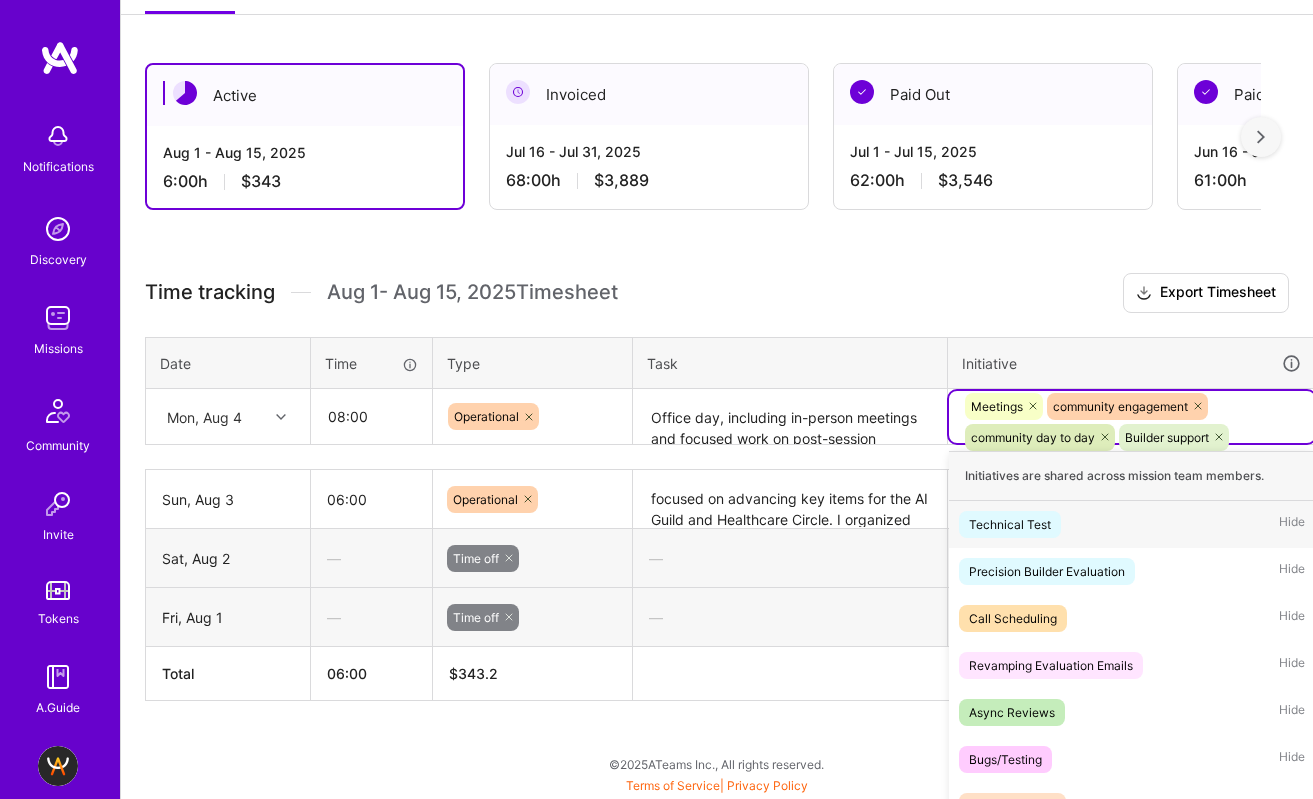 scroll, scrollTop: 468, scrollLeft: 0, axis: vertical 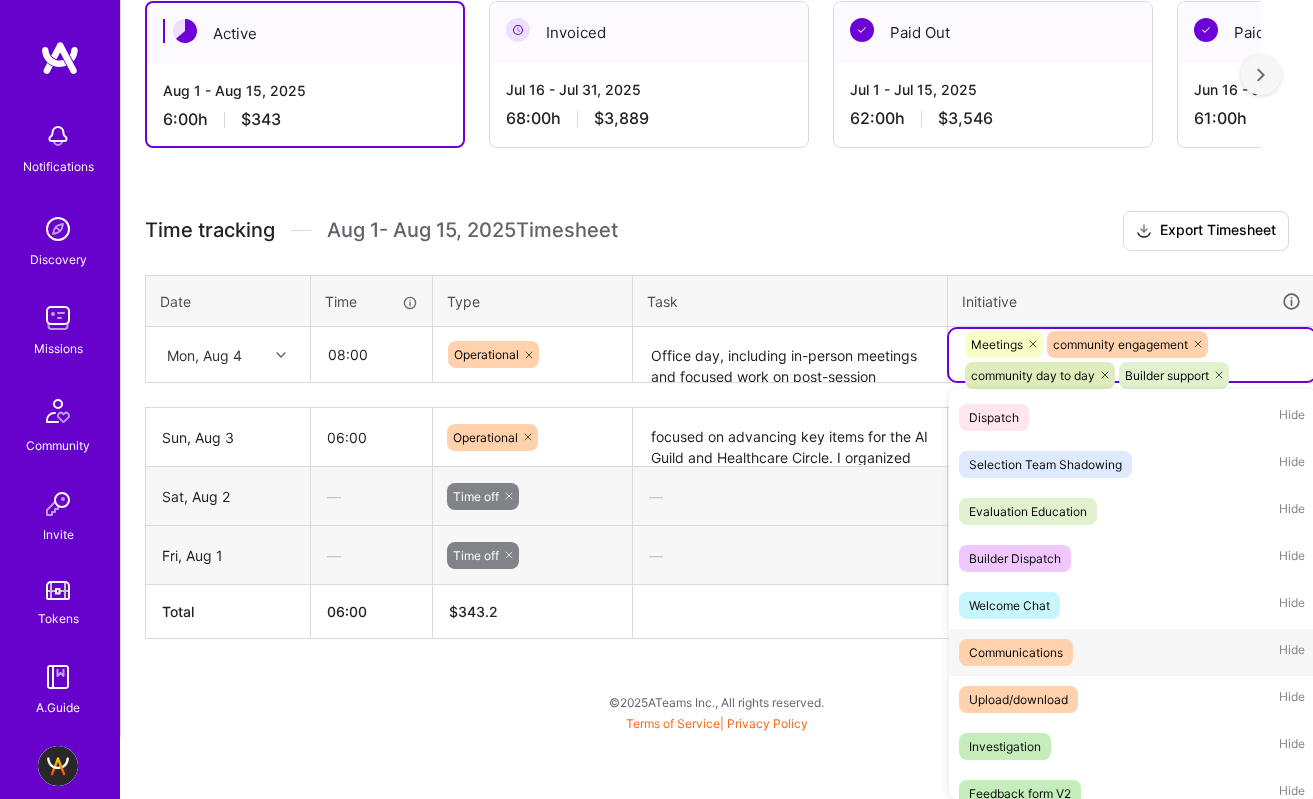 click on "Communications" at bounding box center (1016, 652) 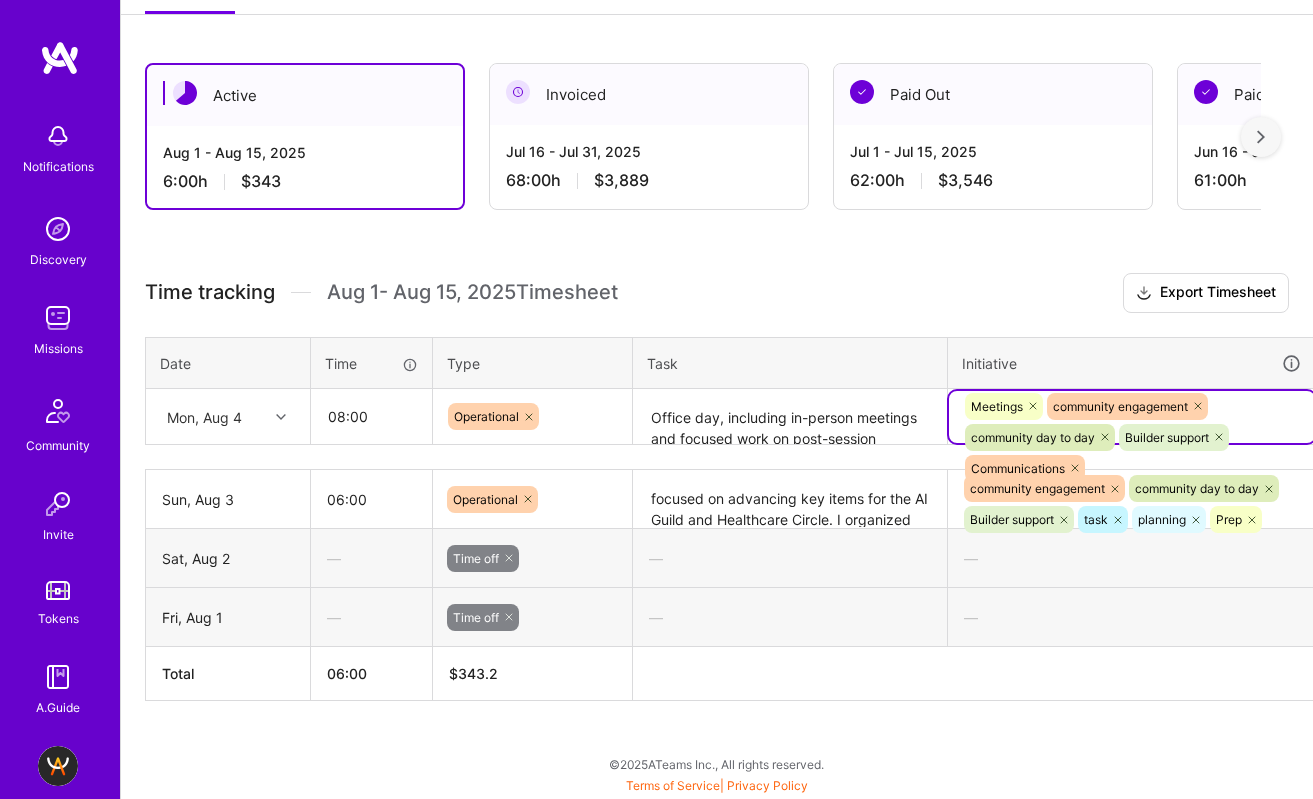 click on "option Communications, selected.   Select is focused ,type to refine list, press Down to open the menu,  press left to focus selected values Meetings
community engagement
community day to day
Builder support
Communications" at bounding box center [1132, 417] 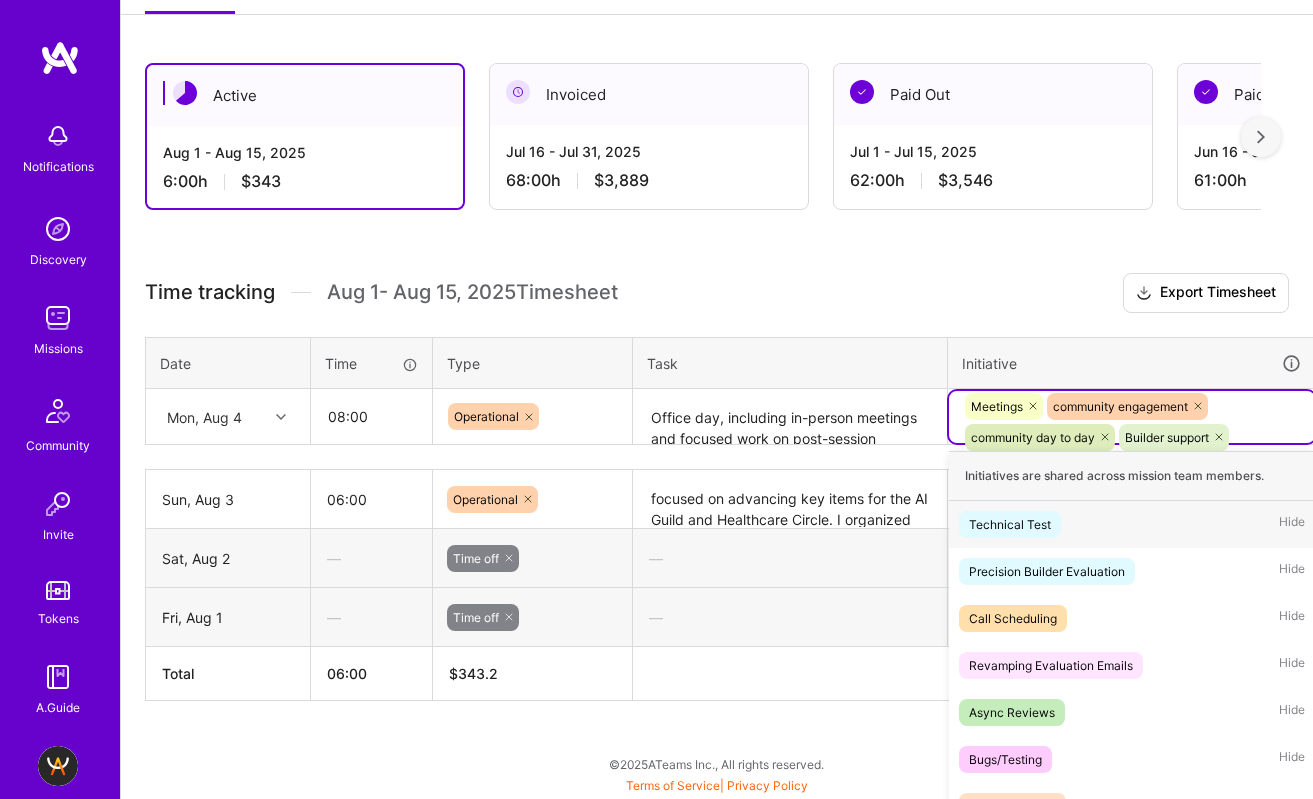 scroll, scrollTop: 468, scrollLeft: 0, axis: vertical 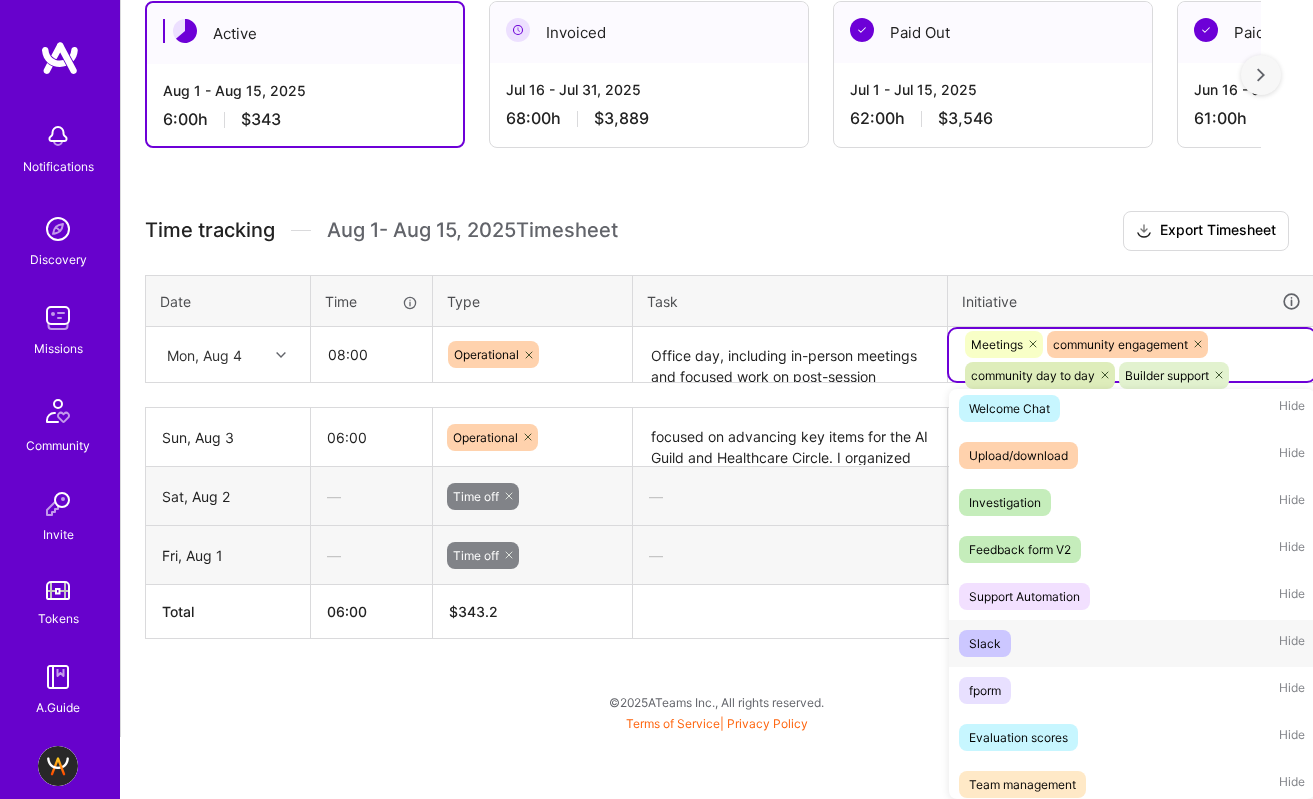 drag, startPoint x: 1021, startPoint y: 652, endPoint x: 1256, endPoint y: 414, distance: 334.46823 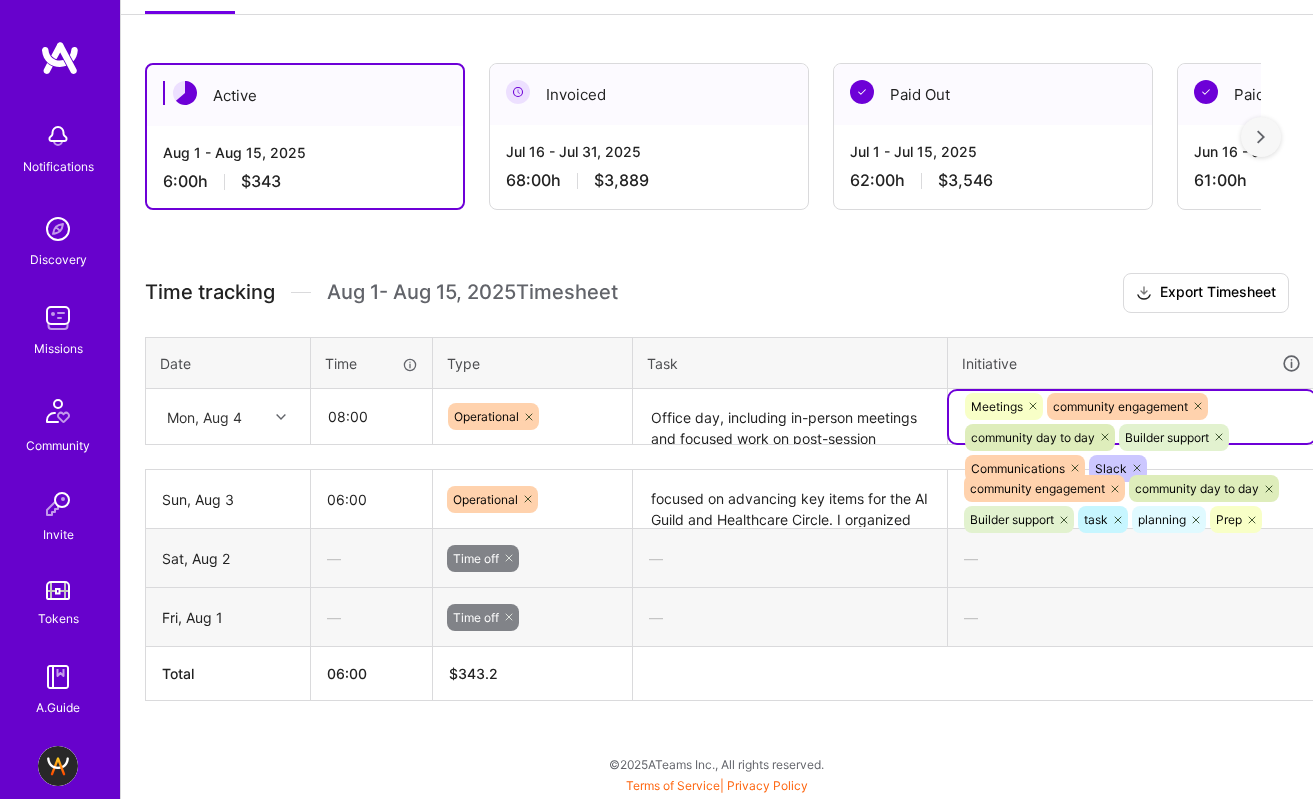 scroll, scrollTop: 406, scrollLeft: 0, axis: vertical 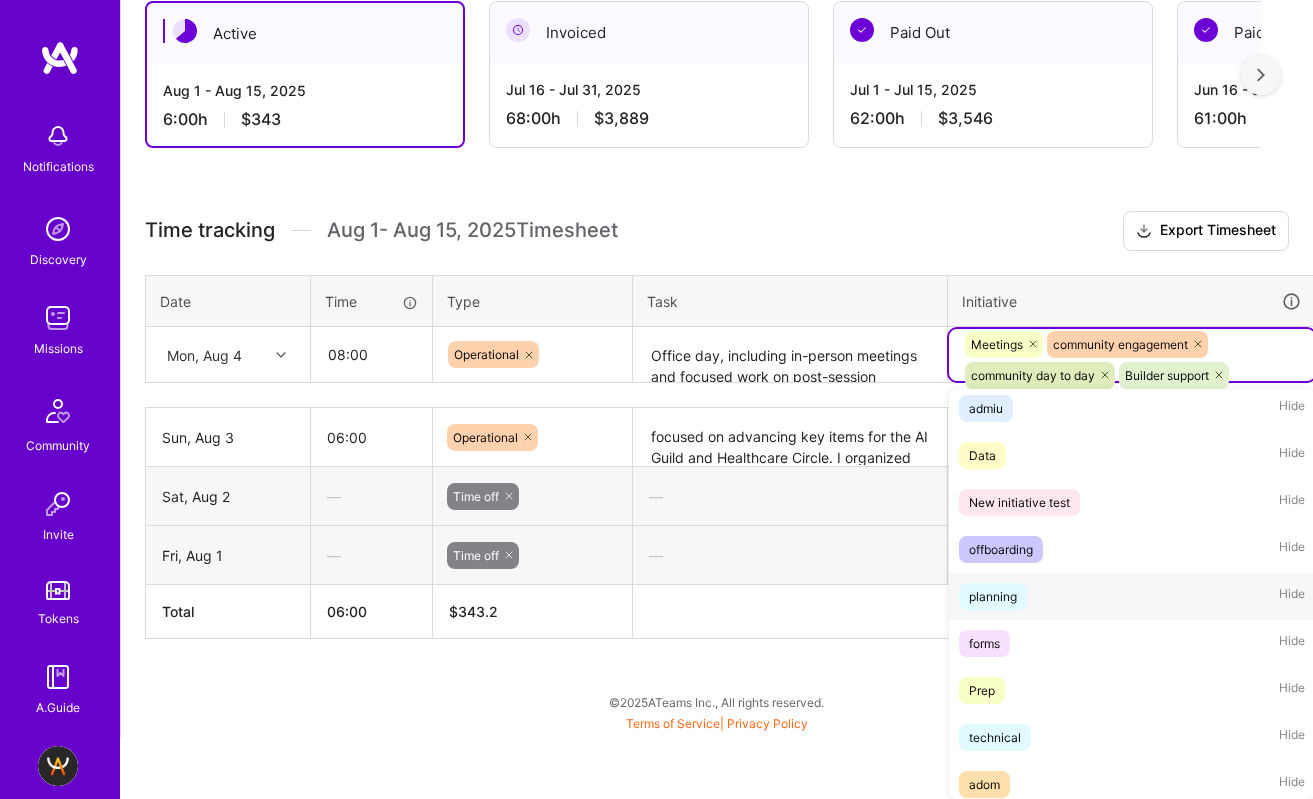 click on "planning Hide" at bounding box center [1132, 596] 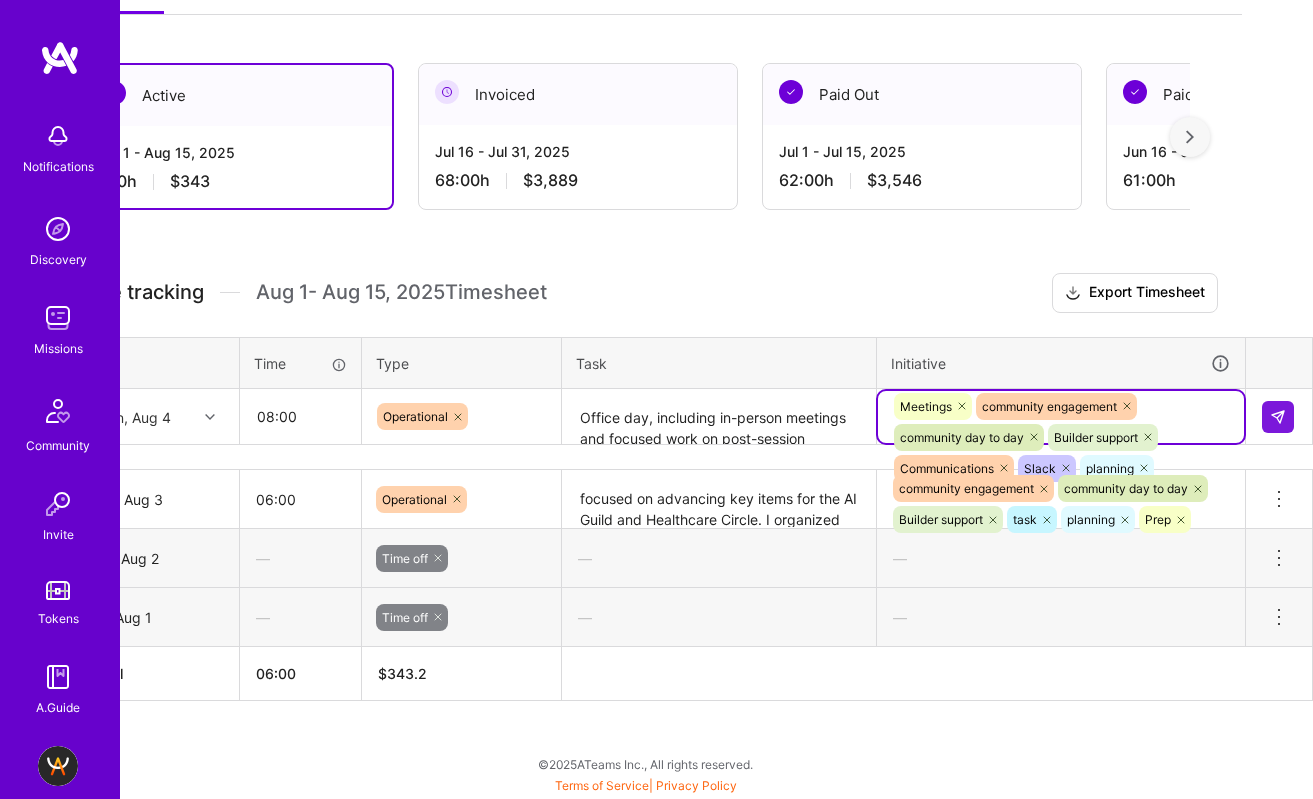 scroll, scrollTop: 404, scrollLeft: 71, axis: both 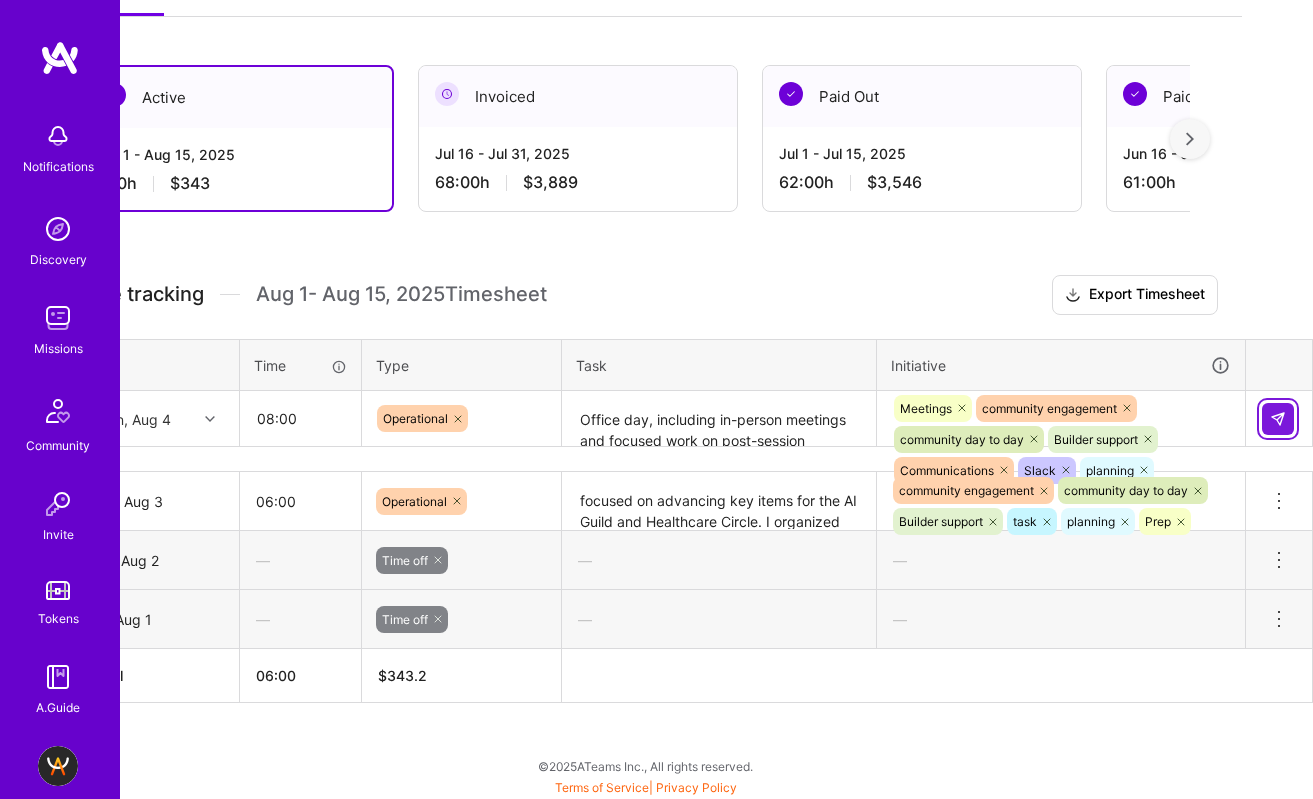 click at bounding box center (1278, 419) 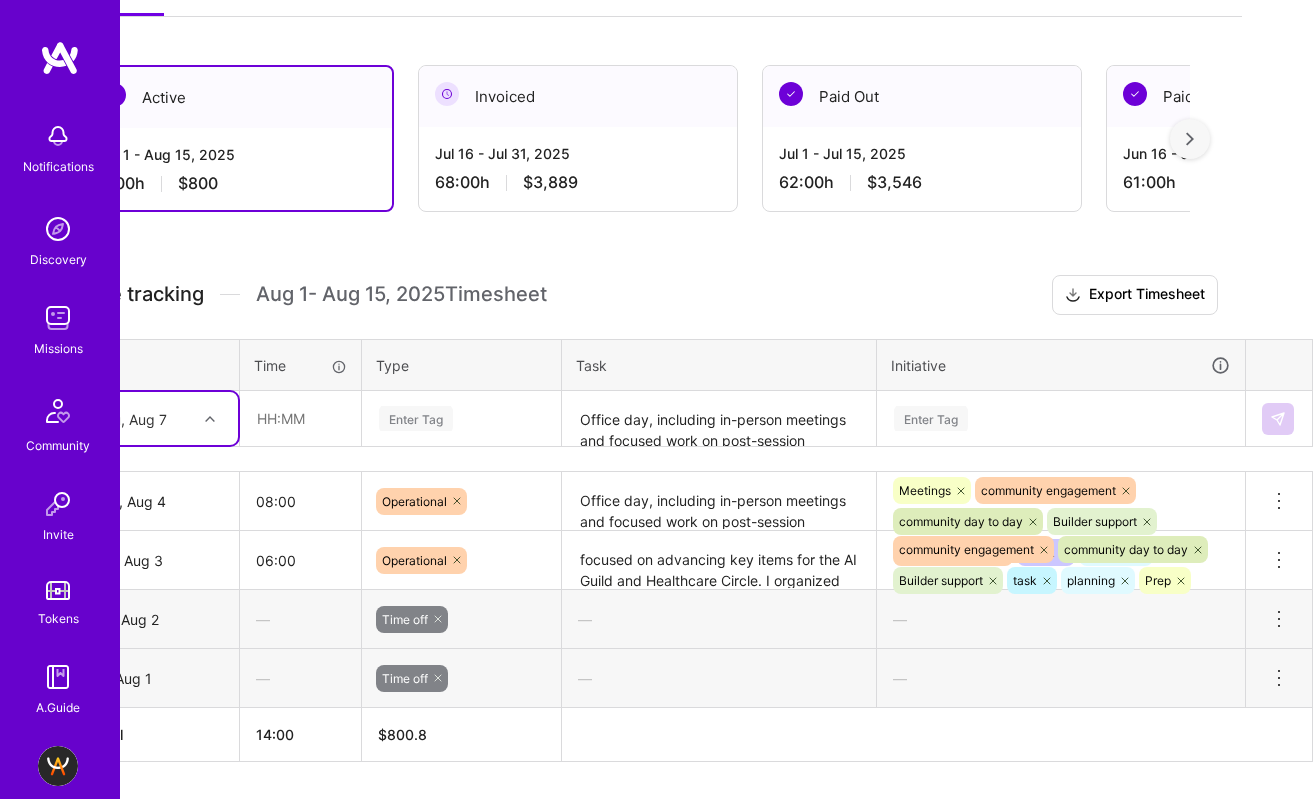 scroll, scrollTop: 404, scrollLeft: 0, axis: vertical 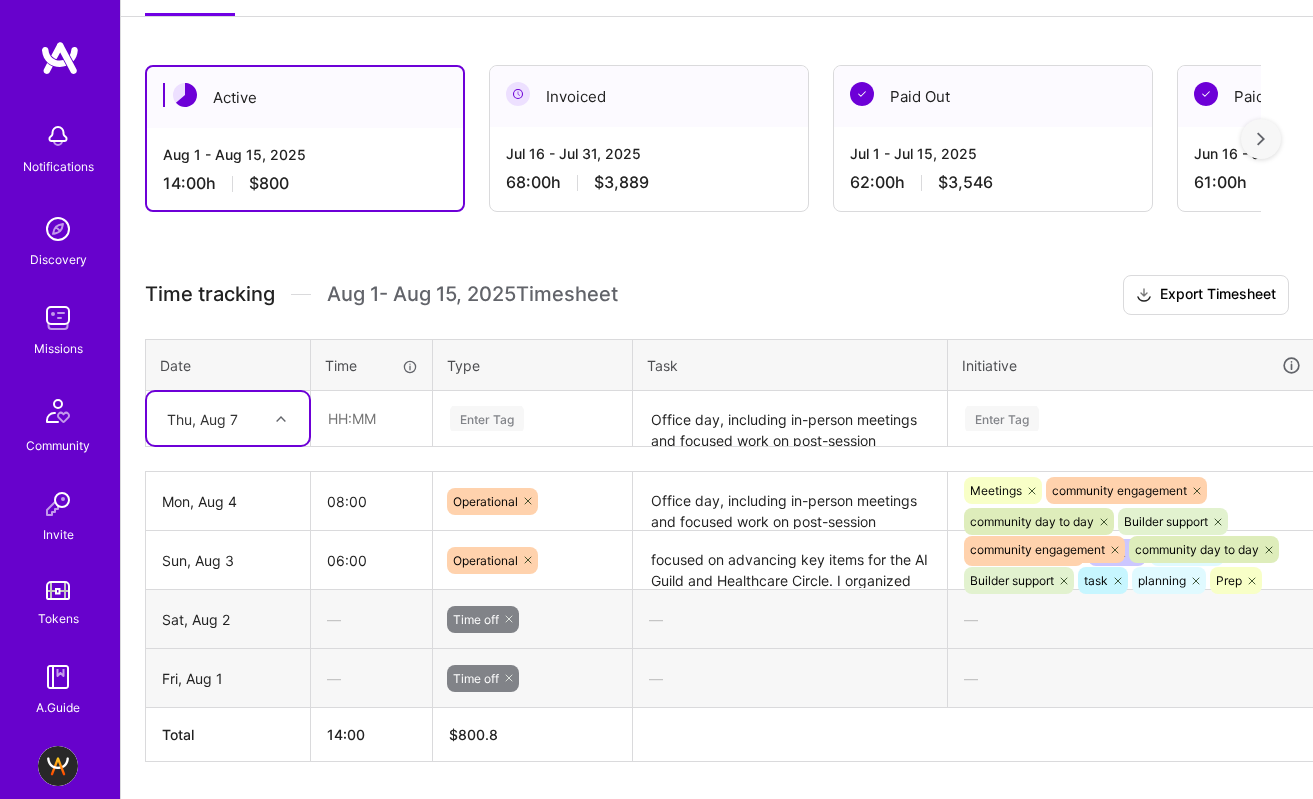 click on "Thu, Aug 7" at bounding box center (202, 418) 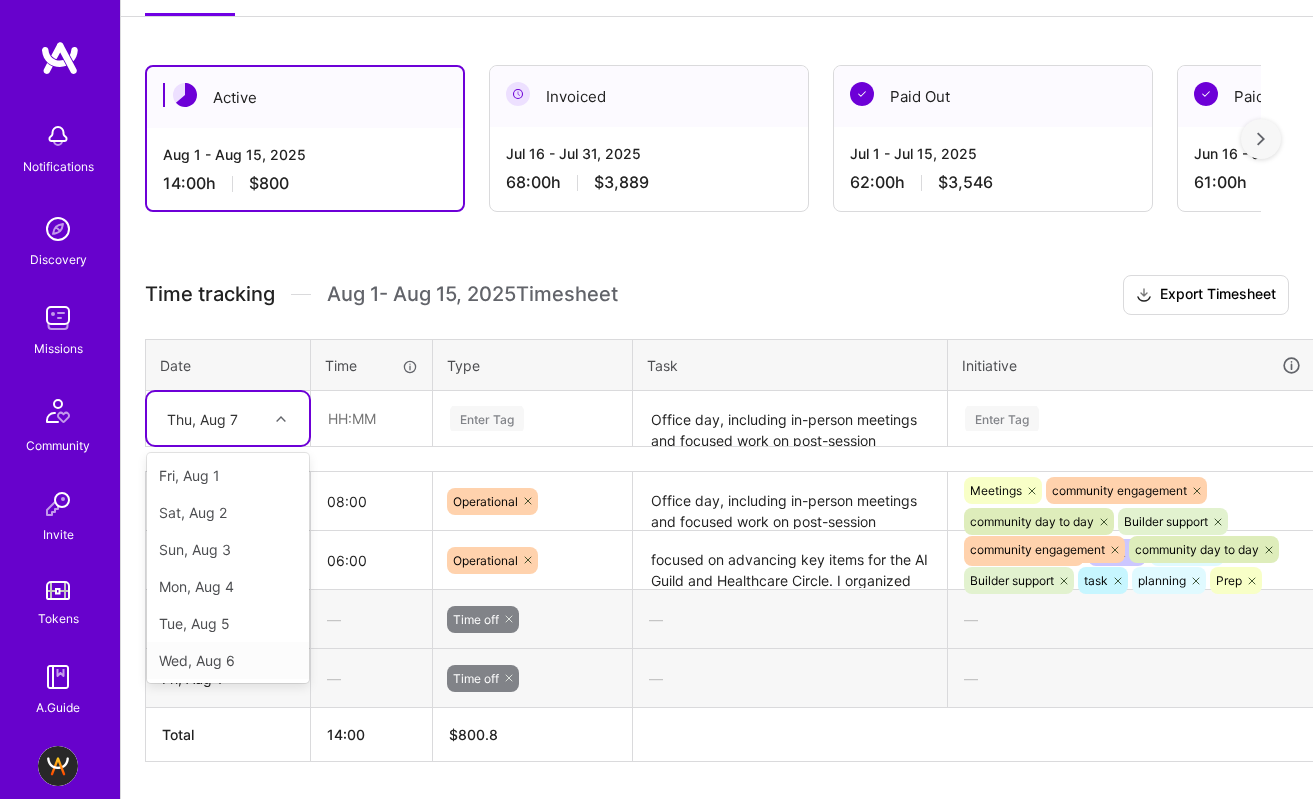 click on "Wed, Aug 6" at bounding box center (228, 660) 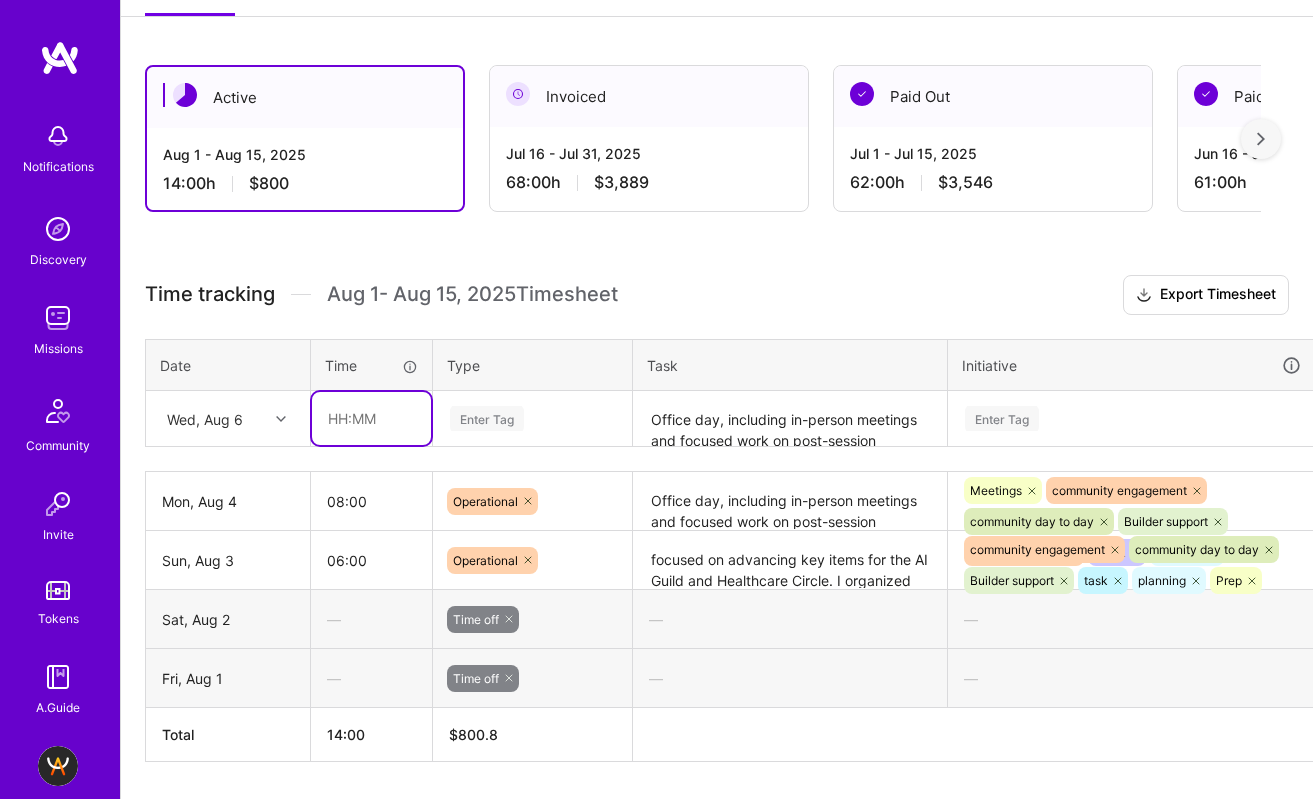 click at bounding box center [371, 418] 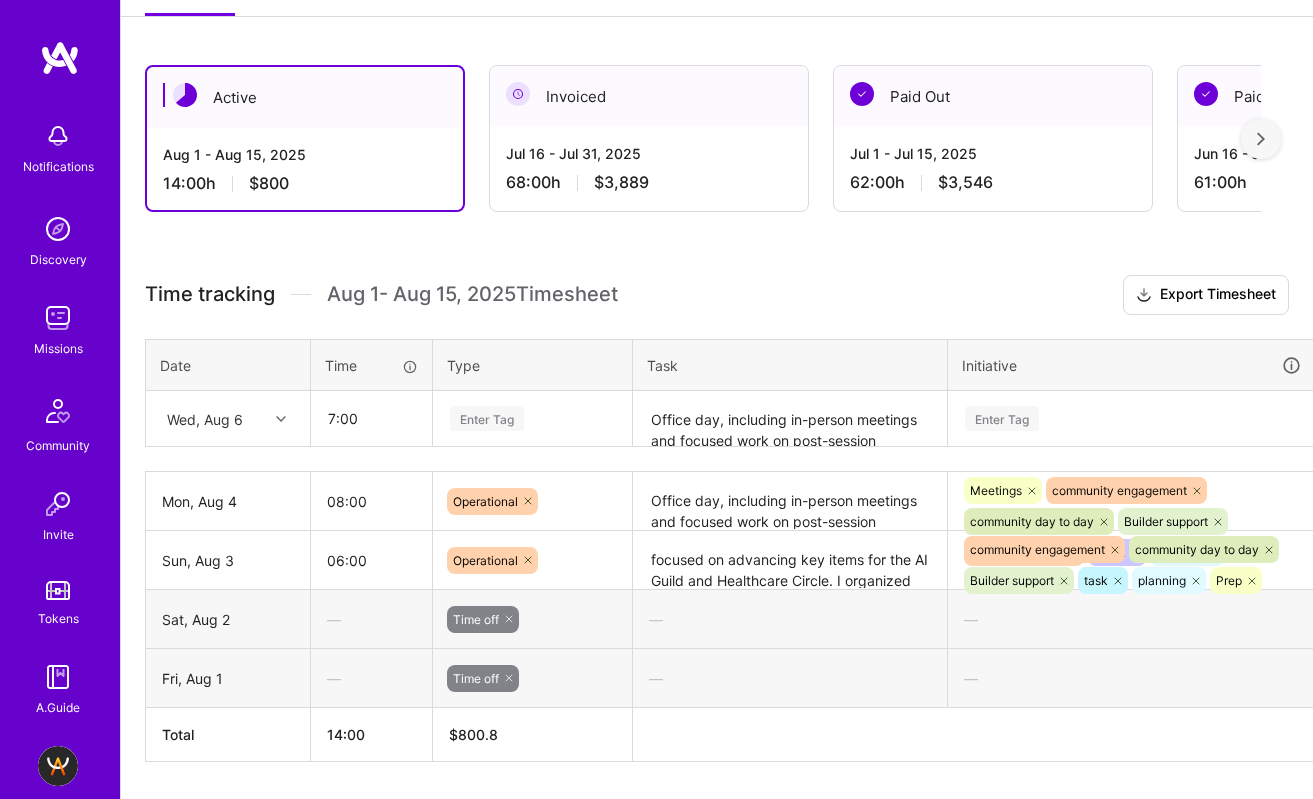 type on "07:00" 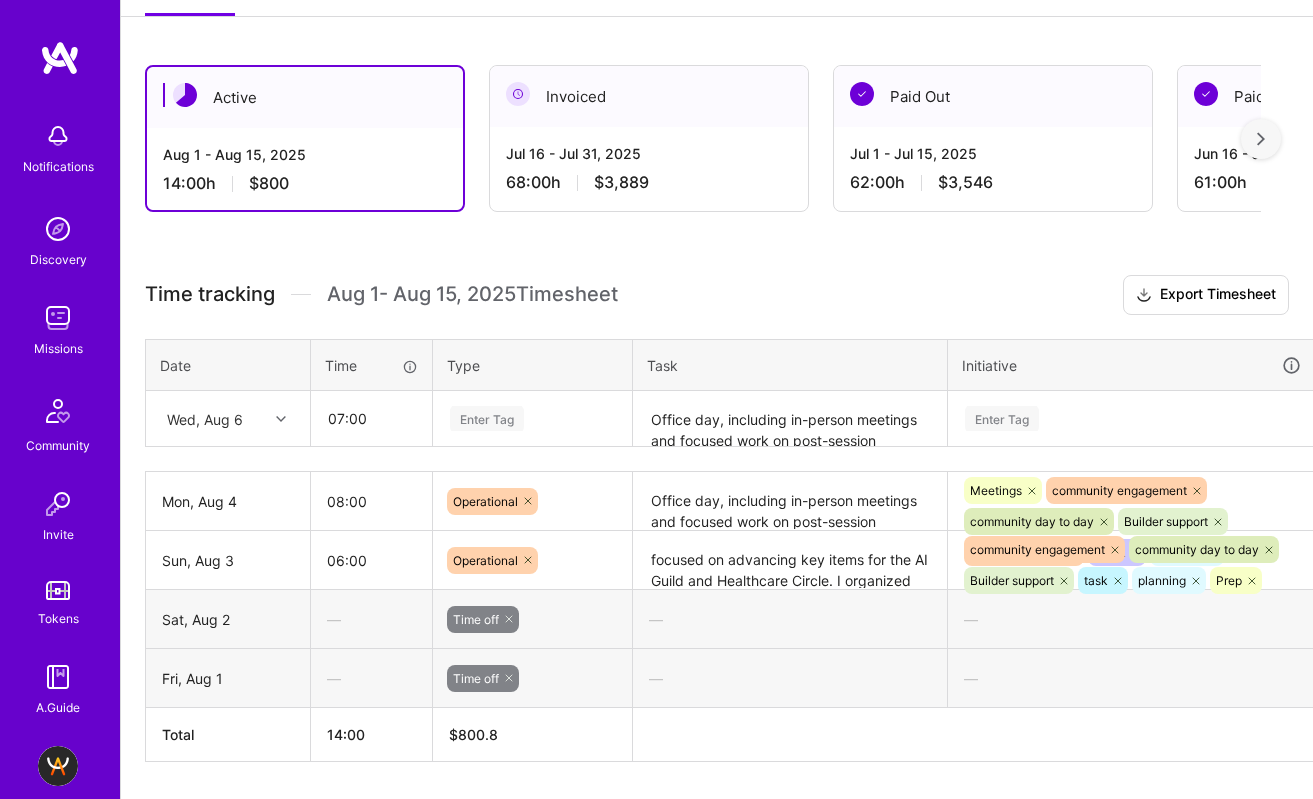 click on "Enter Tag" at bounding box center [487, 418] 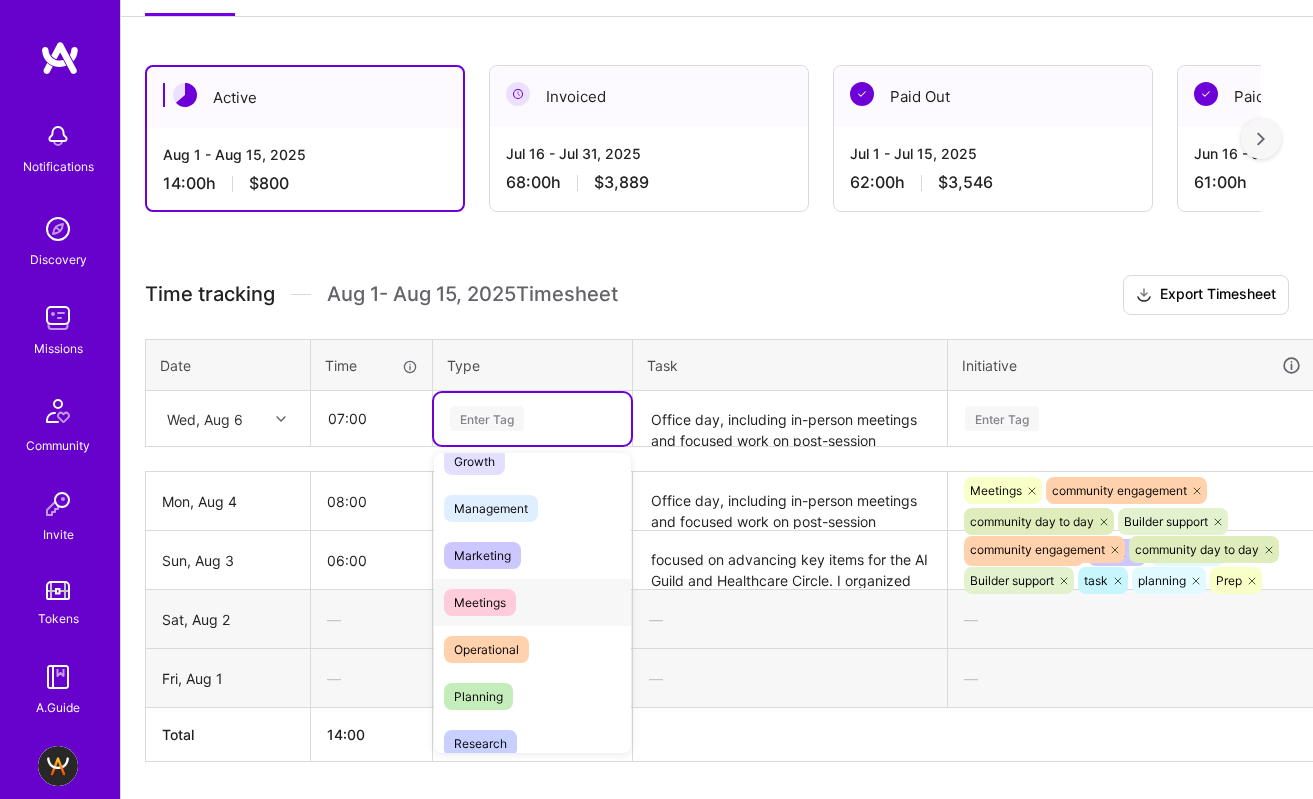 scroll, scrollTop: 210, scrollLeft: 0, axis: vertical 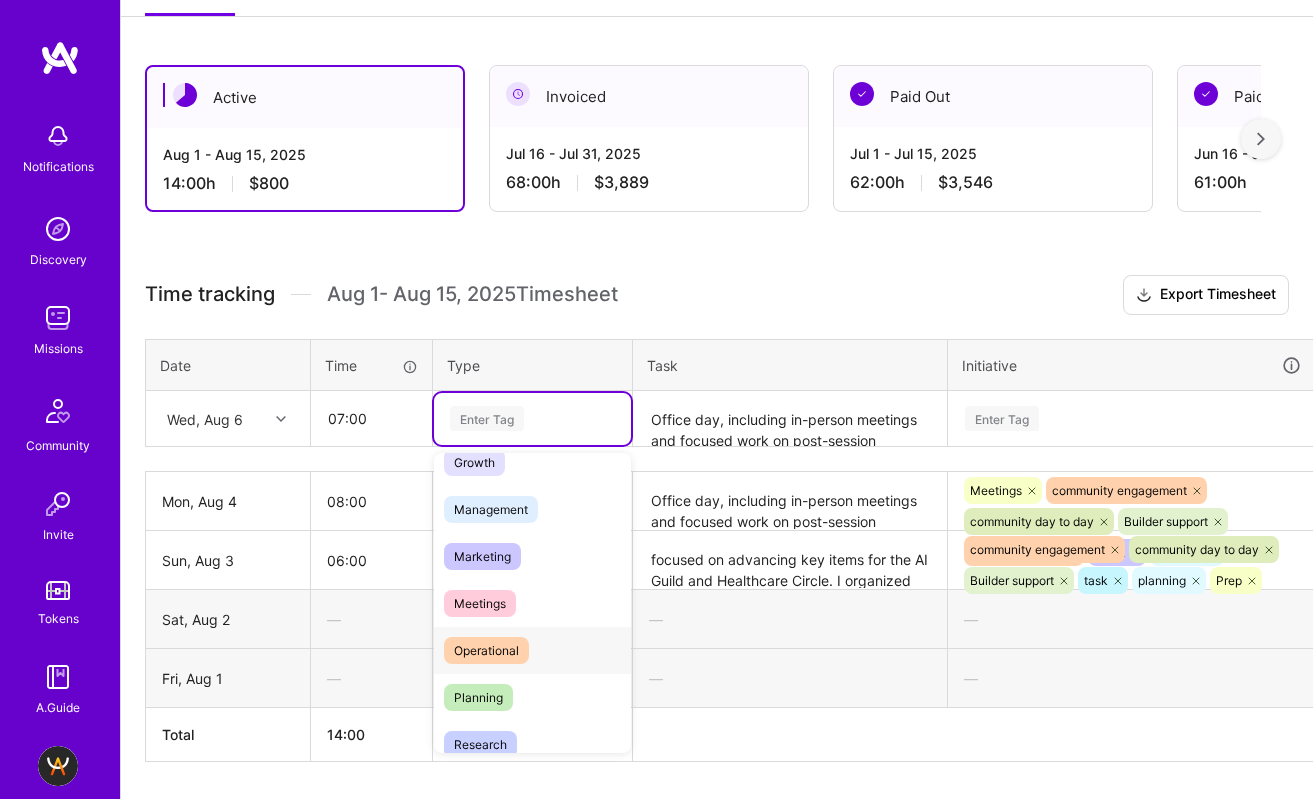 click on "Operational" at bounding box center [486, 650] 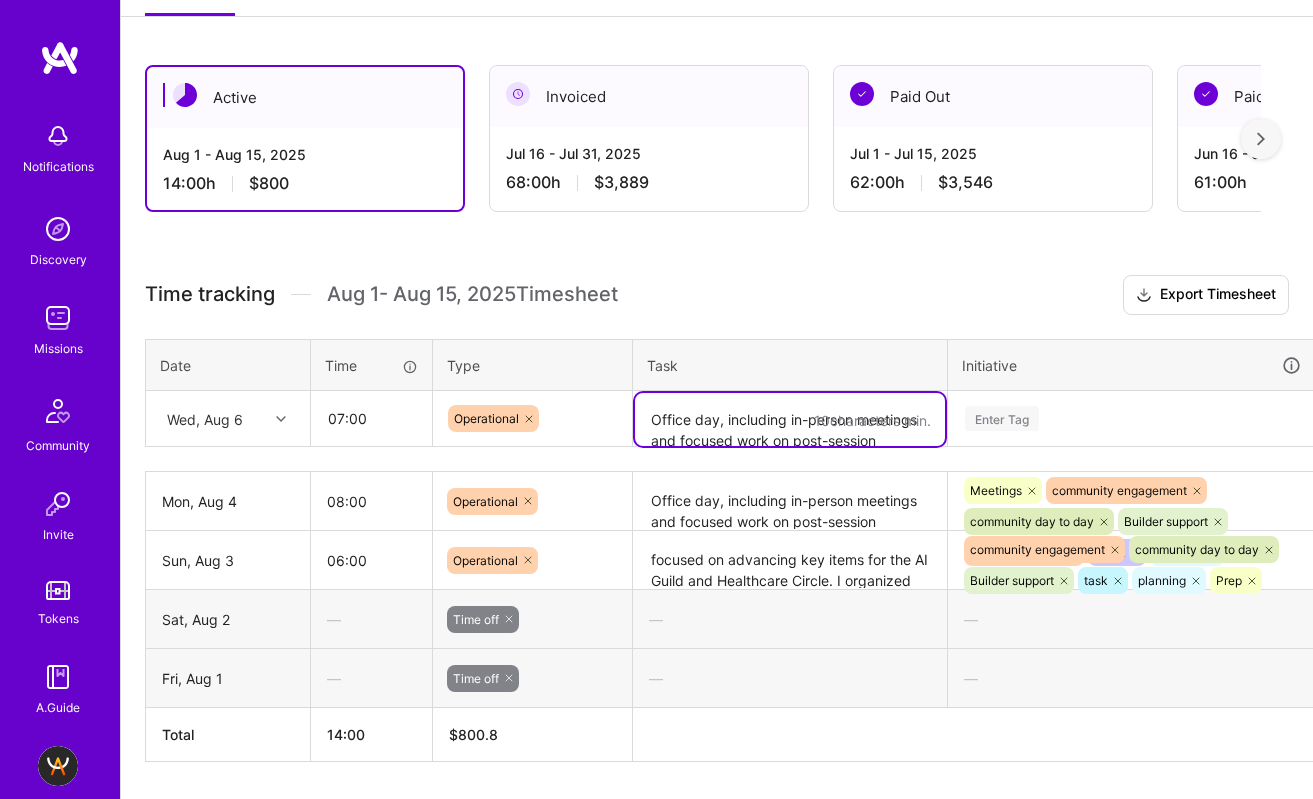 click on "Office day, including in-person meetings and focused work on post-session deliverables from the recent AI Guild event. I reviewed the session recording and transcript in depth and wrote a structured one-pager summarizing the key insights, tools, and builder contributions. I also outlined how we’ll turn the Miro board into a complementary asset of real-world use cases. Handled ongoing ops:  guild events calendar, responded to Slack messages, and maintained documentation across tools." at bounding box center [790, 419] 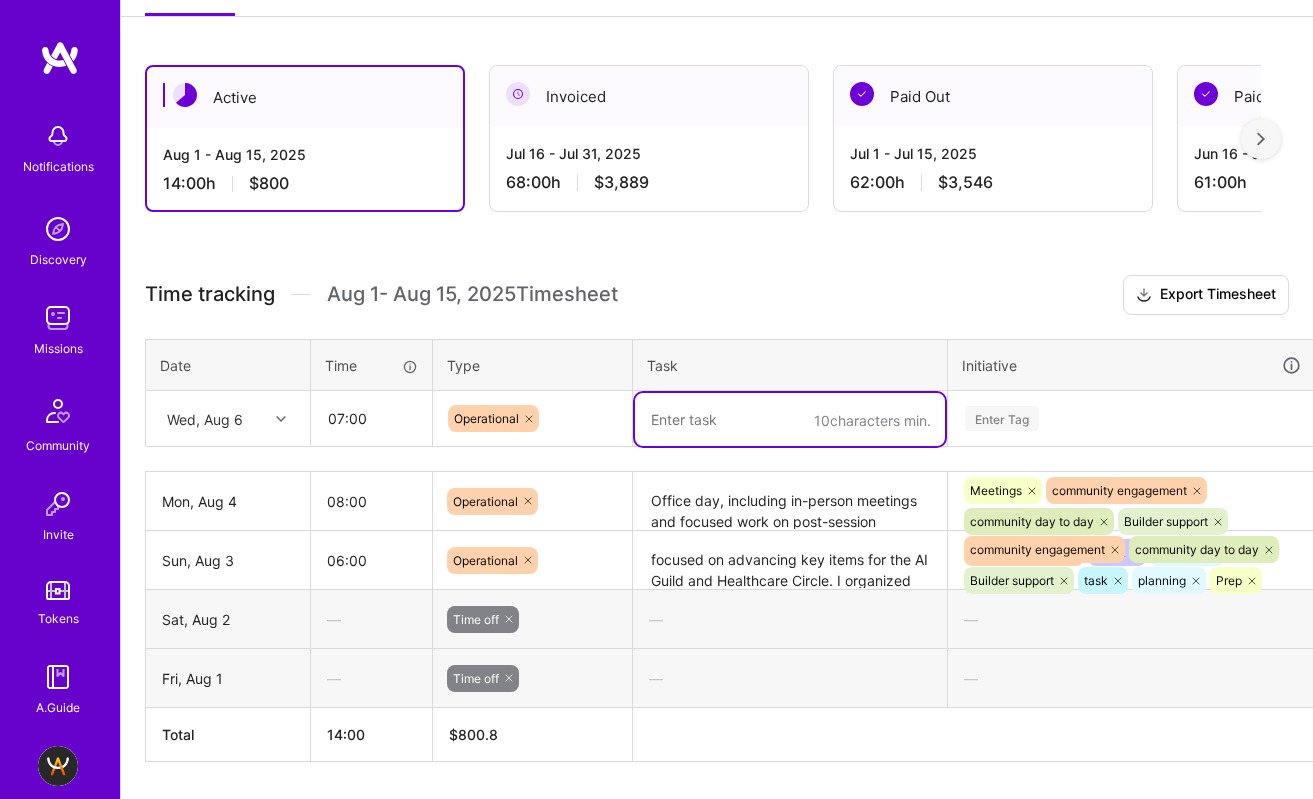 paste on "Updated the website with new assets and started a design iteration process with Elliot for refreshed visuals. Got access to Zapier and began testing new automations to streamline workflows. Finalized the updated AI Guild interview guide, including changes related to Circle-specific flows and onboarding for a new interviewer. Sent next-step messages to Fintech Circle applicants who were interviewed for AI, organized their data for internal tracking, and handled rejections. Scheduled new interviews and coordinated availability for upcoming August Circle events. Also drafted new messaging for Engineering Circle and continued managing guild communications and documentation." 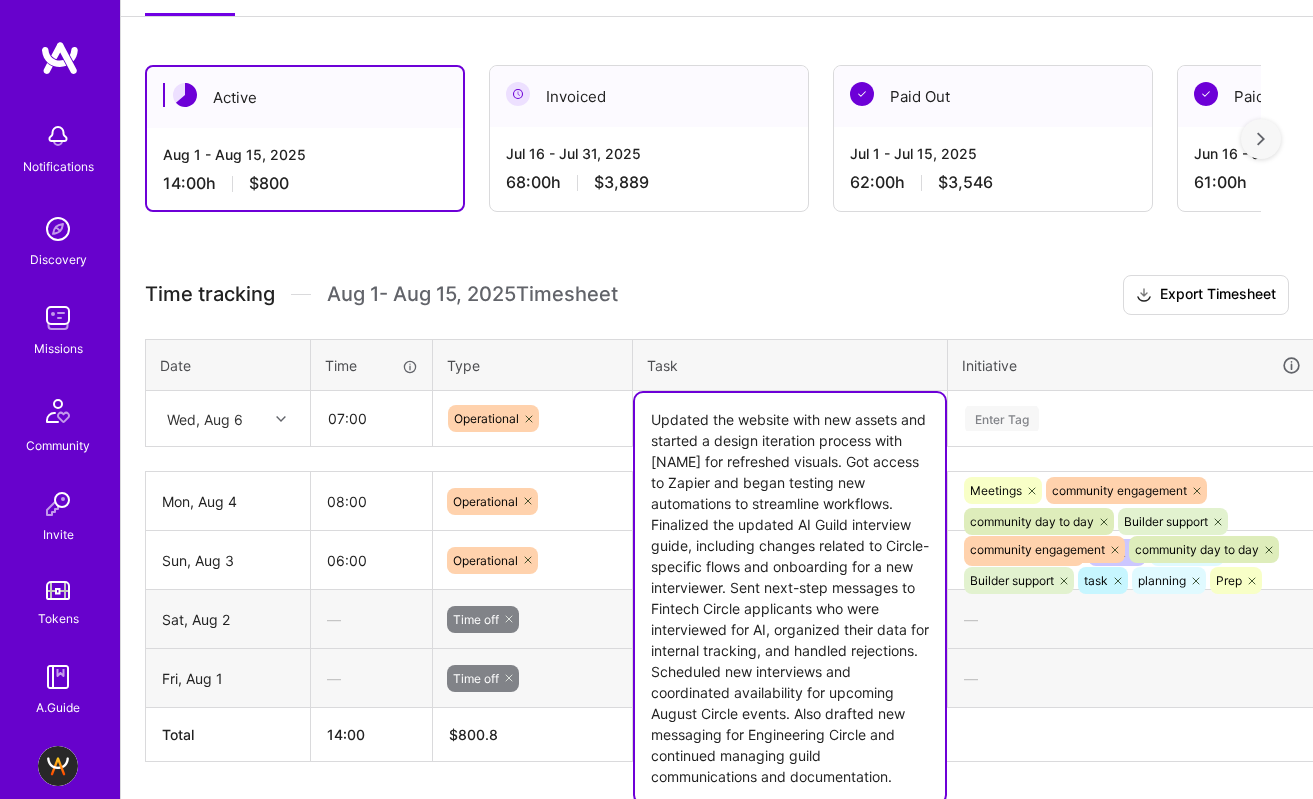 click on "Updated the website with new assets and started a design iteration process with Elliot for refreshed visuals. Got access to Zapier and began testing new automations to streamline workflows. Finalized the updated AI Guild interview guide, including changes related to Circle-specific flows and onboarding for a new interviewer. Sent next-step messages to Fintech Circle applicants who were interviewed for AI, organized their data for internal tracking, and handled rejections. Scheduled new interviews and coordinated availability for upcoming August Circle events. Also drafted new messaging for Engineering Circle and continued managing guild communications and documentation." at bounding box center [790, 598] 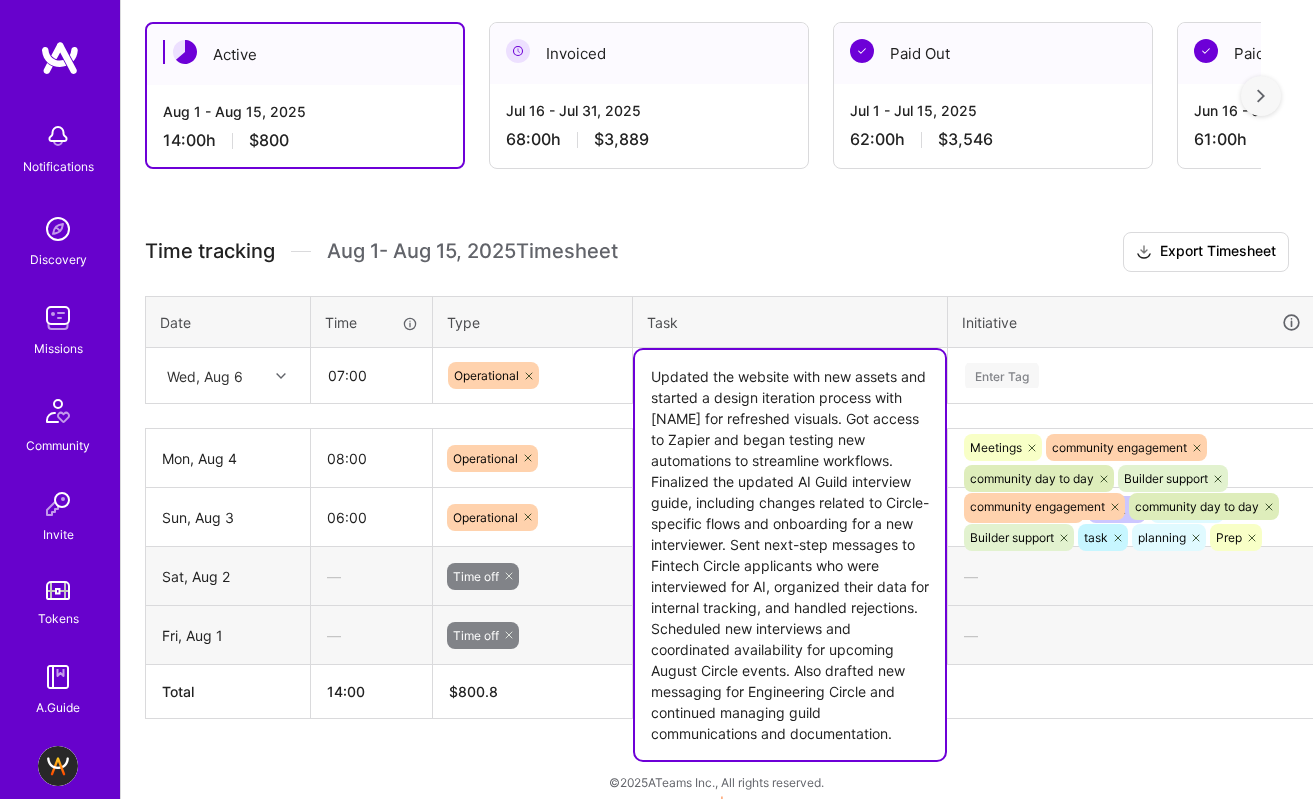 scroll, scrollTop: 465, scrollLeft: 0, axis: vertical 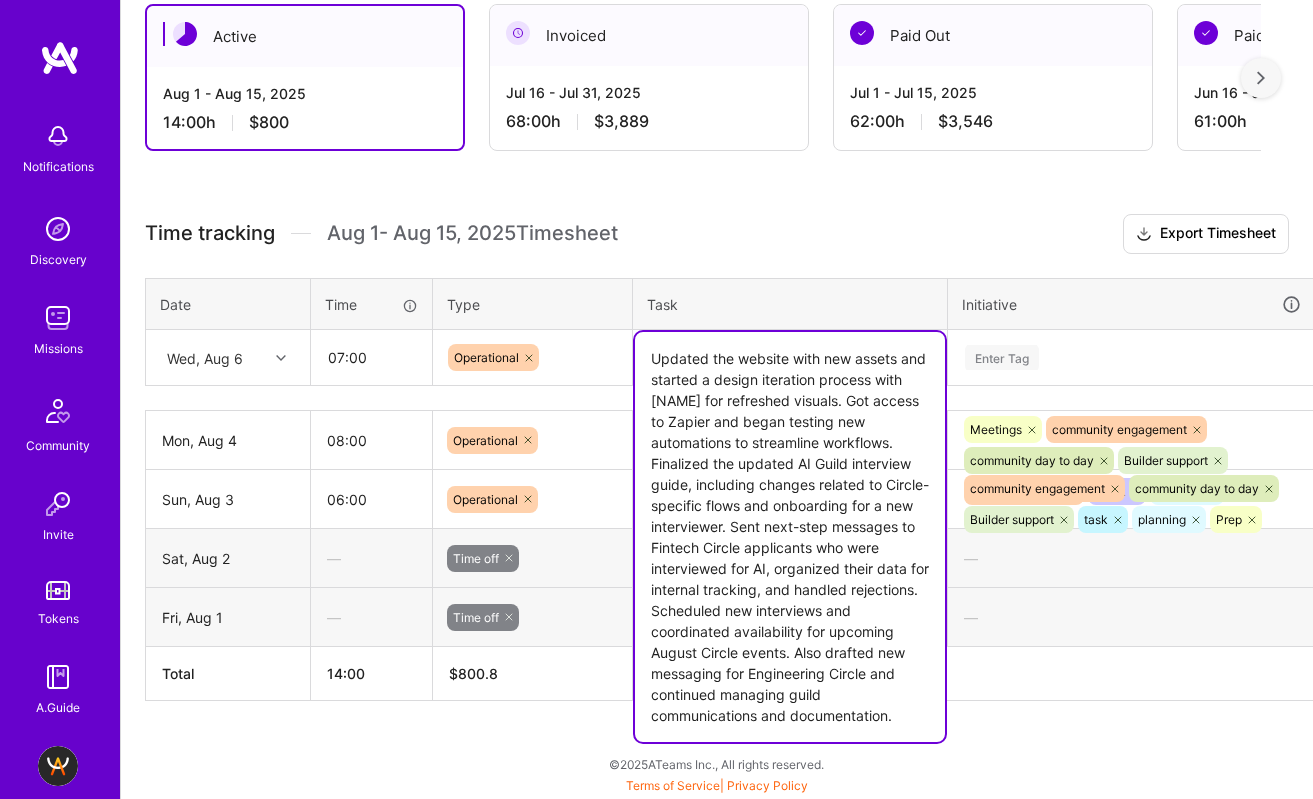 type on "Updated the website with new assets and started a design iteration process with Elliot for refreshed visuals. Got access to Zapier and began testing new automations to streamline workflows. Finalized the updated AI Guild interview guide, including changes related to Circle-specific flows and onboarding for a new interviewer. Sent next-step messages to Fintech Circle applicants who were interviewed for AI, organized their data for internal tracking, and handled rejections. Scheduled new interviews and coordinated availability for upcoming August Circle events. Also drafted new messaging for Engineering Circle and continued managing guild communications and documentation." 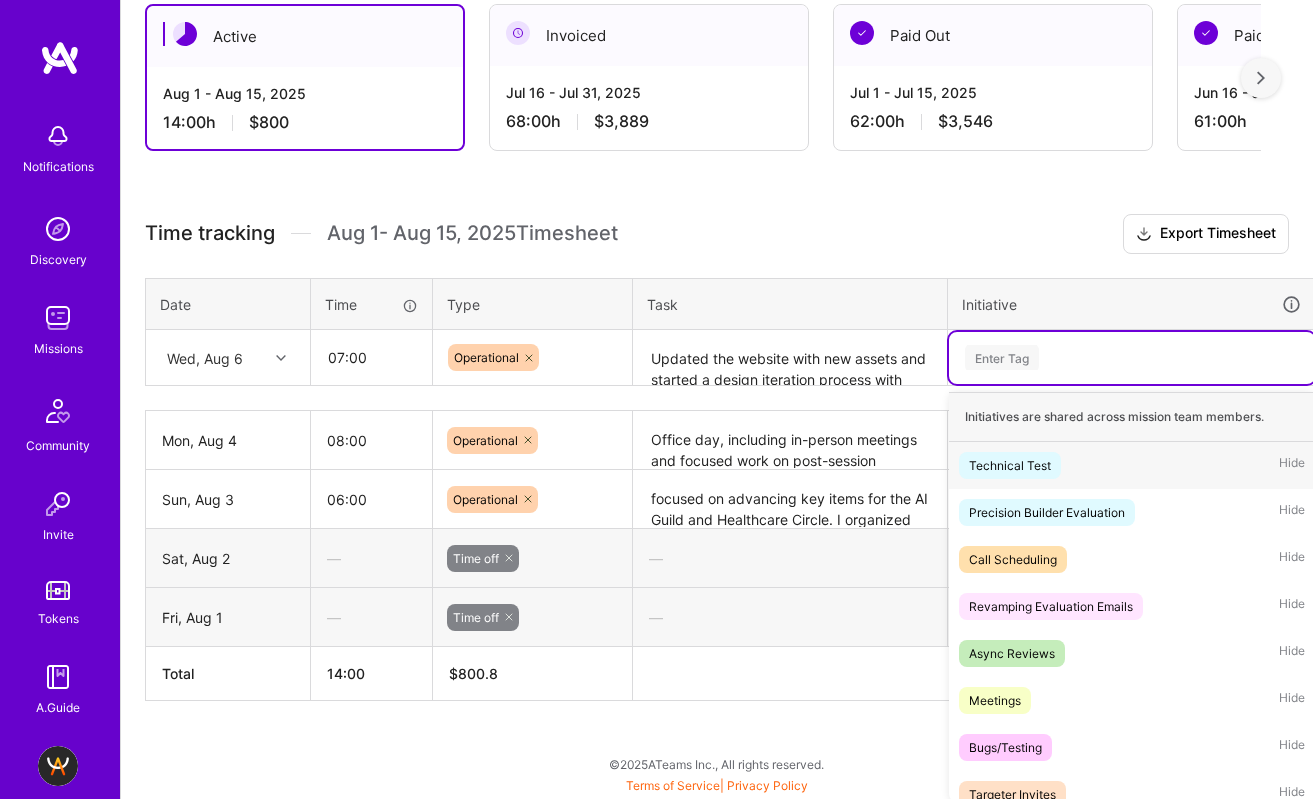 scroll, scrollTop: 468, scrollLeft: 0, axis: vertical 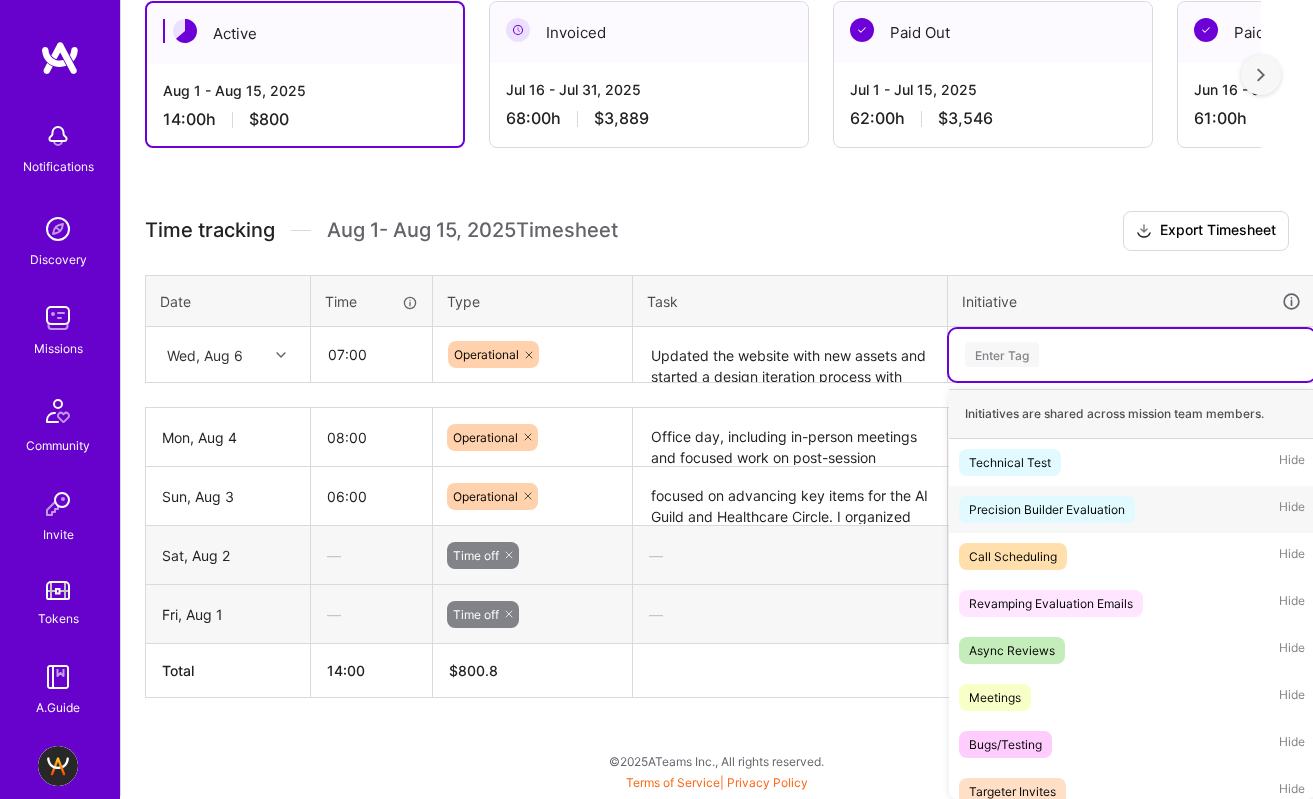 click on "Precision Builder Evaluation" at bounding box center (1047, 509) 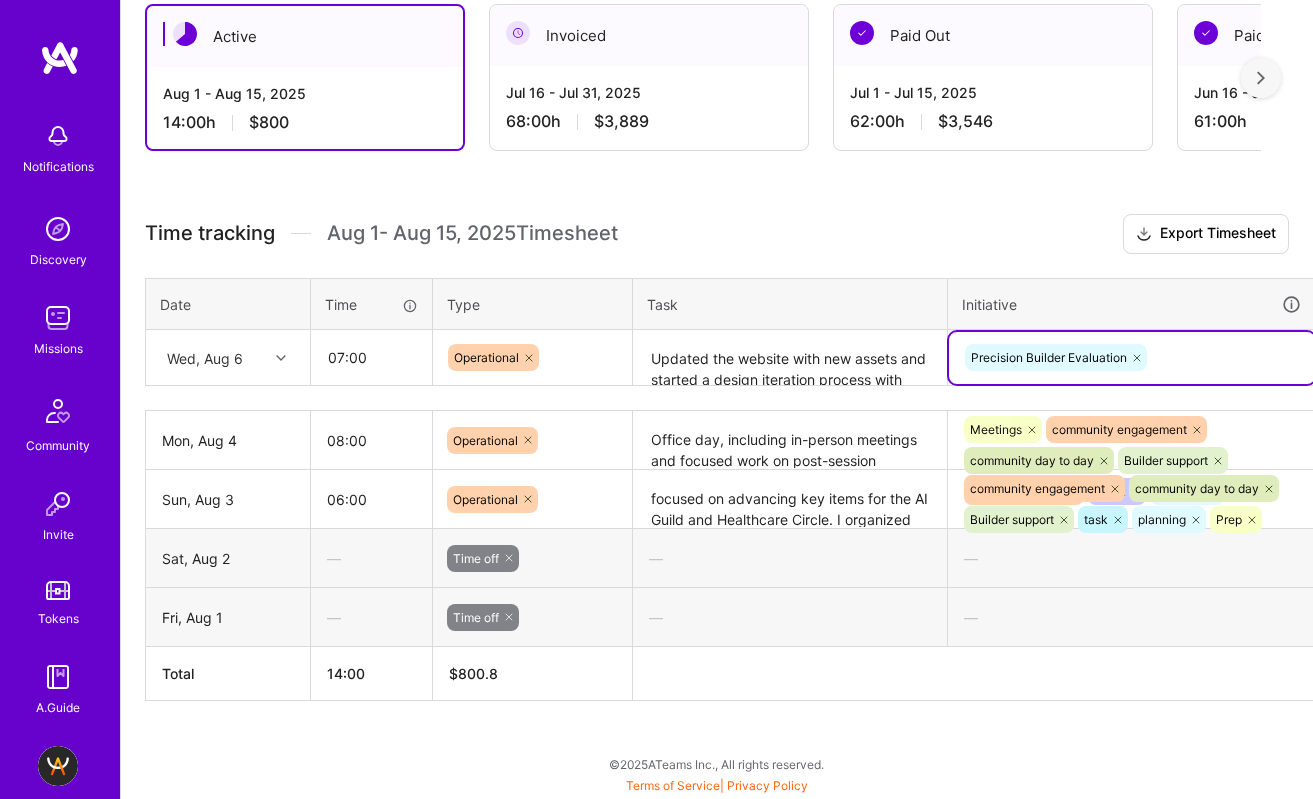scroll, scrollTop: 465, scrollLeft: 0, axis: vertical 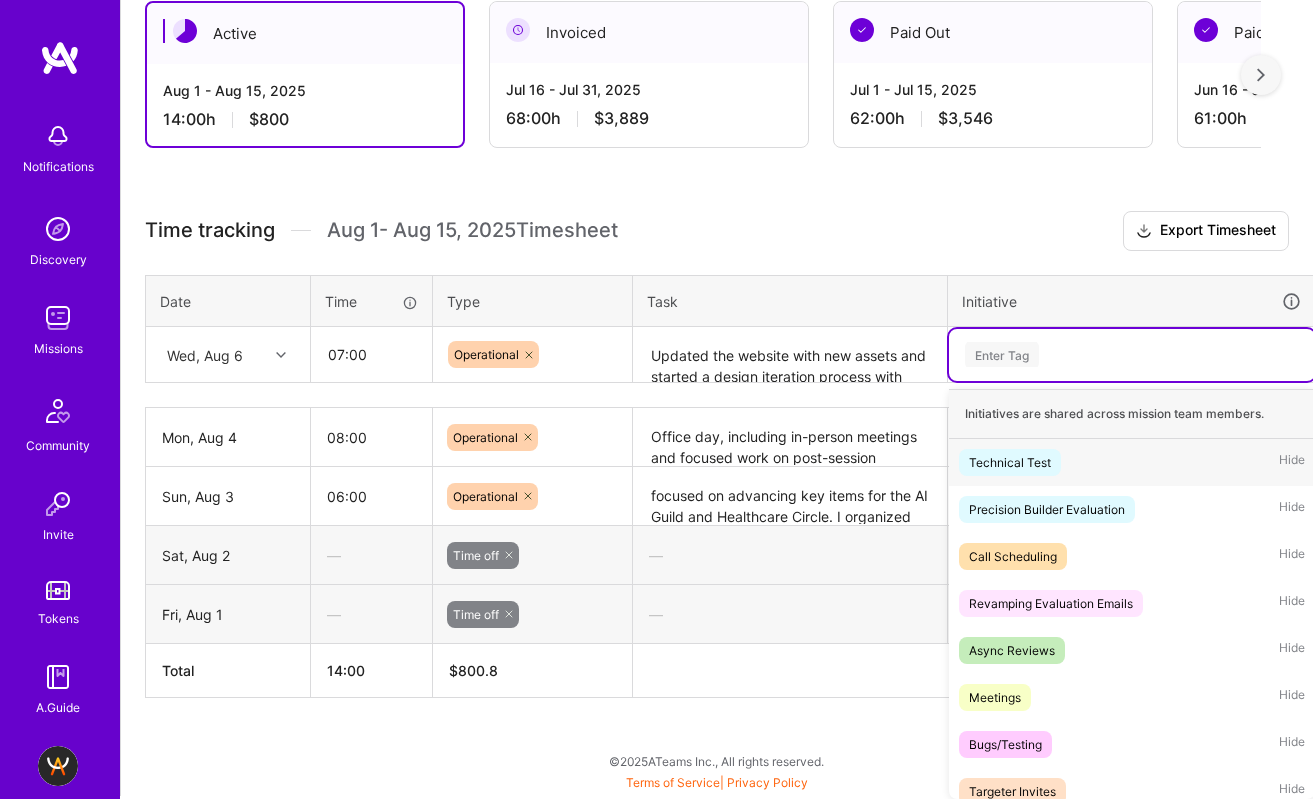 click on "Enter Tag" at bounding box center [1132, 355] 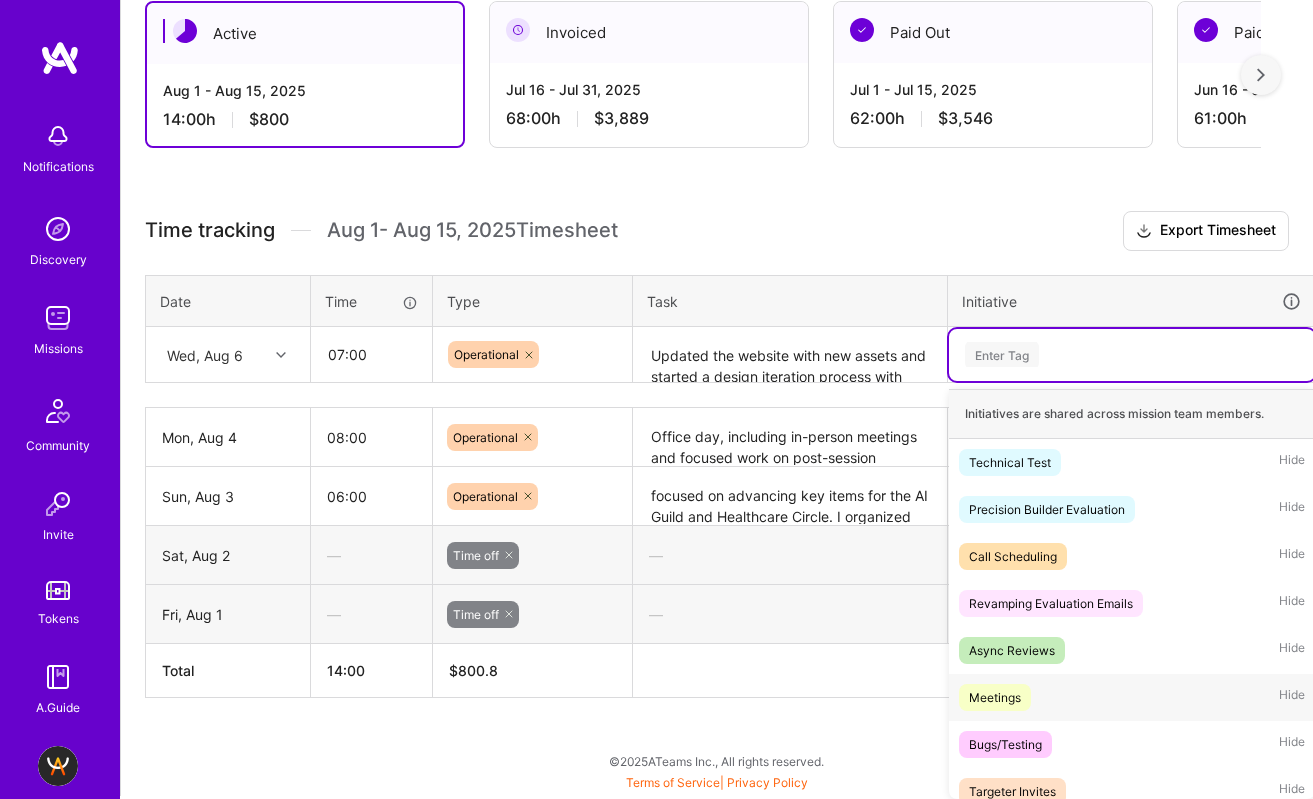 click on "Meetings" at bounding box center (995, 697) 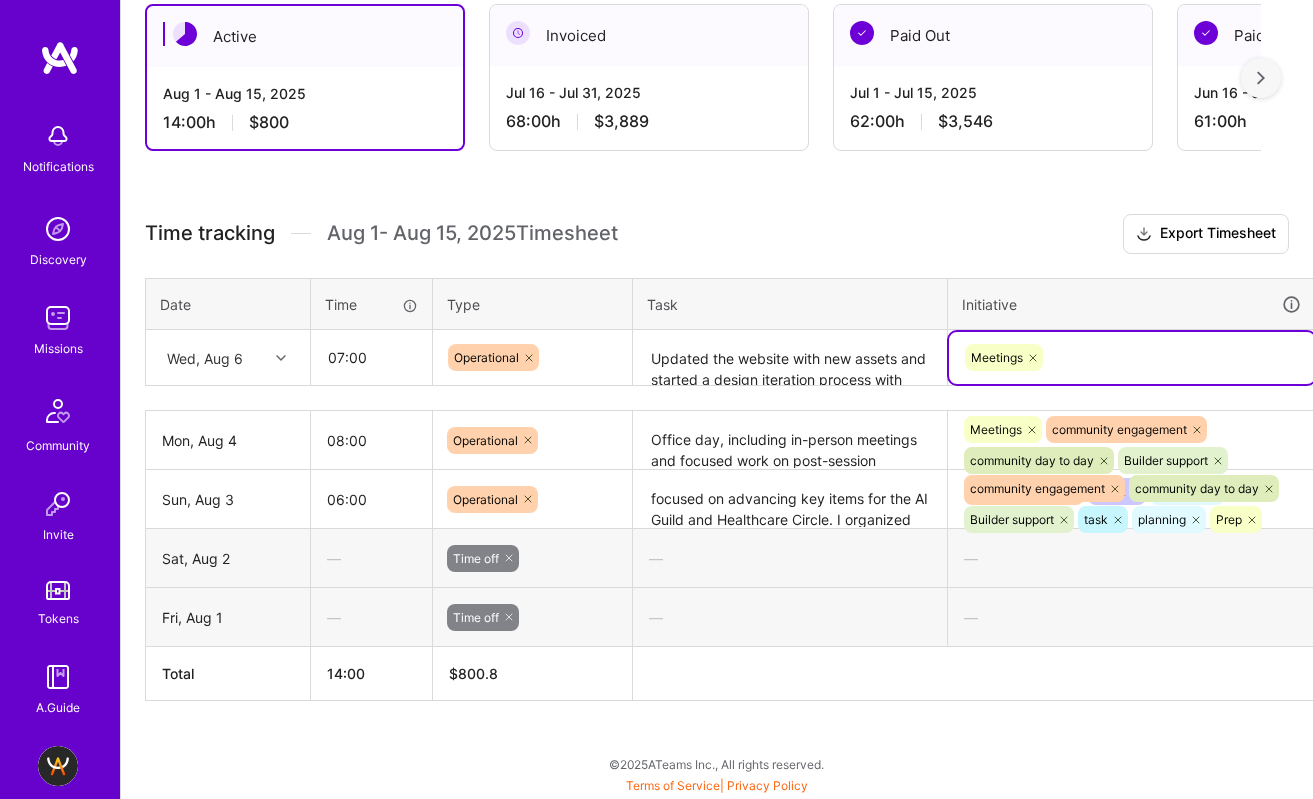 scroll, scrollTop: 468, scrollLeft: 0, axis: vertical 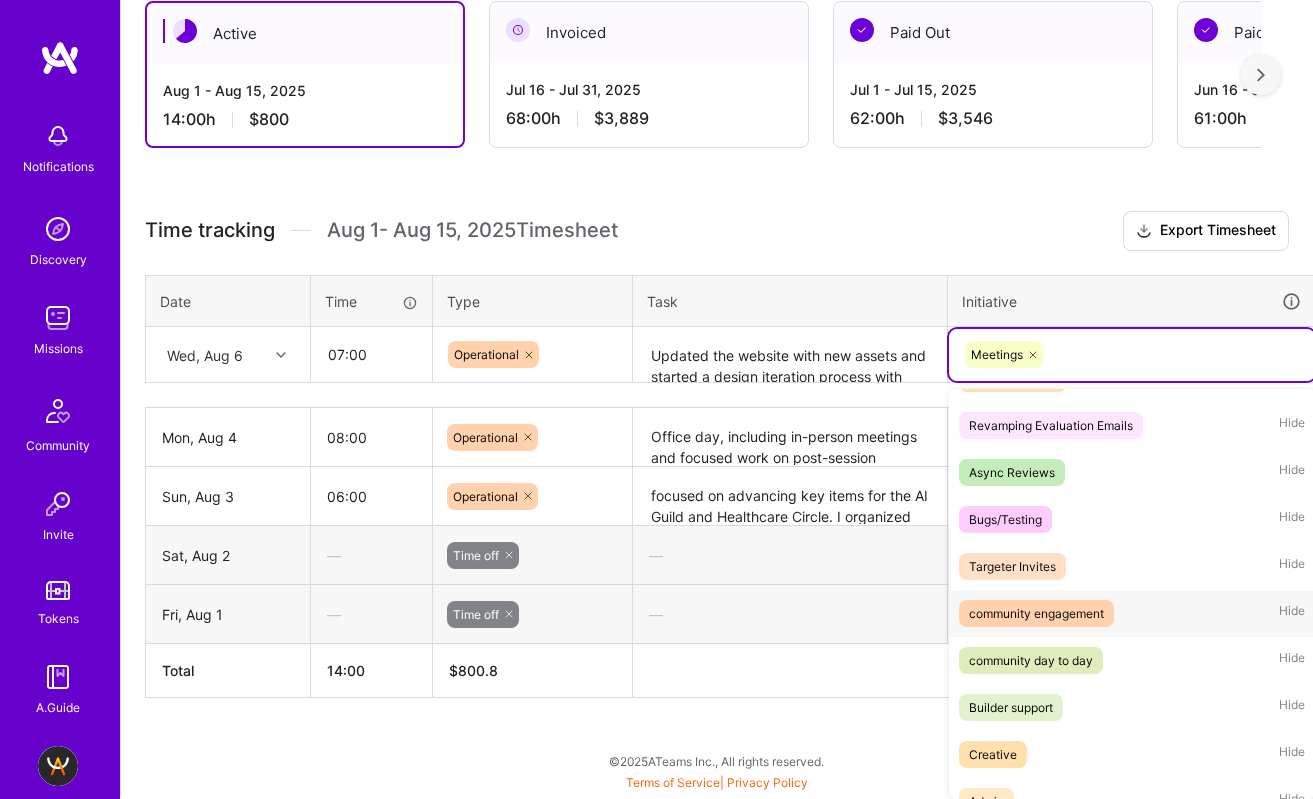 click on "community engagement" at bounding box center [1036, 613] 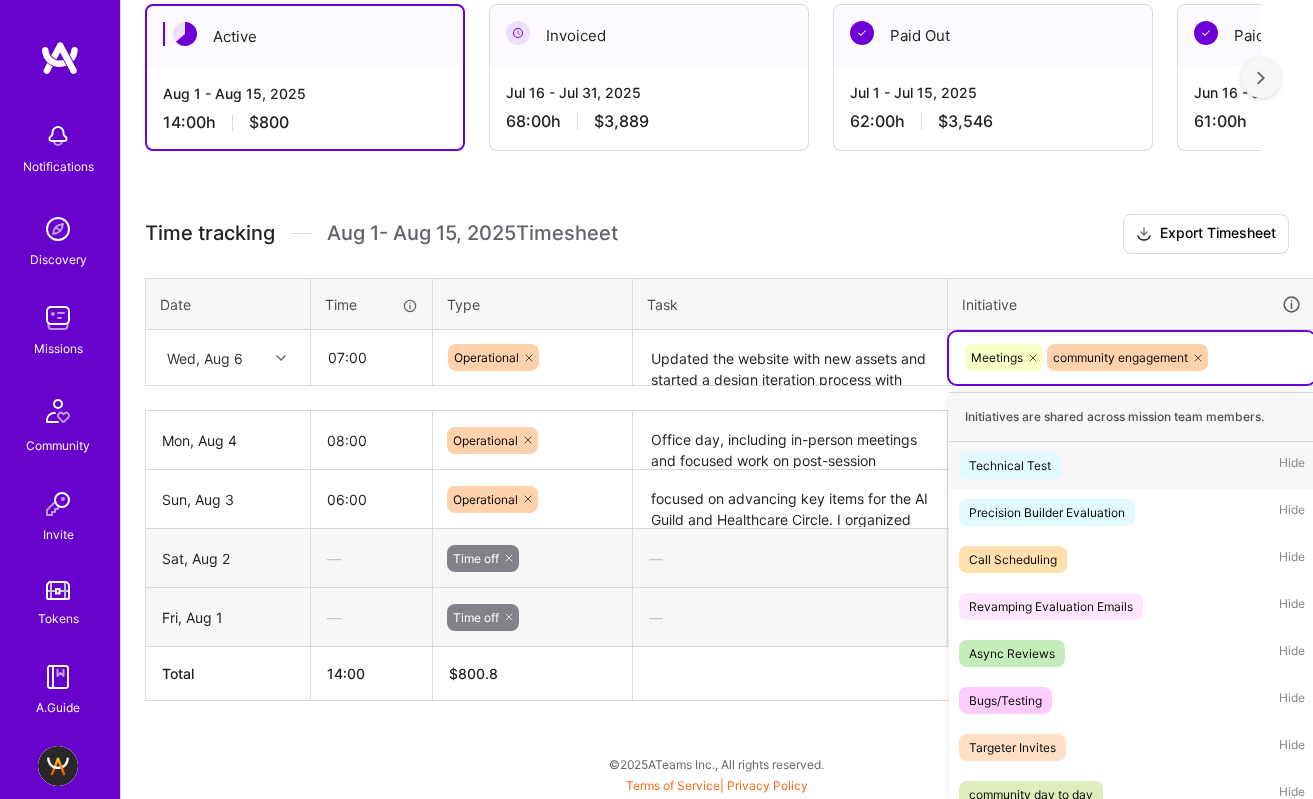 scroll, scrollTop: 468, scrollLeft: 0, axis: vertical 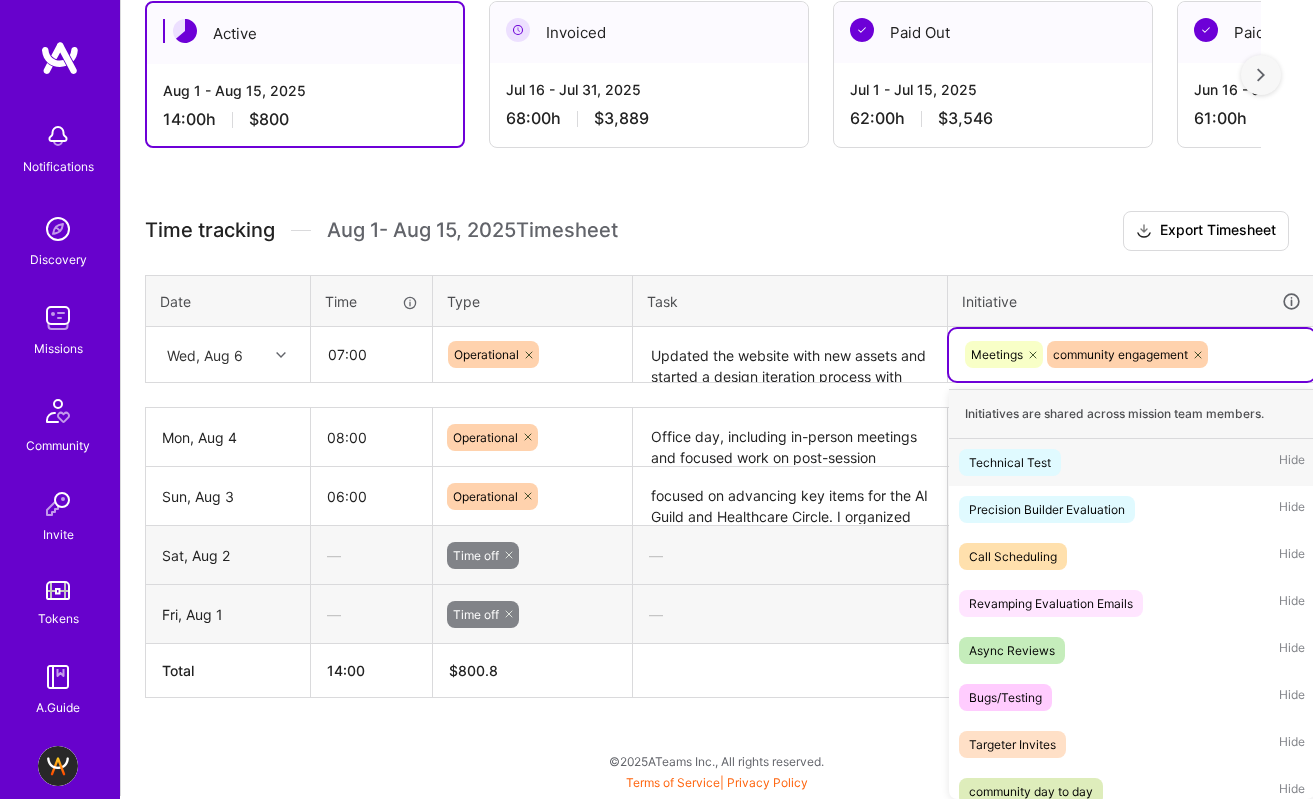click on "Meetings
community engagement" at bounding box center (1132, 354) 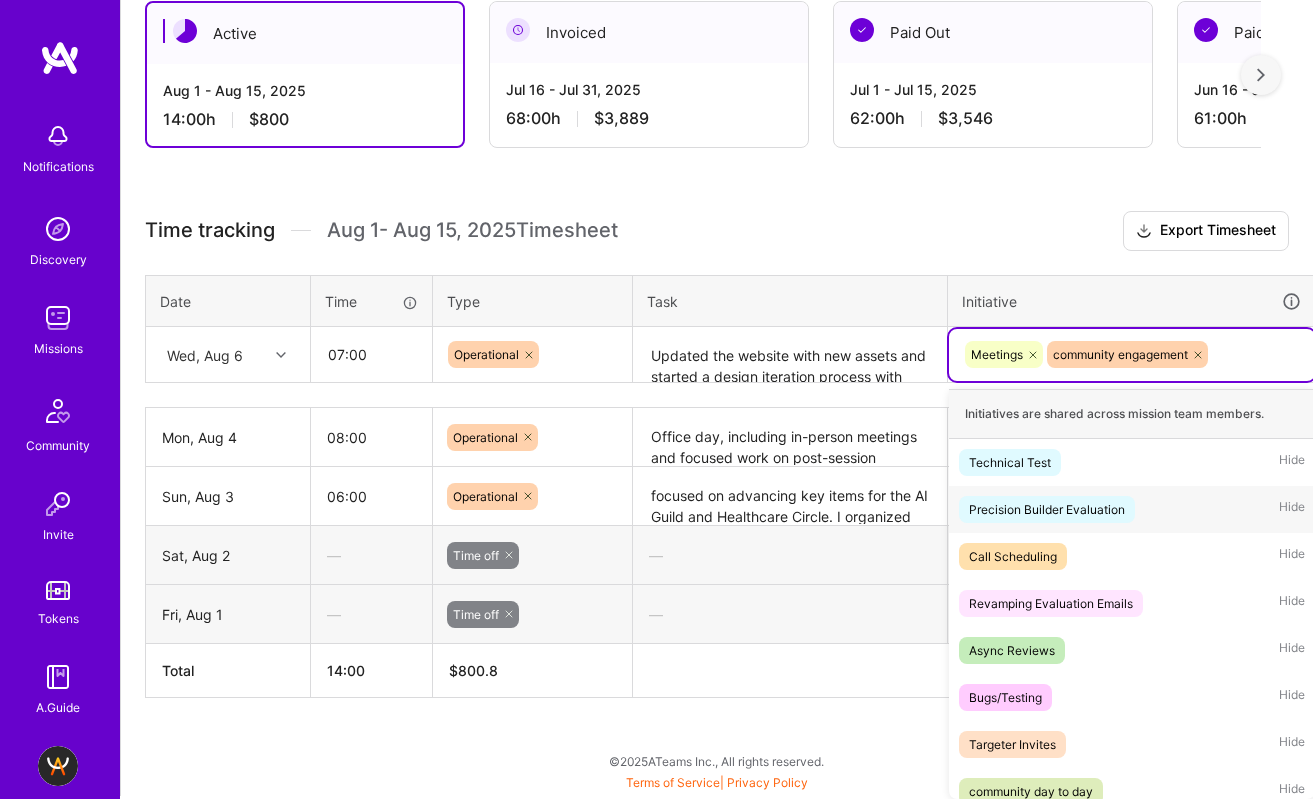 scroll, scrollTop: 106, scrollLeft: 0, axis: vertical 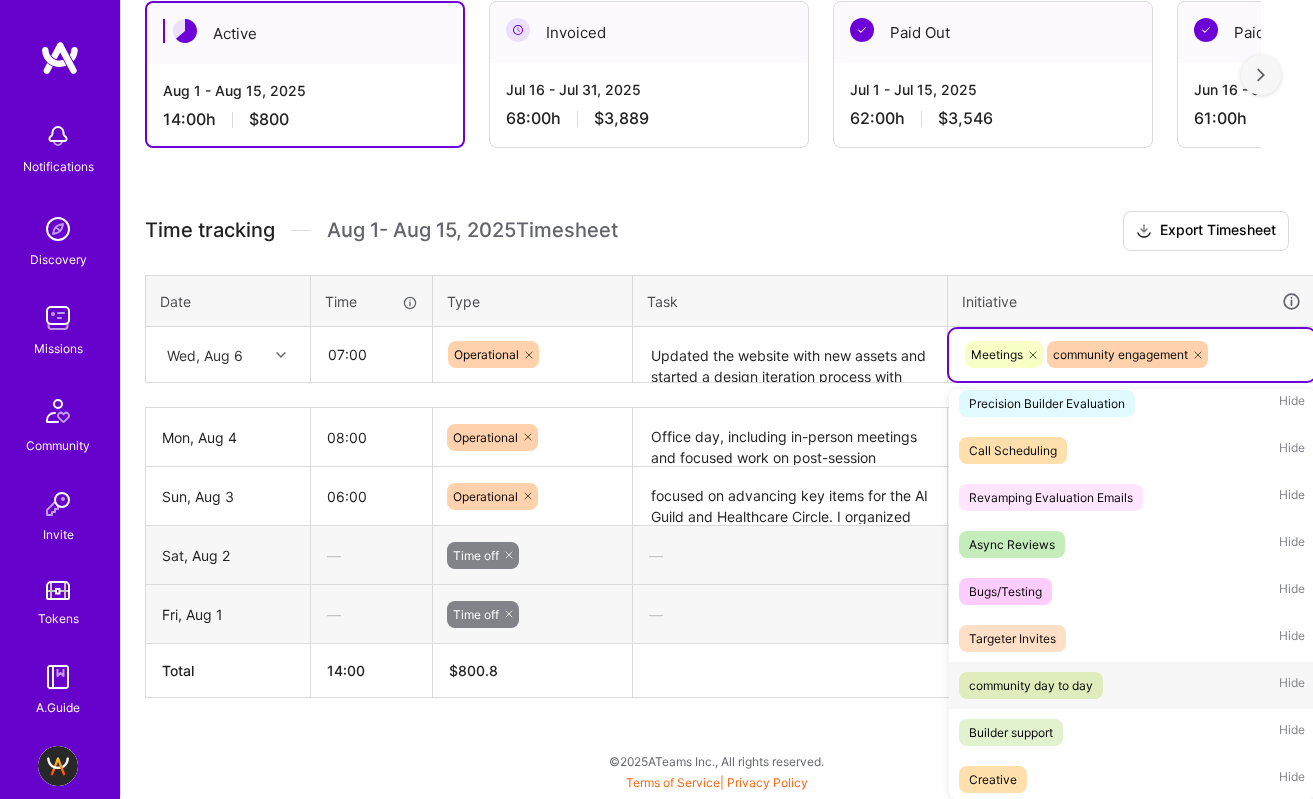 click on "community day to day" at bounding box center (1031, 685) 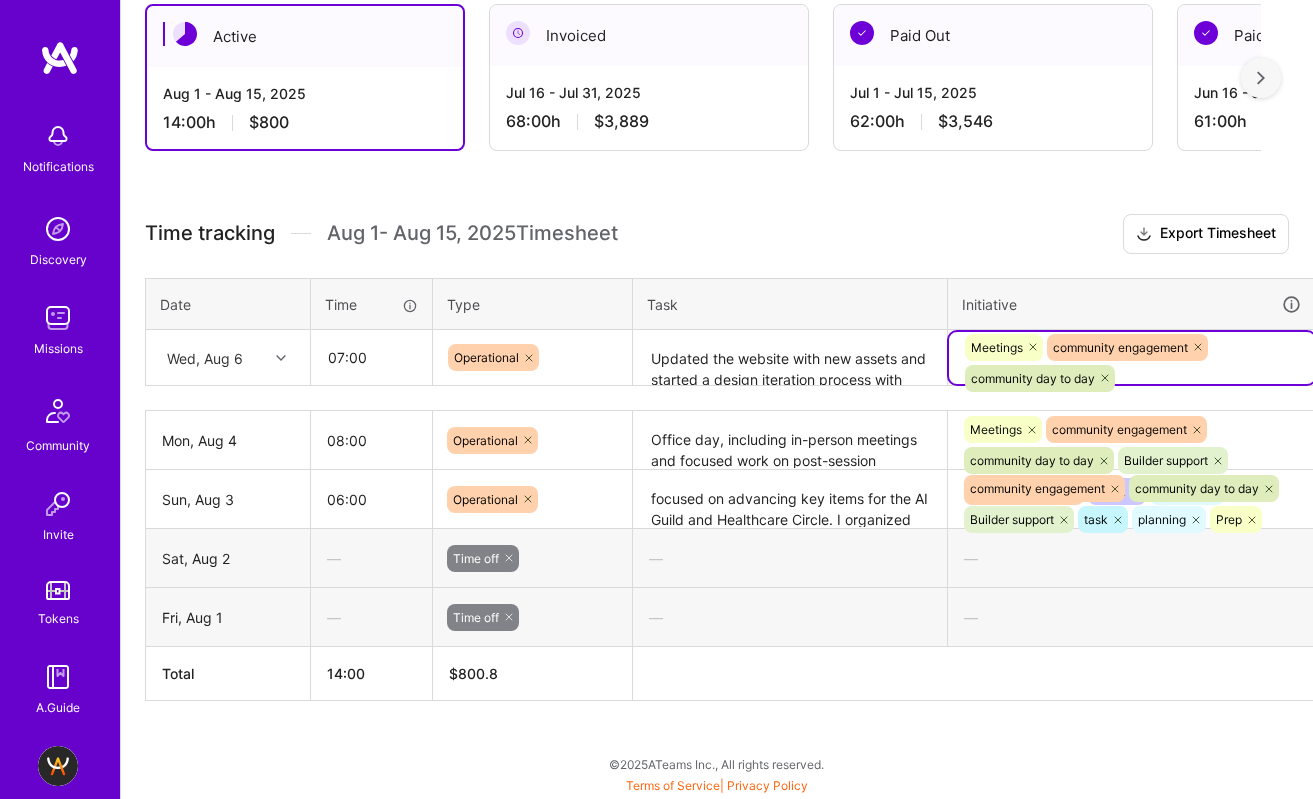 scroll, scrollTop: 468, scrollLeft: 0, axis: vertical 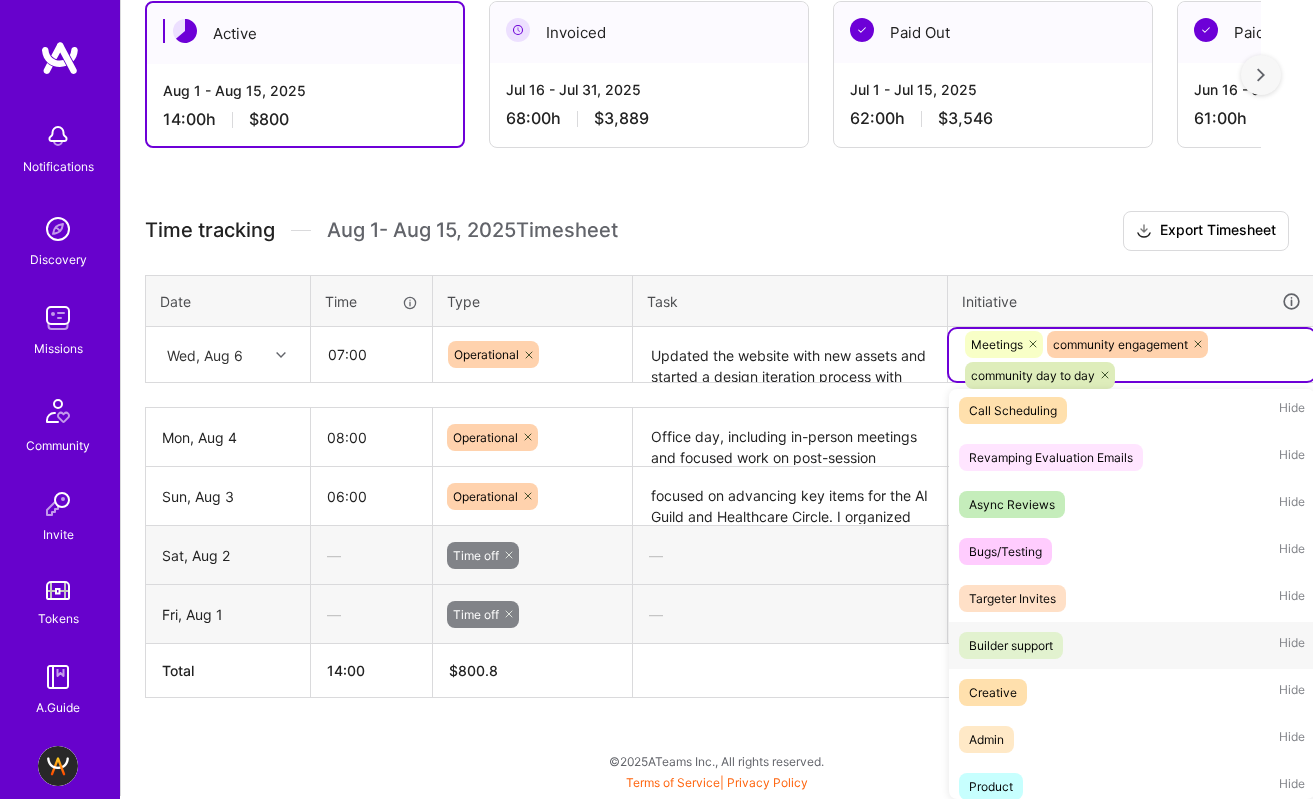 click on "Builder support Hide" at bounding box center (1132, 645) 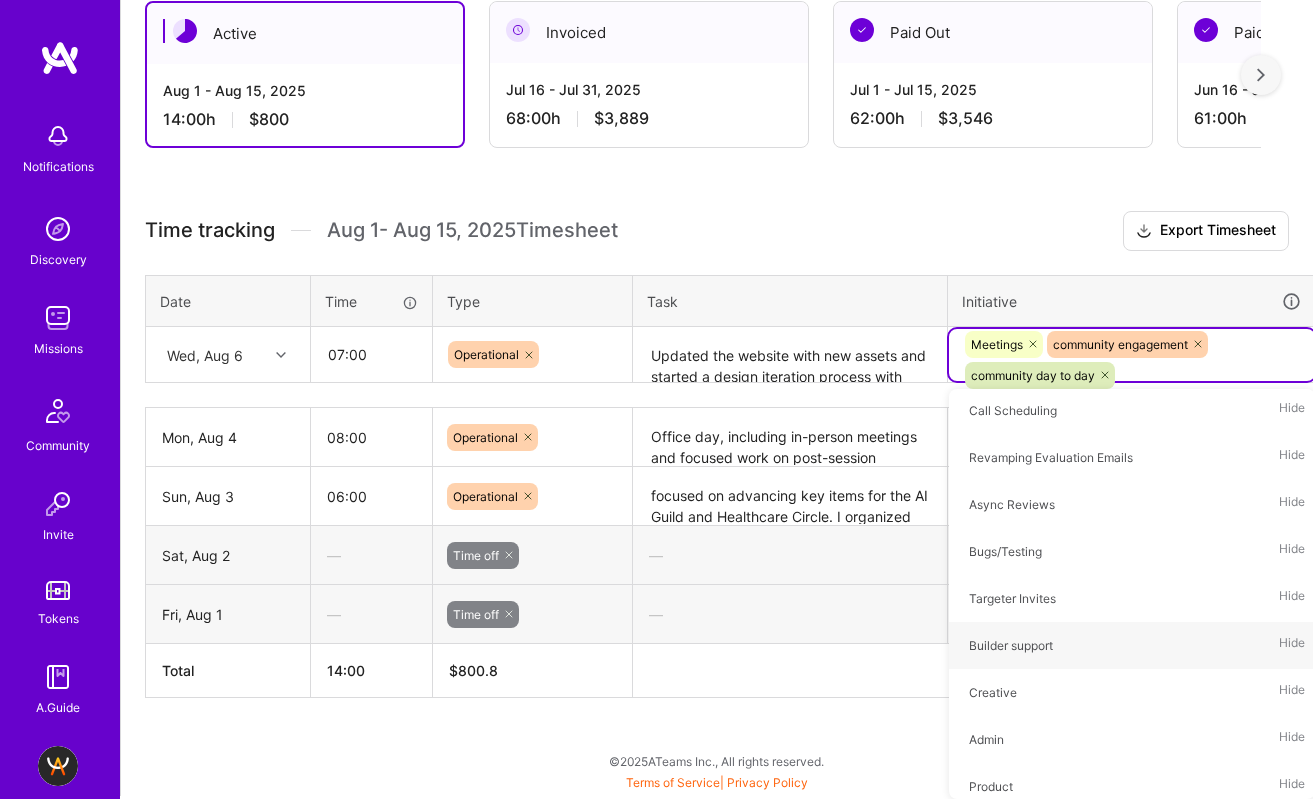 scroll, scrollTop: 465, scrollLeft: 0, axis: vertical 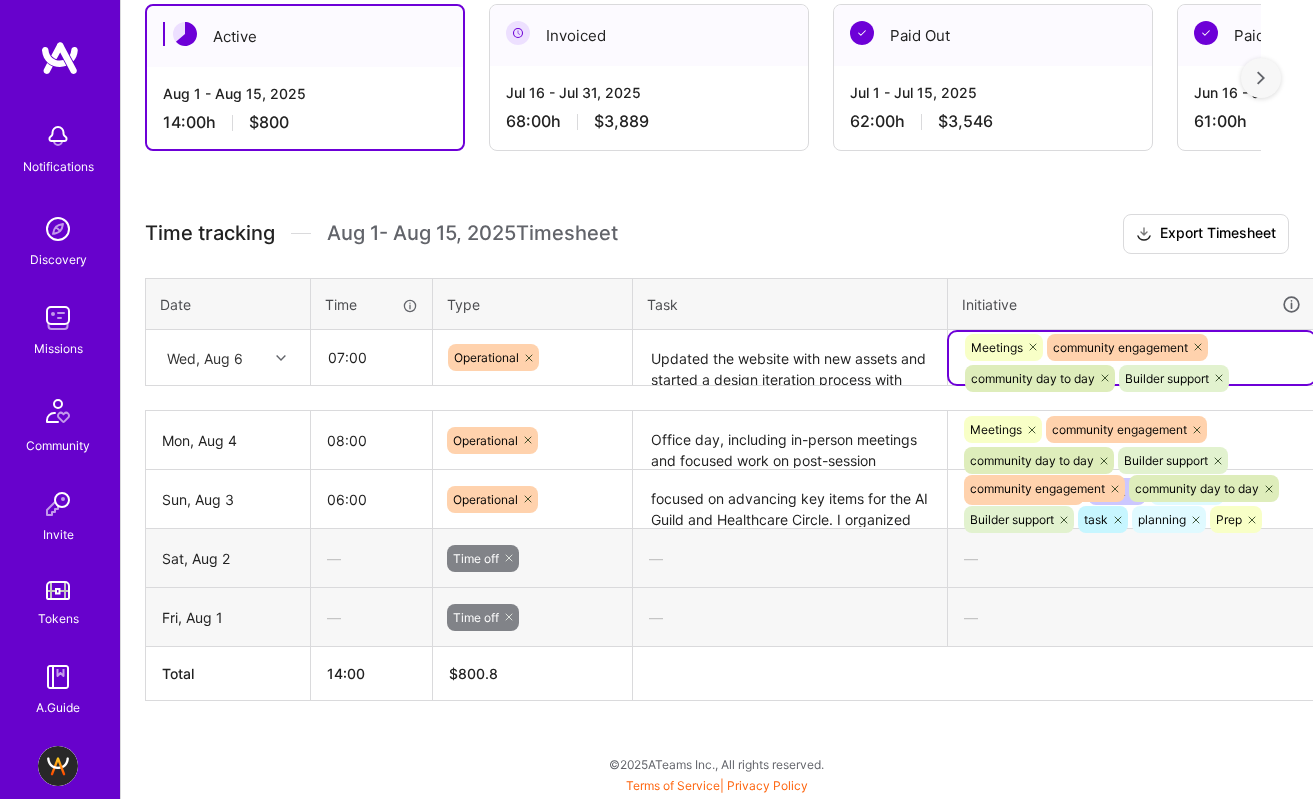 click 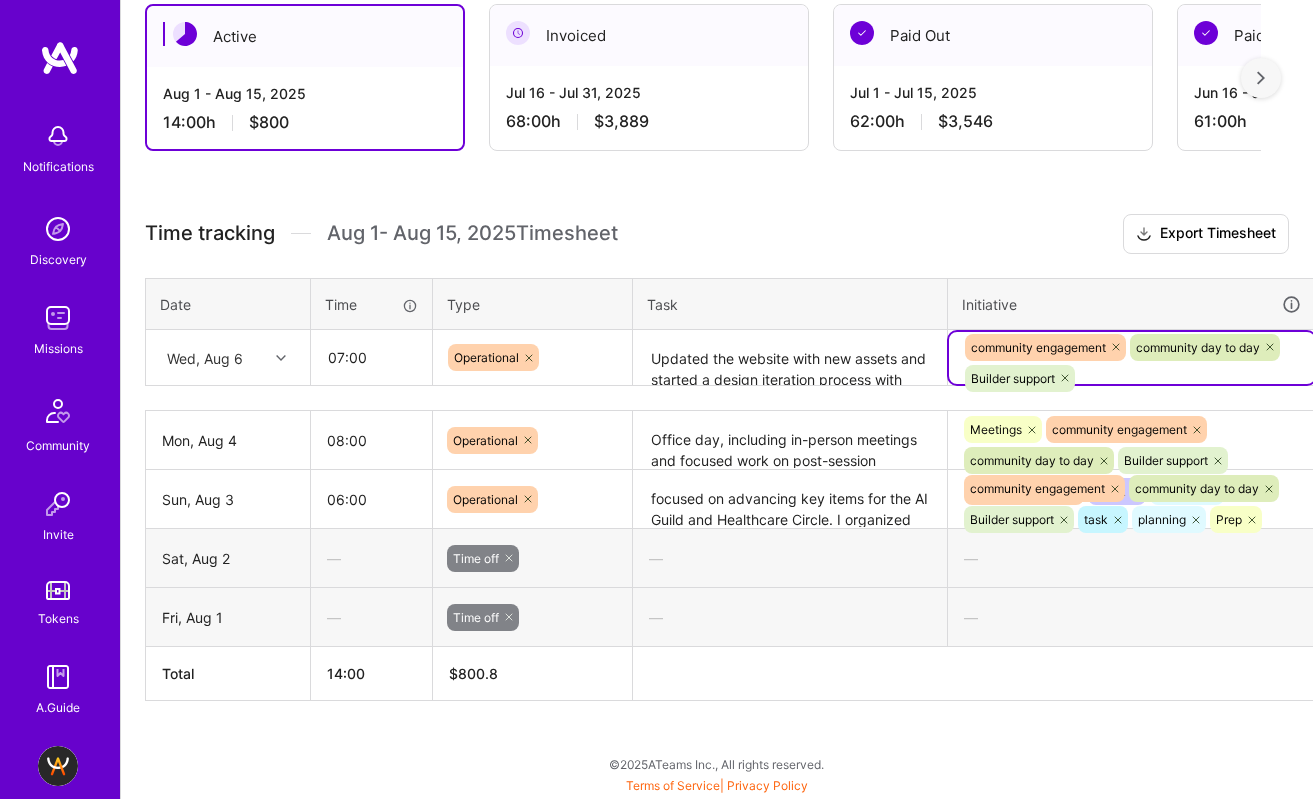 scroll, scrollTop: 468, scrollLeft: 0, axis: vertical 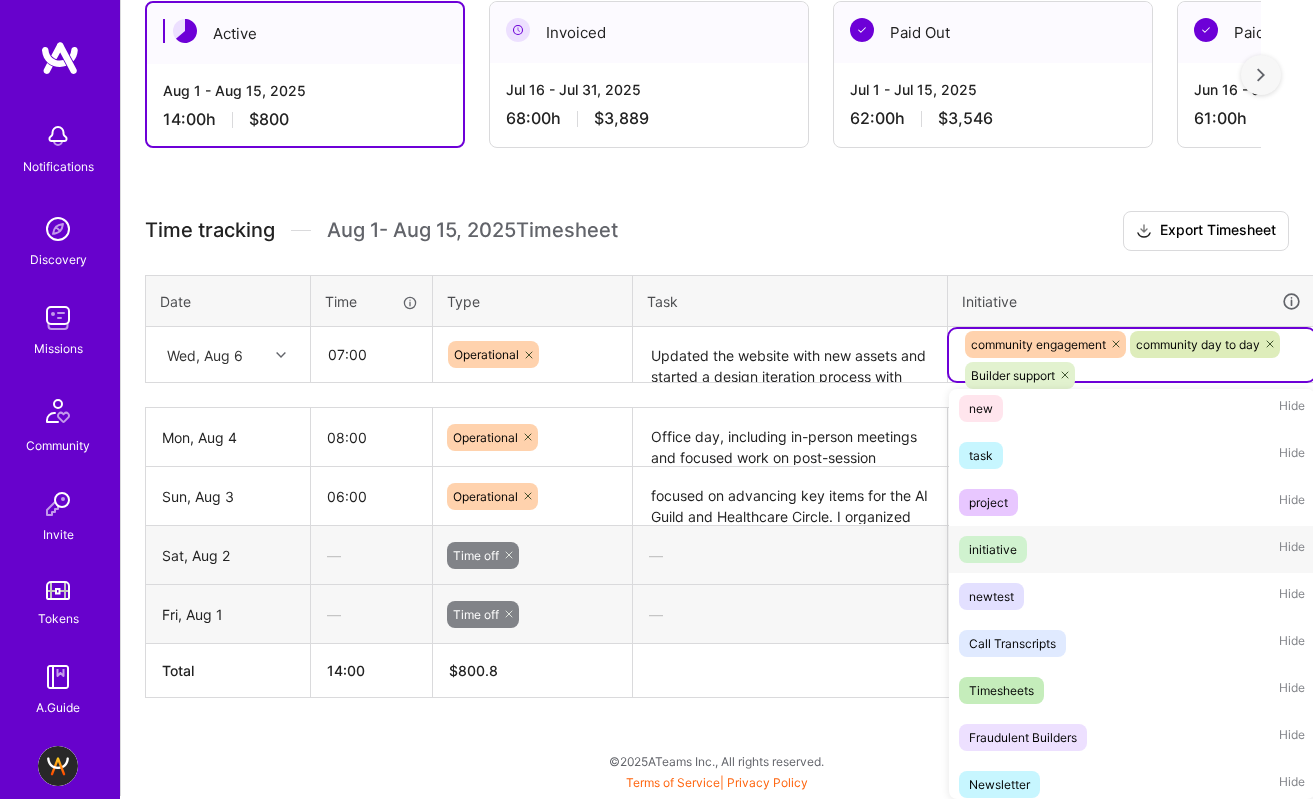 click on "initiative" at bounding box center [993, 549] 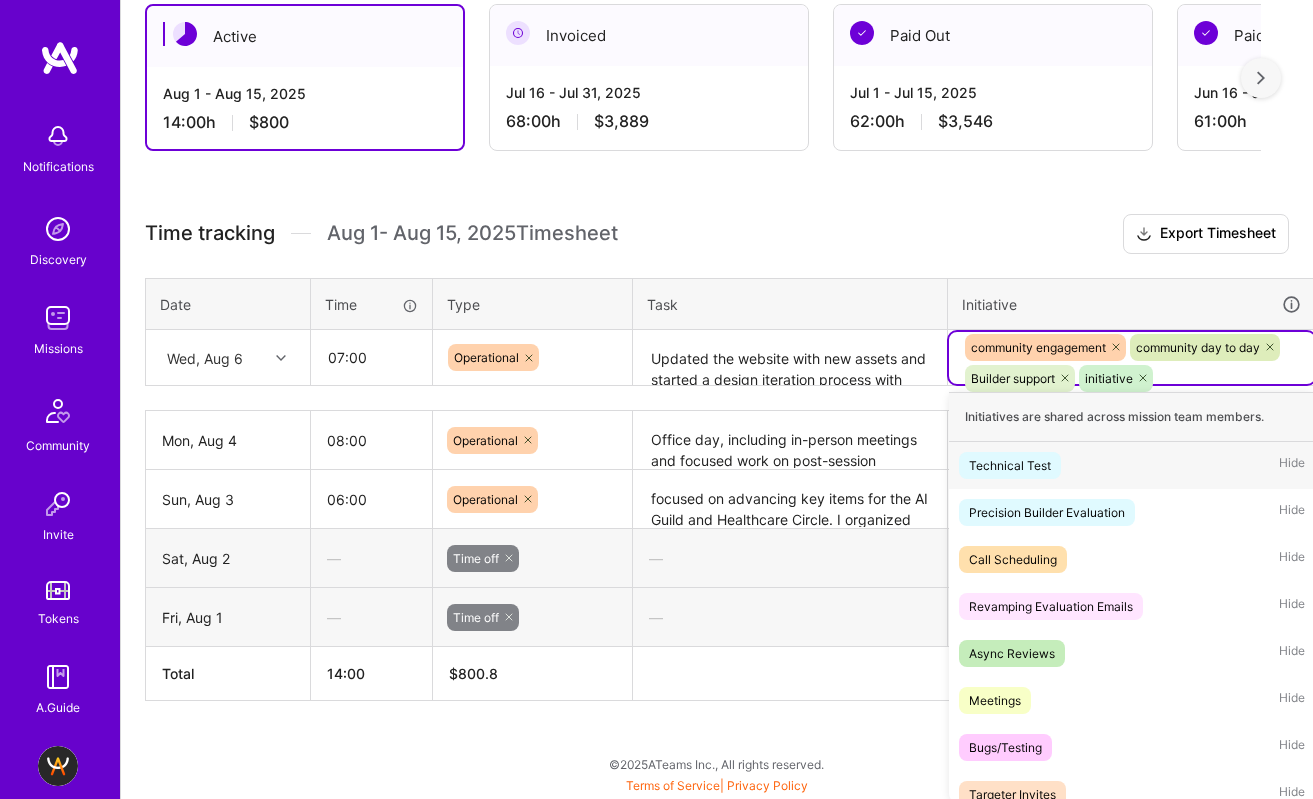 scroll, scrollTop: 468, scrollLeft: 0, axis: vertical 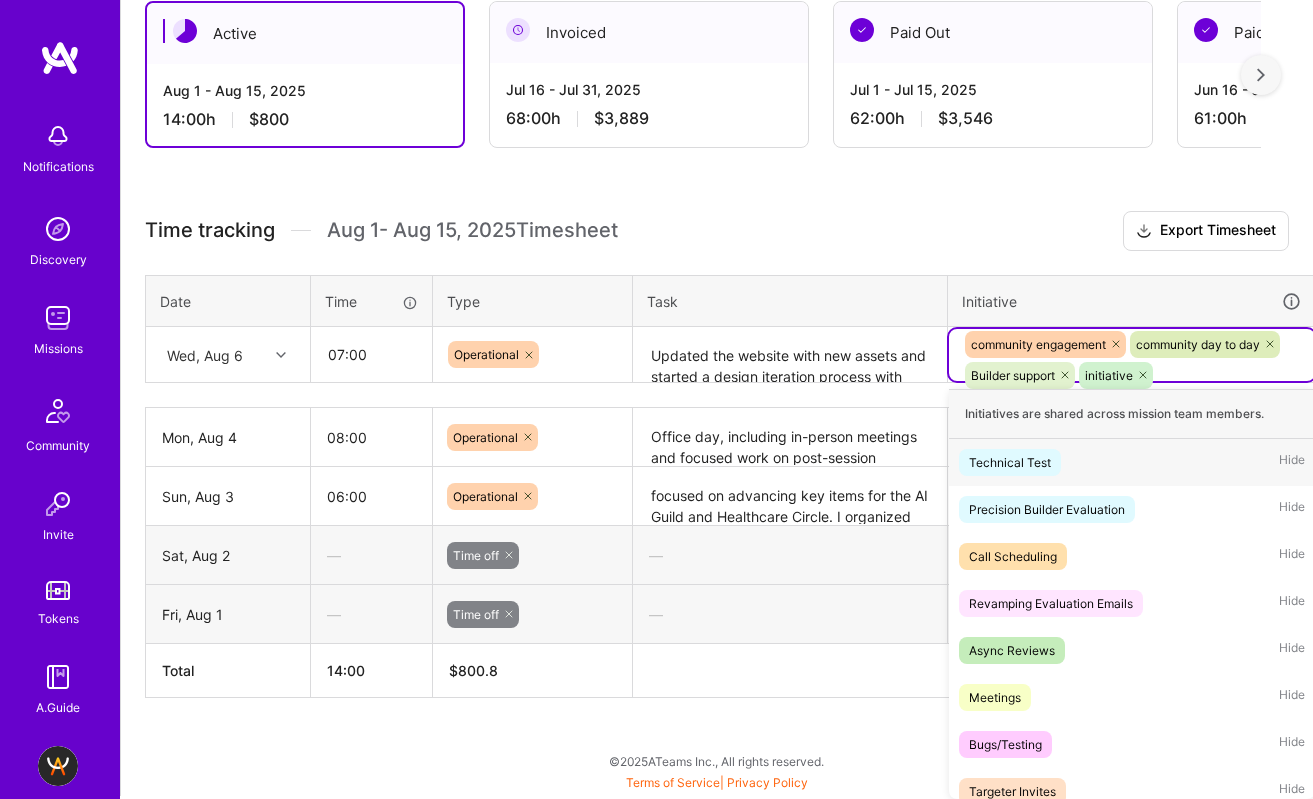 click on "community engagement
community day to day
Builder support
initiative" at bounding box center [1132, 360] 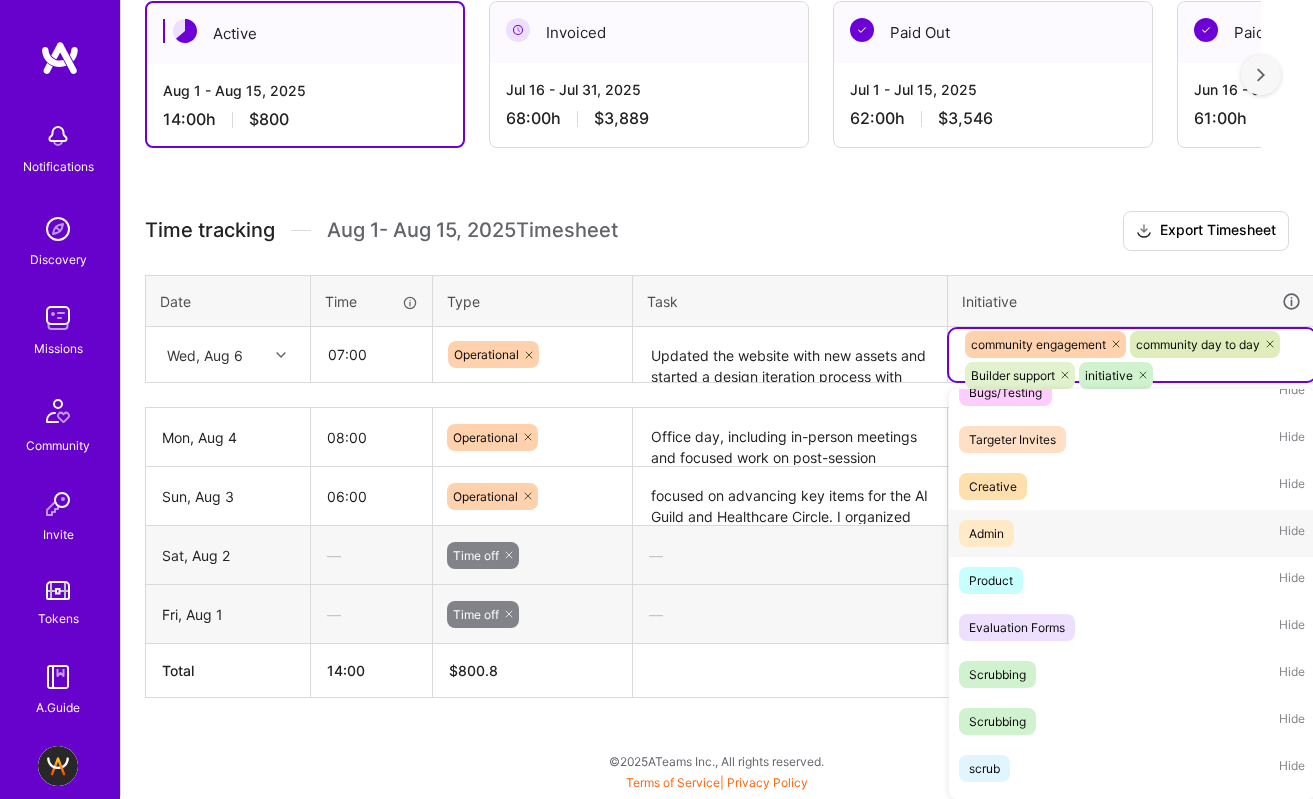 scroll, scrollTop: 308, scrollLeft: 0, axis: vertical 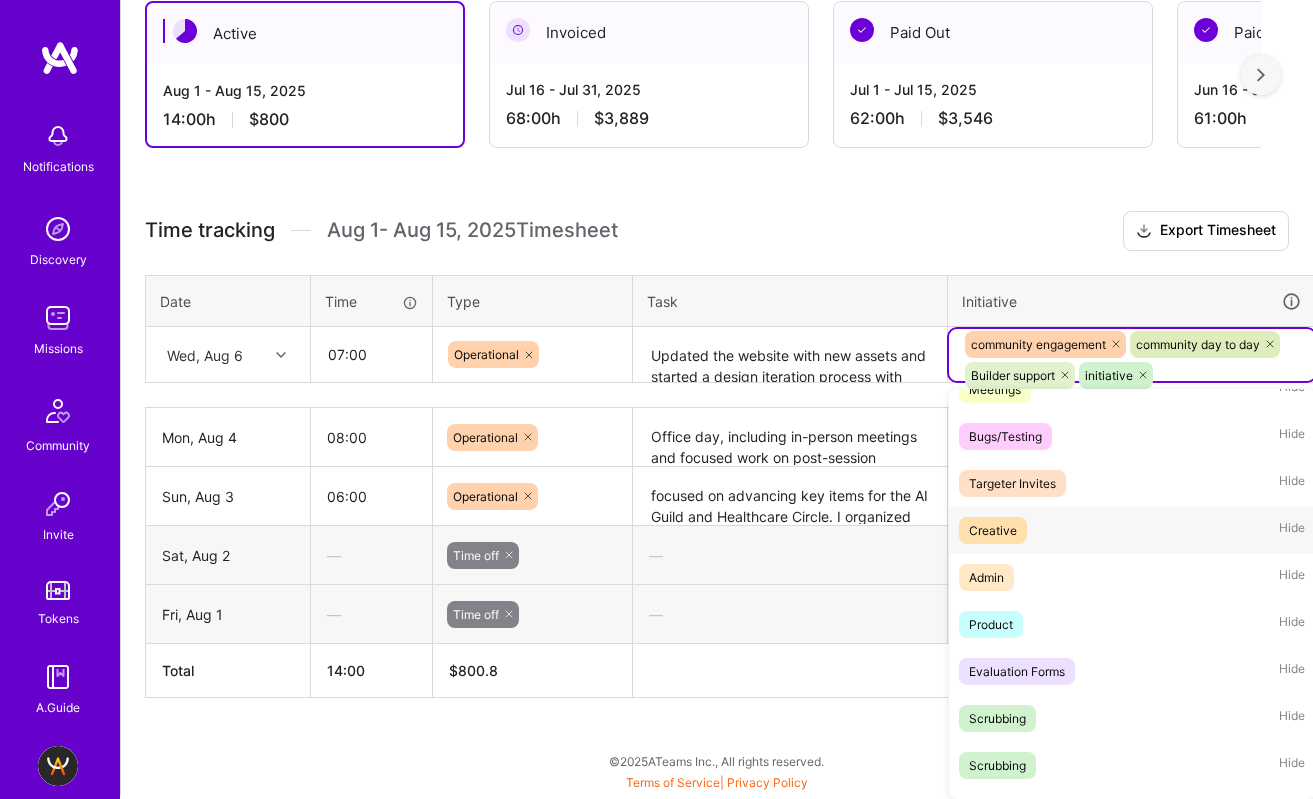 click on "Creative Hide" at bounding box center (1132, 530) 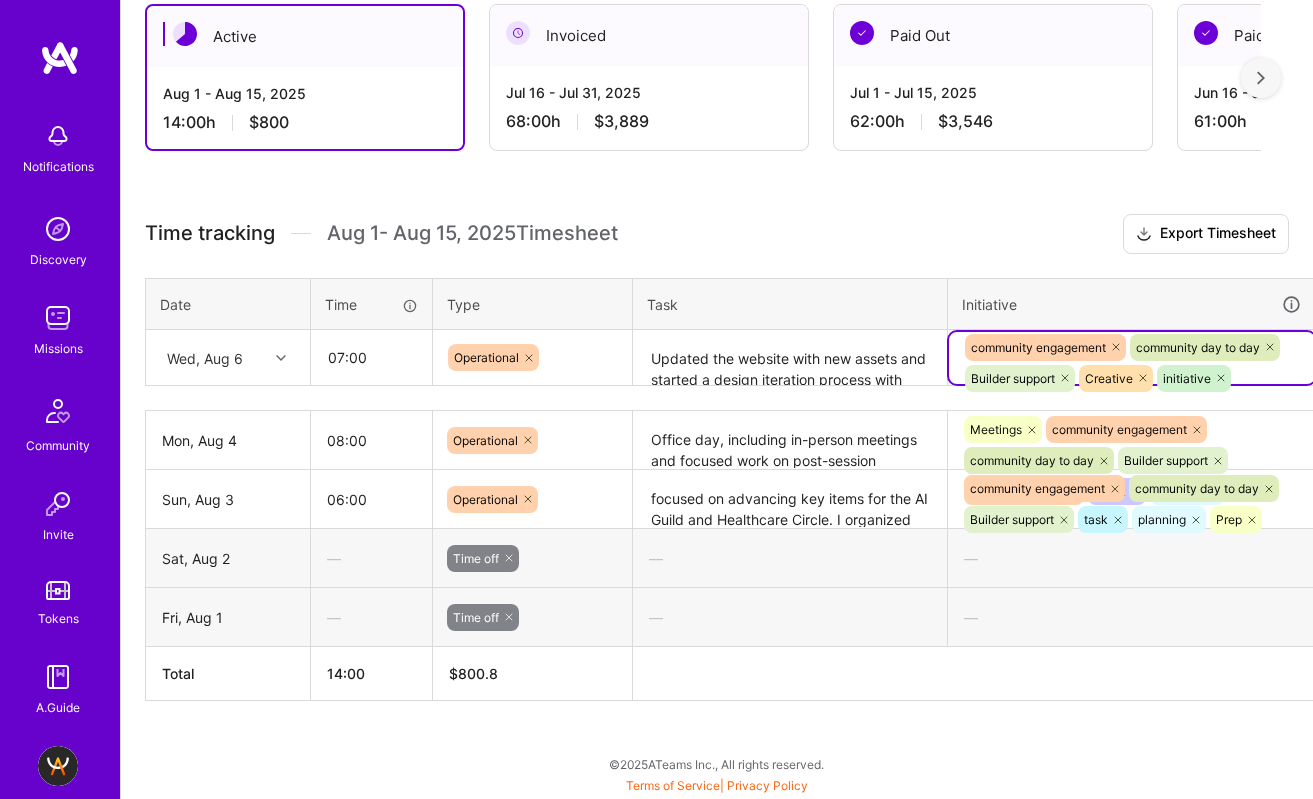 scroll, scrollTop: 609, scrollLeft: 0, axis: vertical 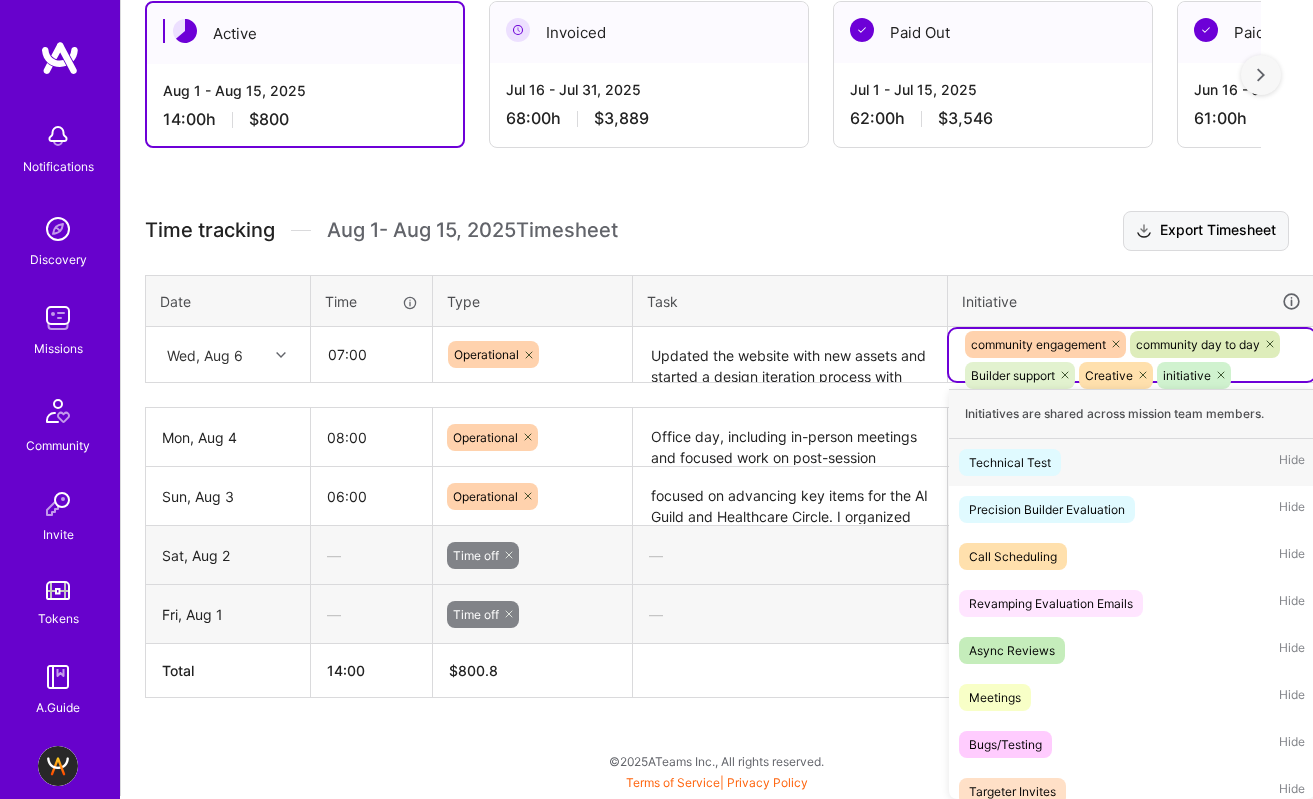 click on "Time tracking Aug 1  -   Aug 15 ,   2025  Timesheet Export Timesheet Date Time Type Task Initiative  Wed, Aug 6 07:00 Operational
Updated the website with new assets and started a design iteration process with Elliot for refreshed visuals. Got access to Zapier and began testing new automations to streamline workflows. Finalized the updated AI Guild interview guide, including changes related to Circle-specific flows and onboarding for a new interviewer. Sent next-step messages to Fintech Circle applicants who were interviewed for AI, organized their data for internal tracking, and handled rejections. Scheduled new interviews and coordinated availability for upcoming August Circle events. Also drafted new messaging for Engineering Circle and continued managing guild communications and documentation. option Creative, selected. option Technical Test focused, 1 of 61. 56 results available. Use Up and Down to choose options, press Enter to select the currently focused option, press Escape to exit the menu." at bounding box center [717, 454] 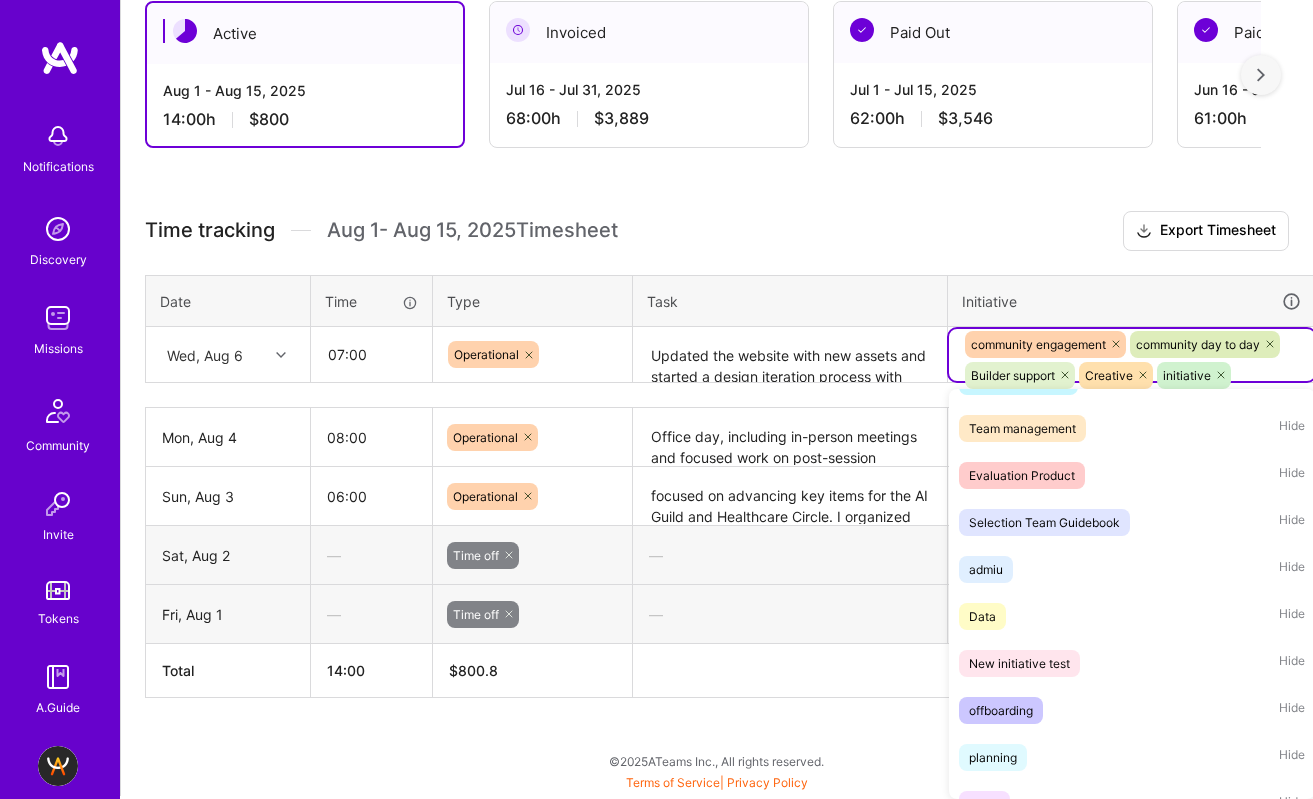 scroll, scrollTop: 2272, scrollLeft: 0, axis: vertical 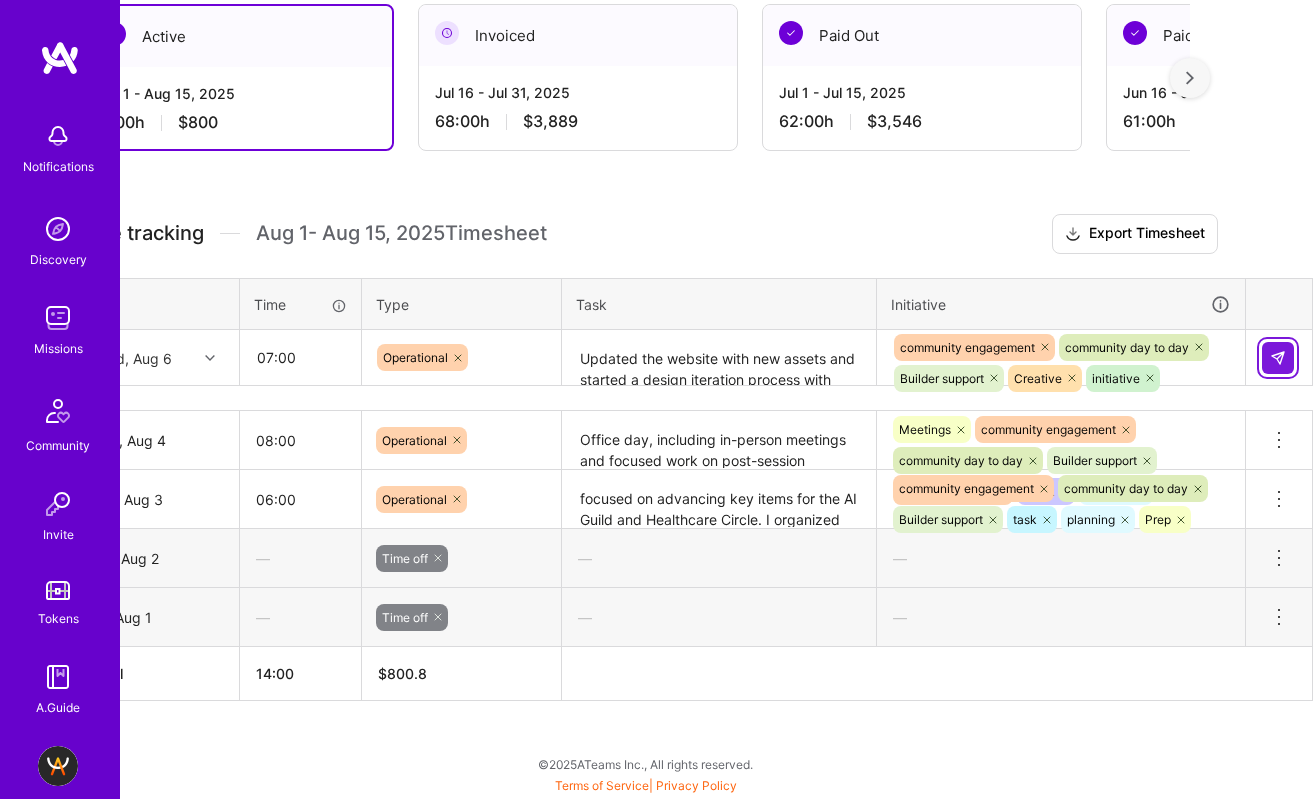 click at bounding box center (1278, 358) 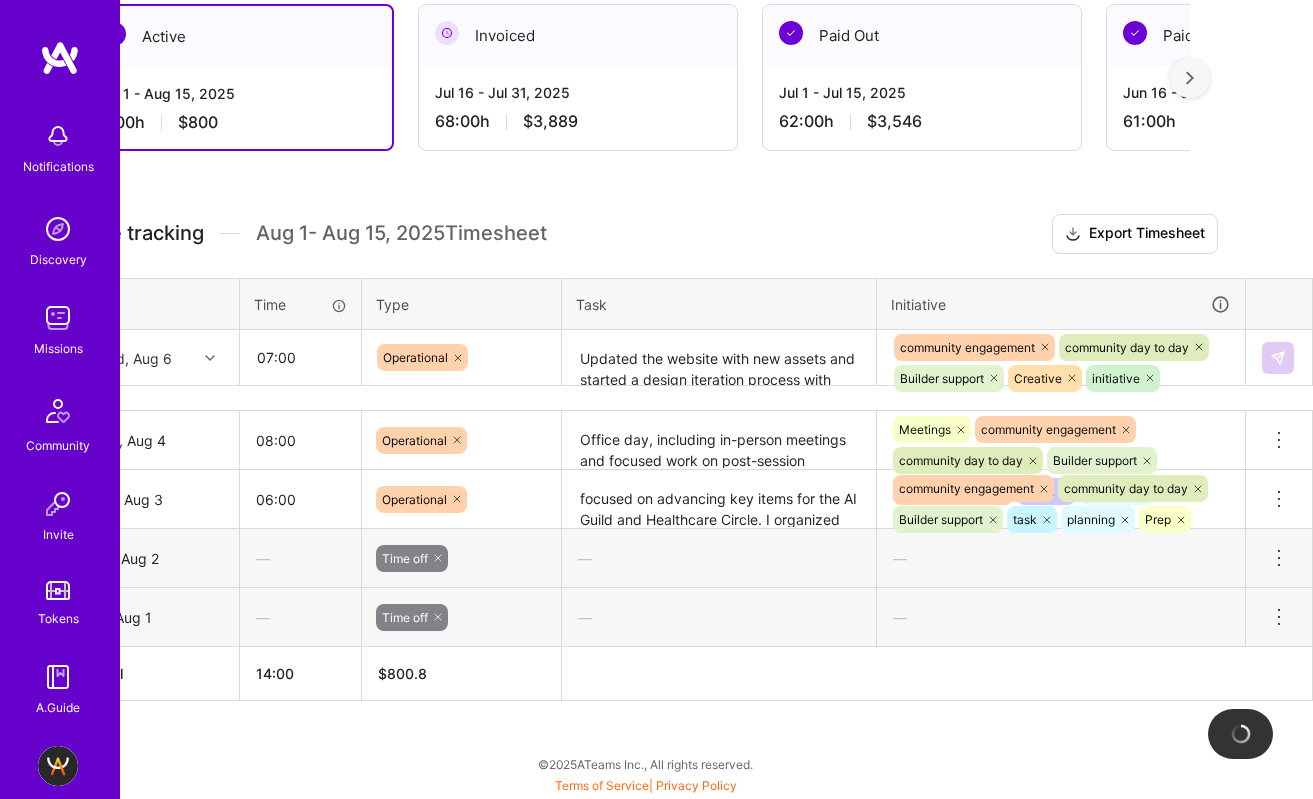 scroll, scrollTop: 465, scrollLeft: 0, axis: vertical 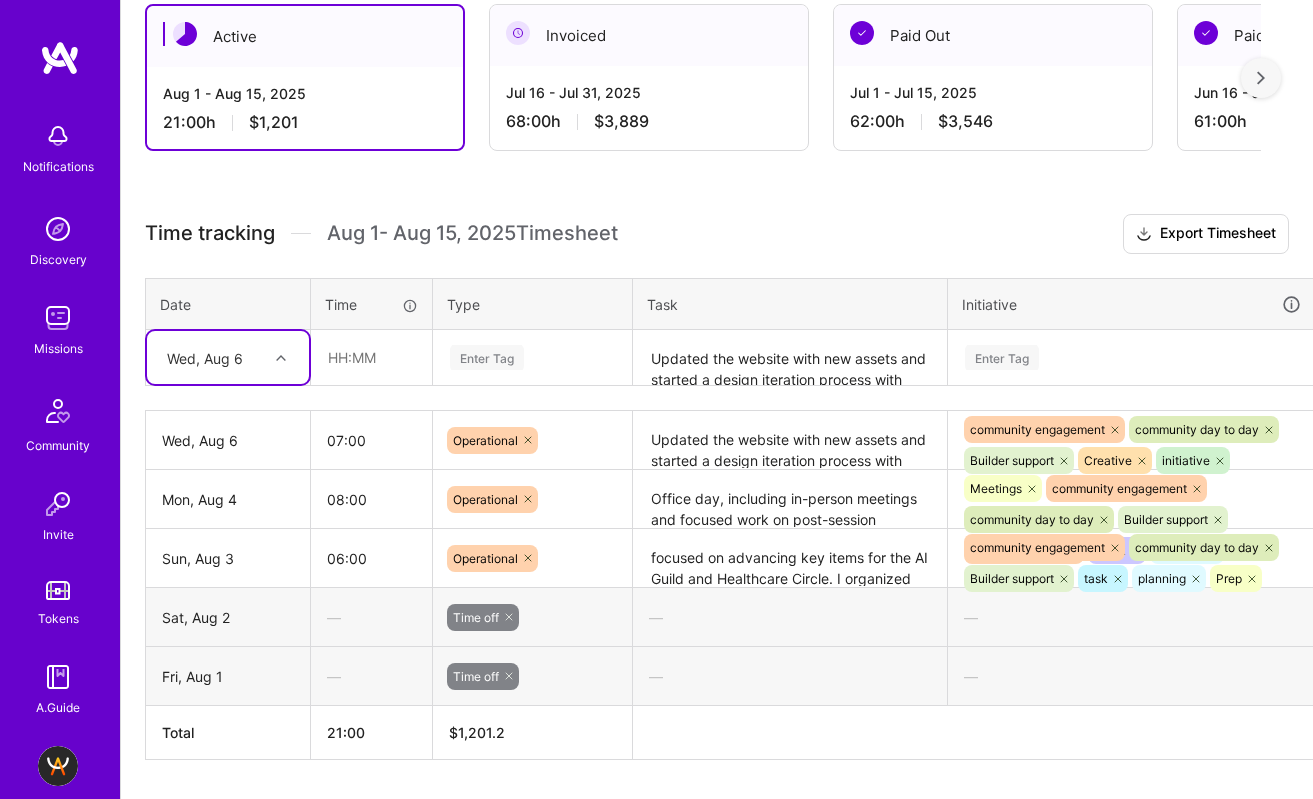click on "Wed, Aug 6" at bounding box center (212, 357) 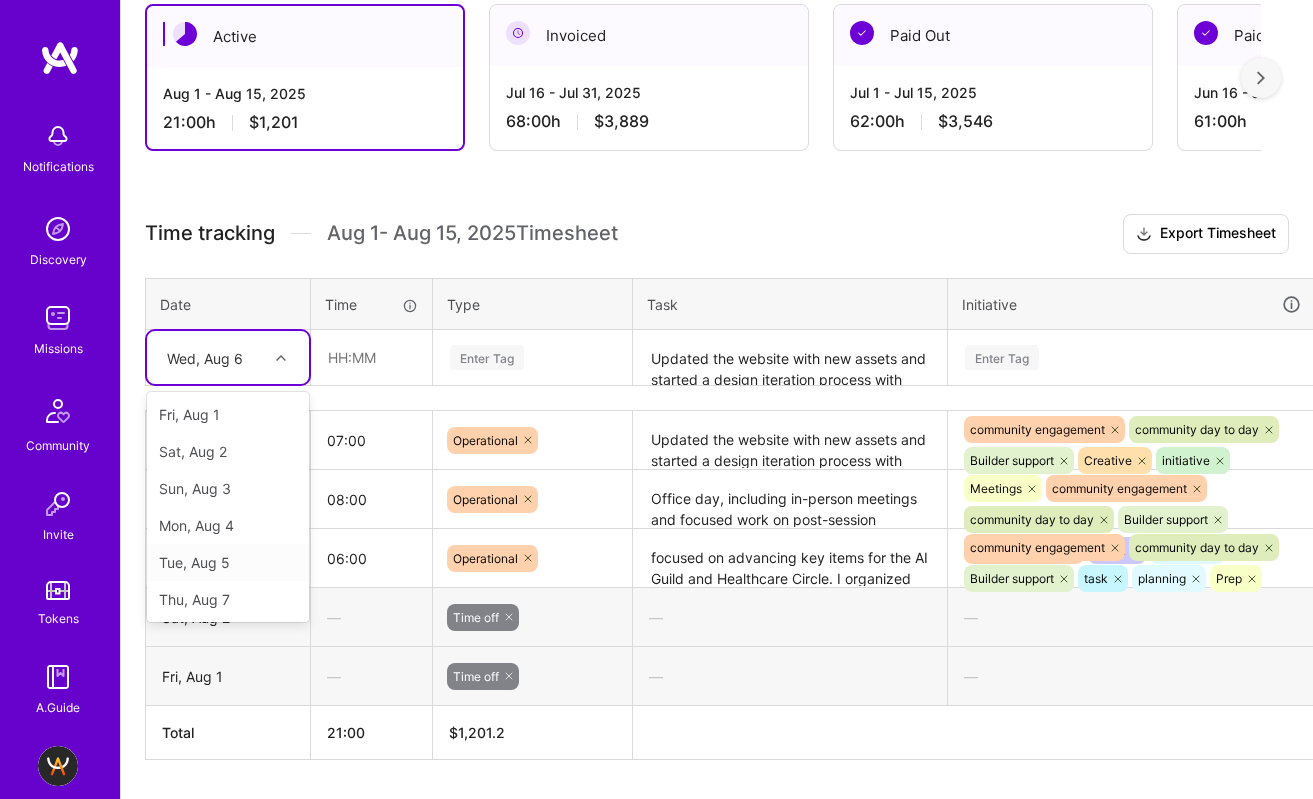 click on "Tue, Aug 5" at bounding box center (228, 562) 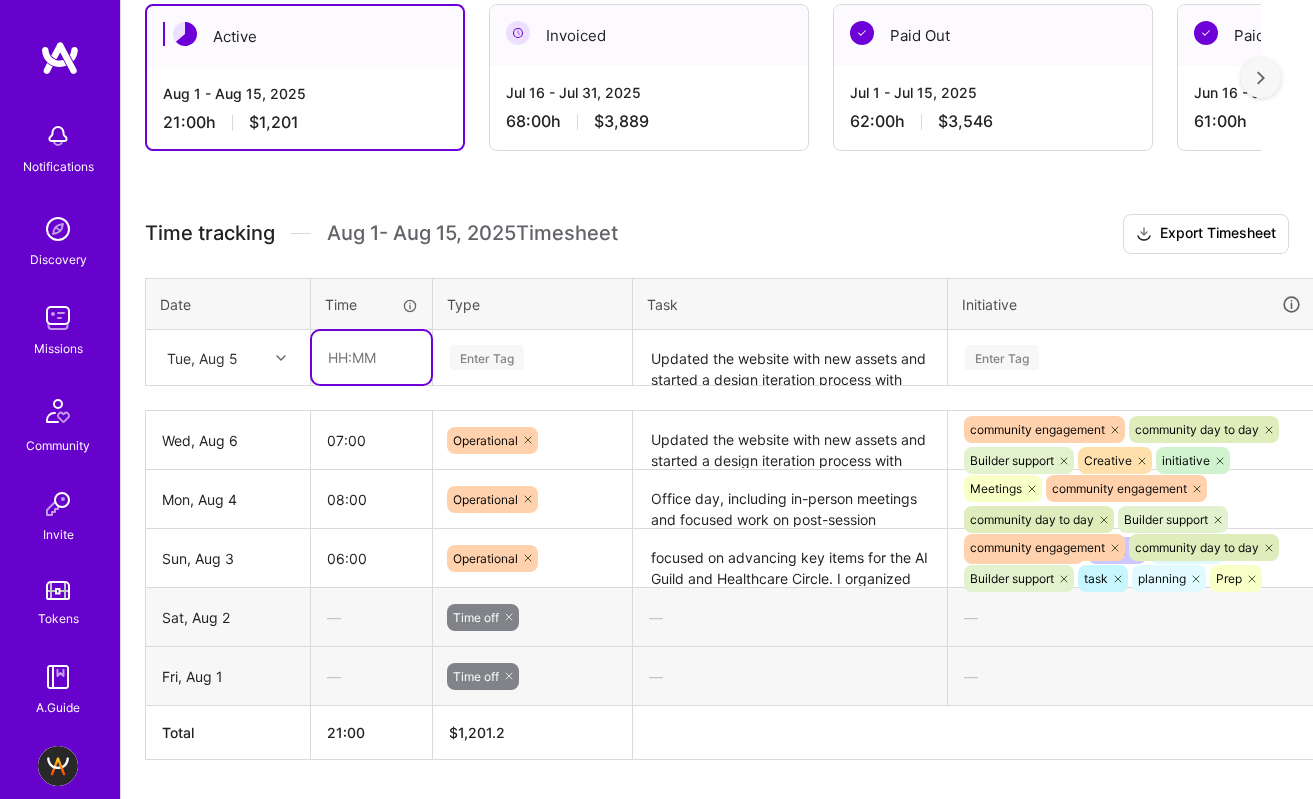 click at bounding box center [371, 357] 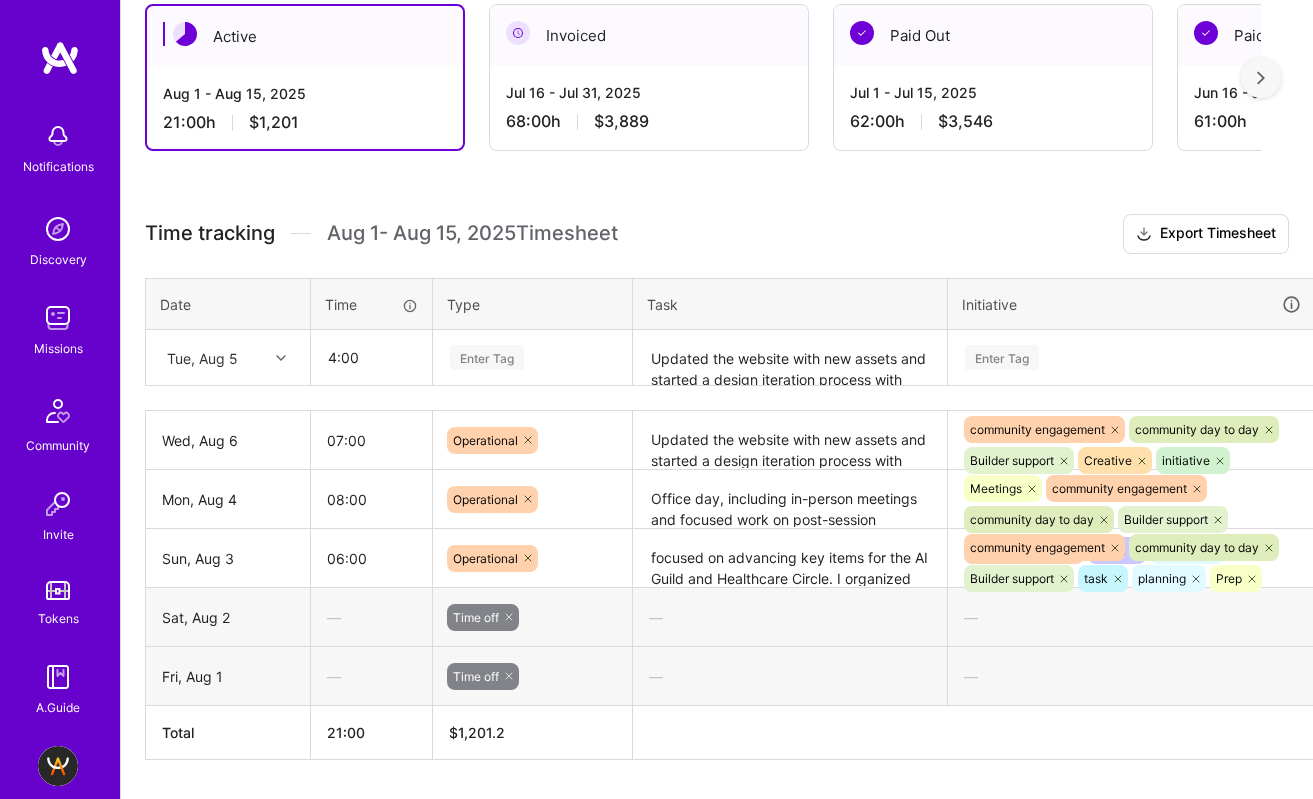type on "04:00" 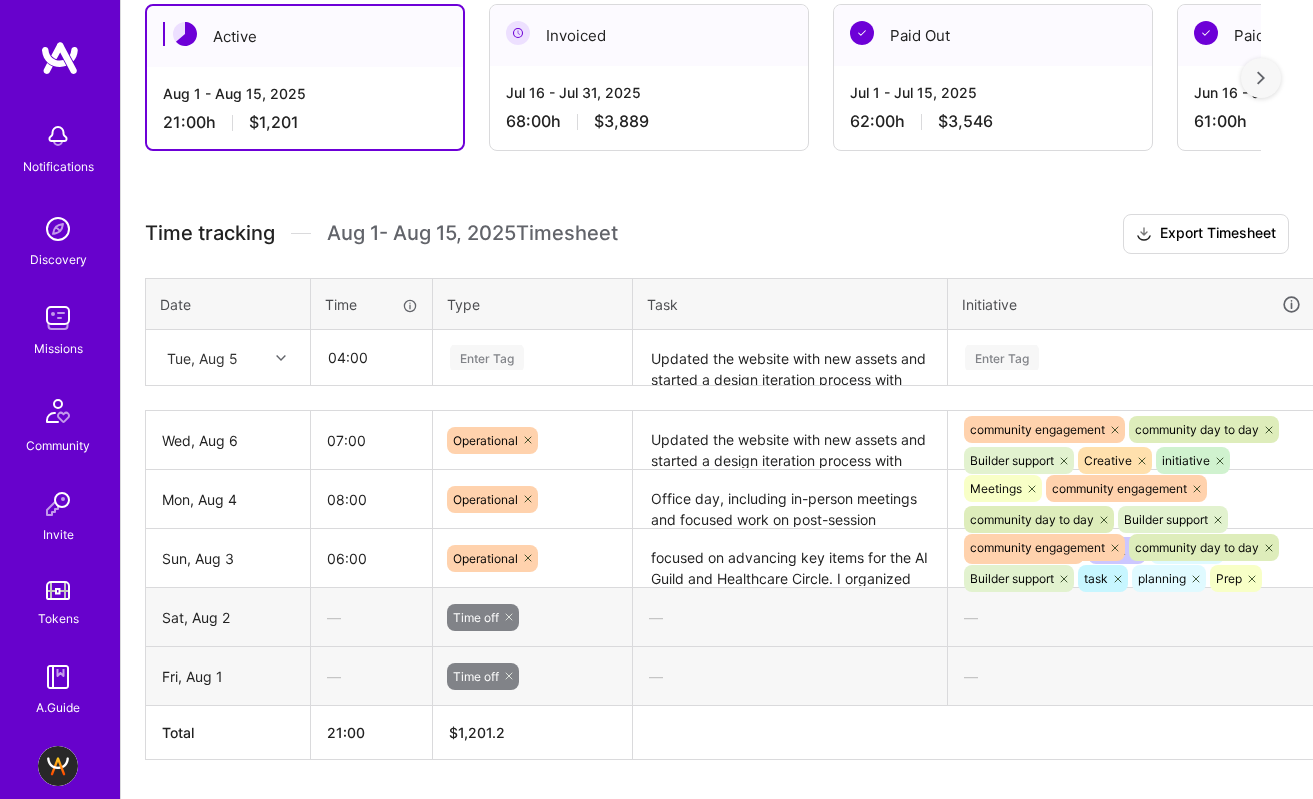 click on "Enter Tag" at bounding box center (487, 357) 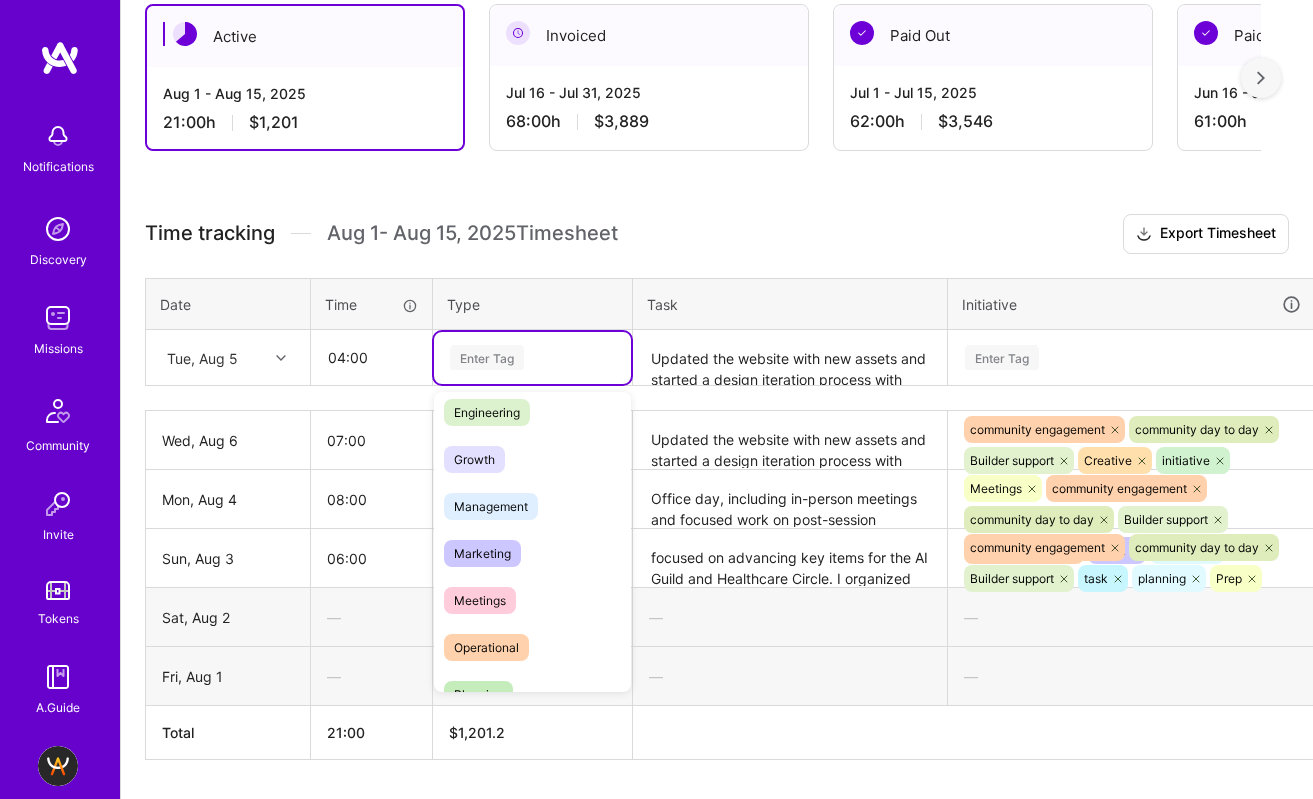 scroll, scrollTop: 184, scrollLeft: 0, axis: vertical 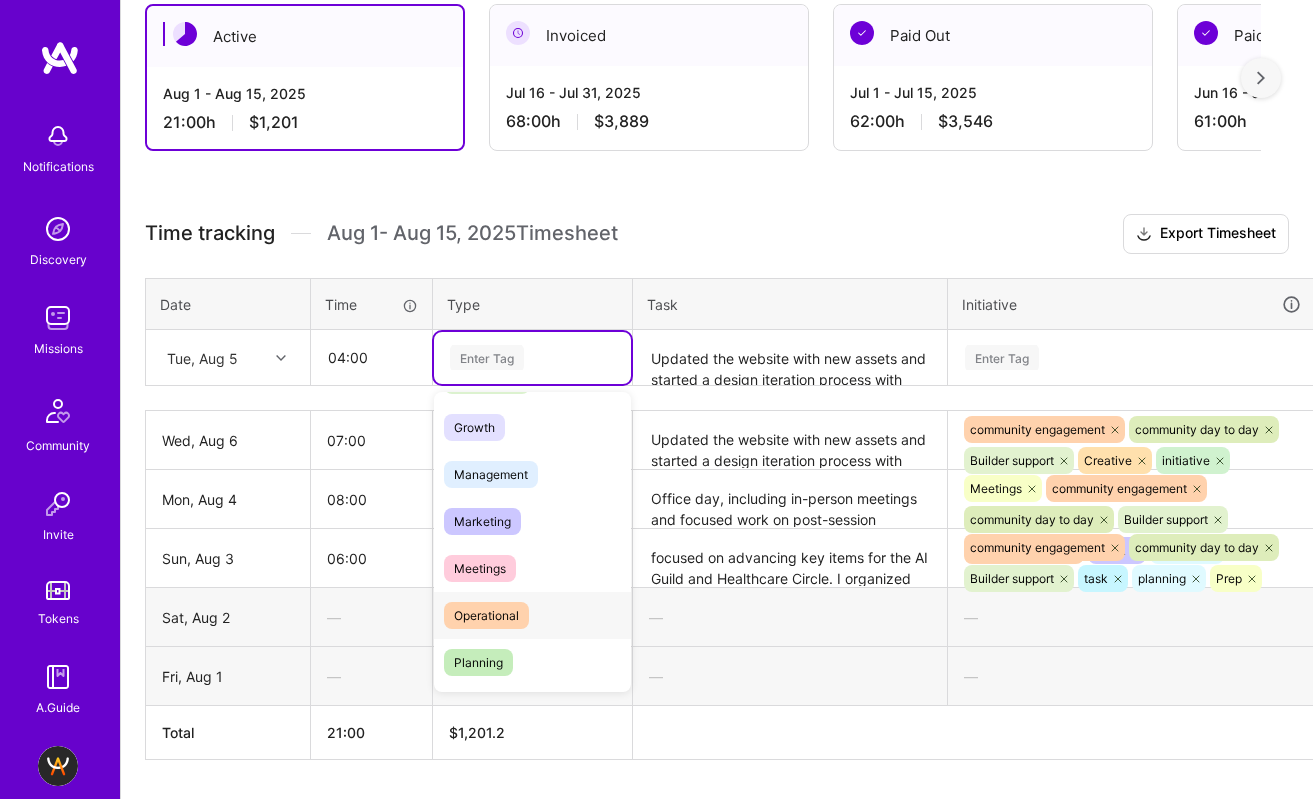 click on "Operational" at bounding box center [486, 615] 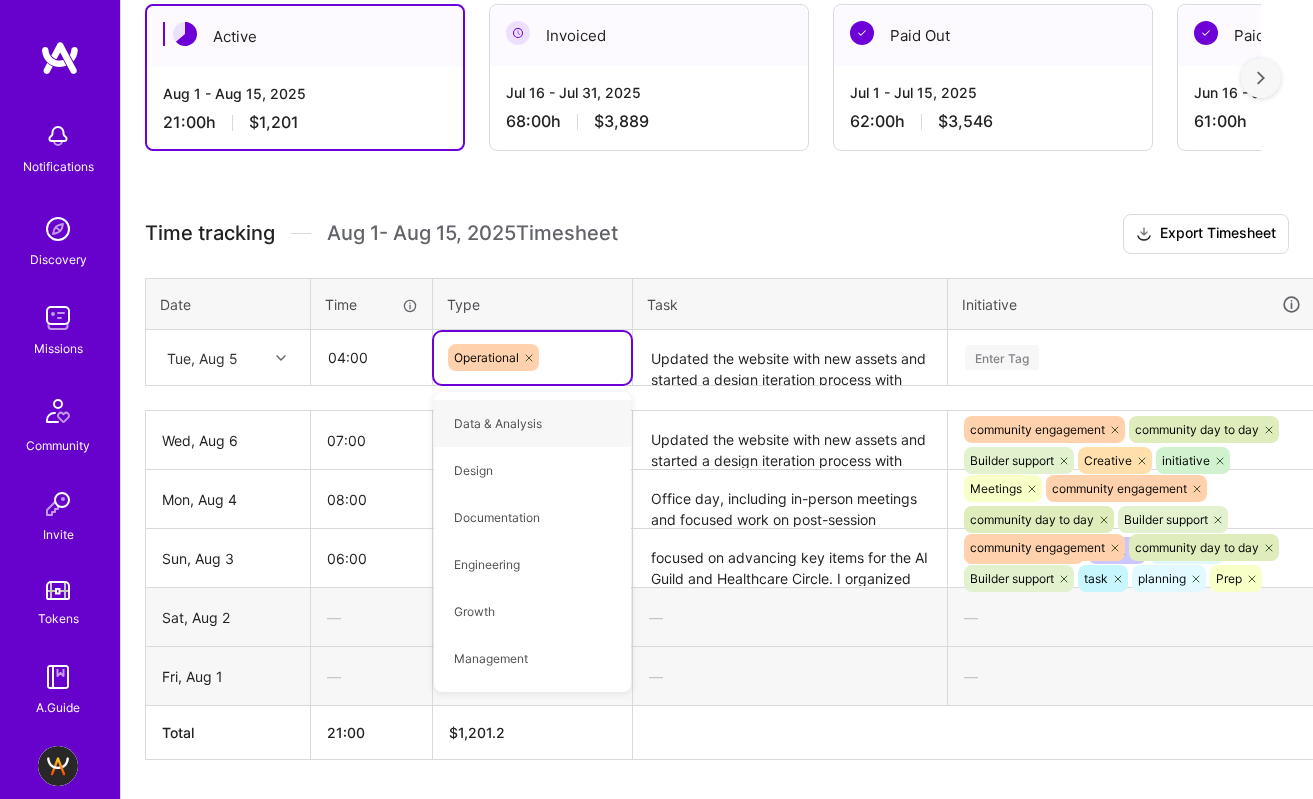 click on "Updated the website with new assets and started a design iteration process with Elliot for refreshed visuals. Got access to Zapier and began testing new automations to streamline workflows. Finalized the updated AI Guild interview guide, including changes related to Circle-specific flows and onboarding for a new interviewer. Sent next-step messages to Fintech Circle applicants who were interviewed for AI, organized their data for internal tracking, and handled rejections. Scheduled new interviews and coordinated availability for upcoming August Circle events. Also drafted new messaging for Engineering Circle and continued managing guild communications and documentation." at bounding box center [790, 358] 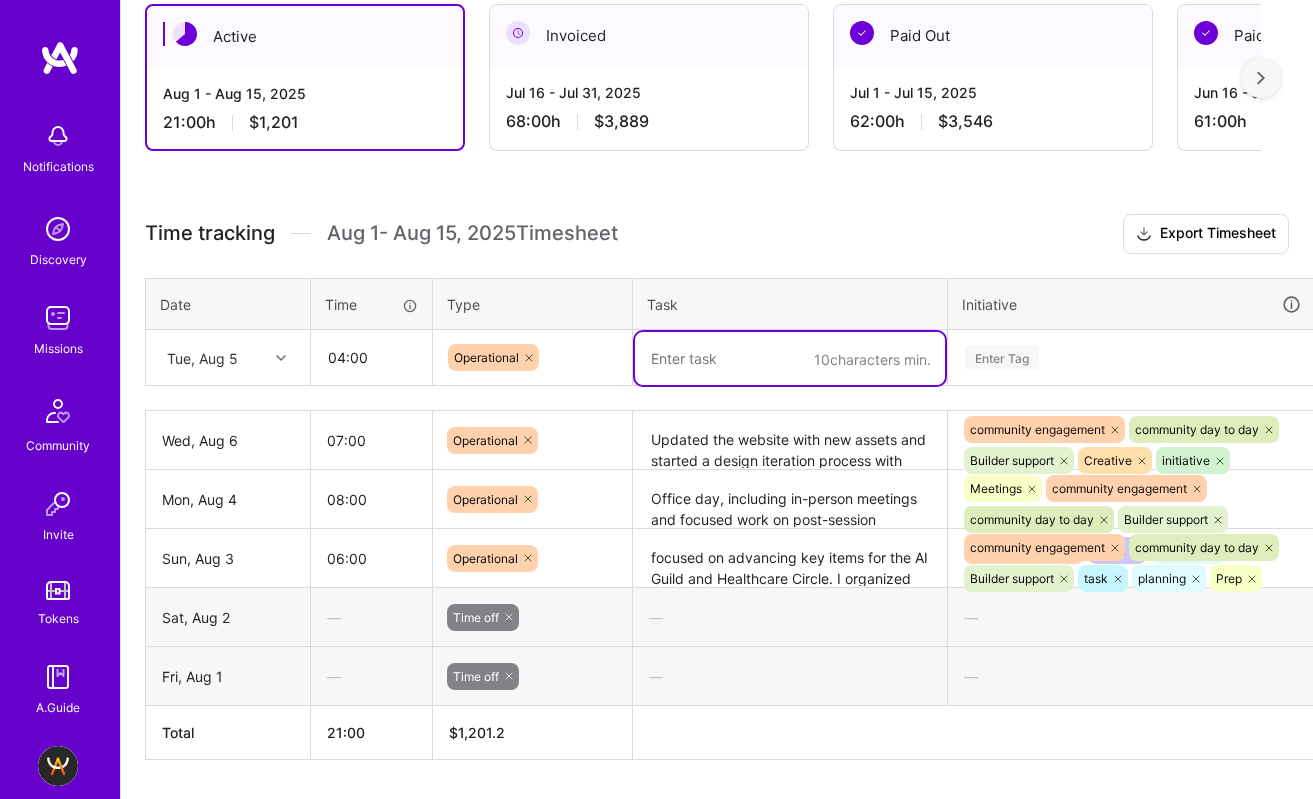 paste on "Handled ongoing guild operations, including interview coordination, form tracking, and inbox management. Reviewed incoming applications, organized internal documents, and followed up on pending builder communications. Also synced with key stakeholders to keep Circle processes aligned and up to date." 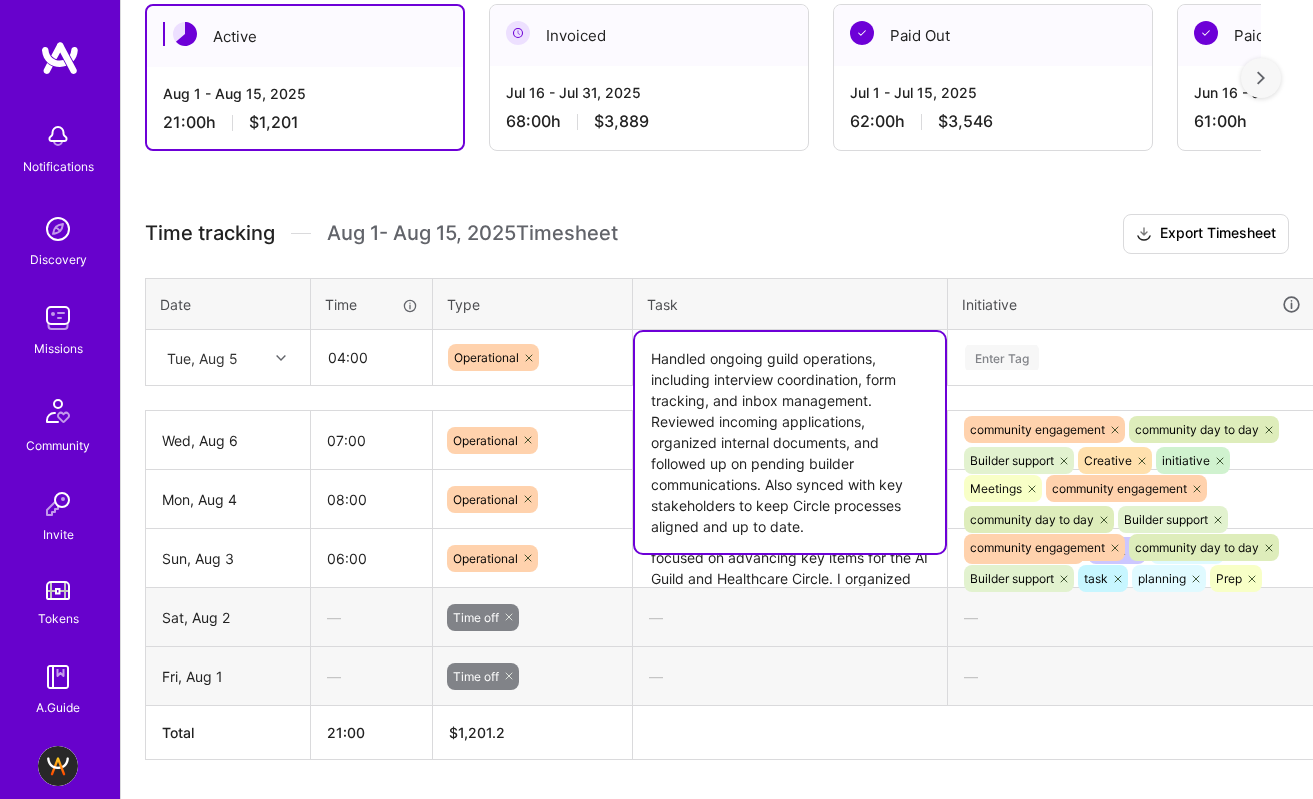 type on "Handled ongoing guild operations, including interview coordination, form tracking, and inbox management. Reviewed incoming applications, organized internal documents, and followed up on pending builder communications. Also synced with key stakeholders to keep Circle processes aligned and up to date." 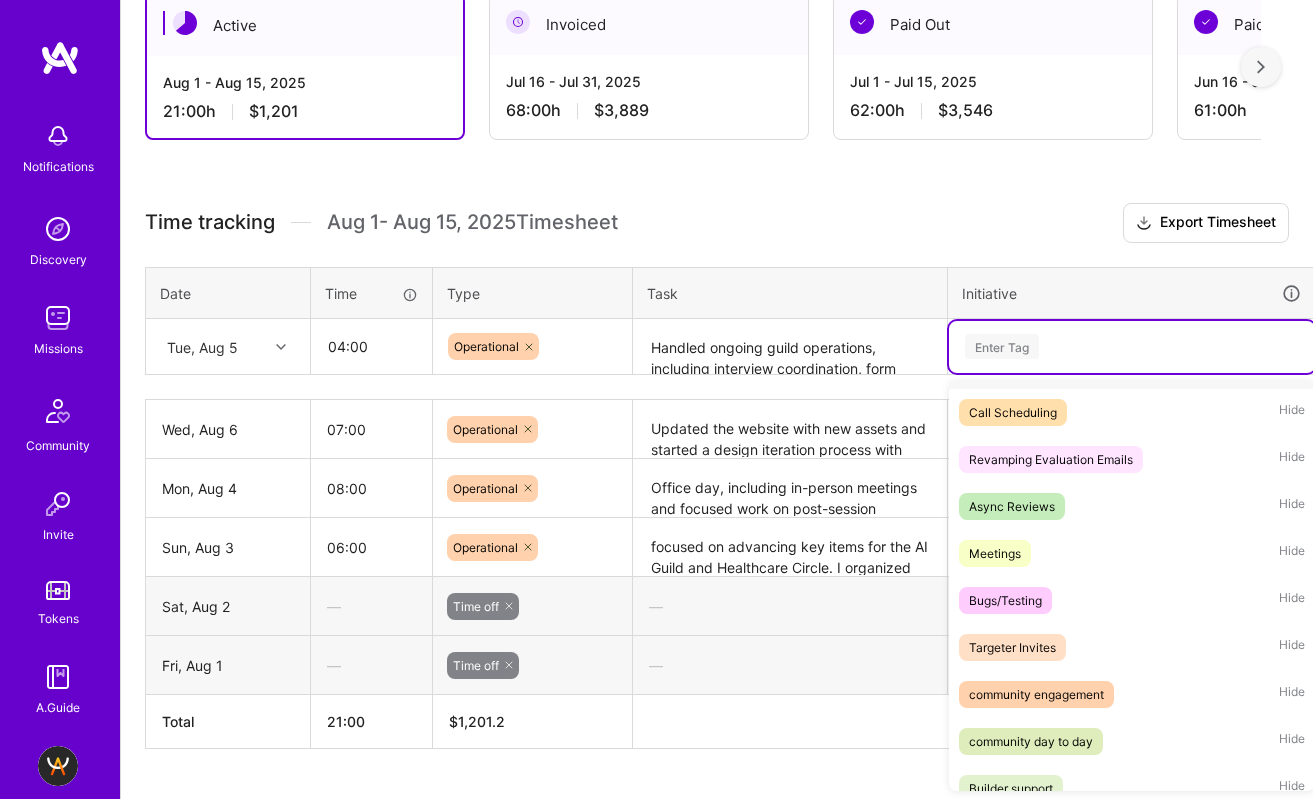 scroll, scrollTop: 169, scrollLeft: 0, axis: vertical 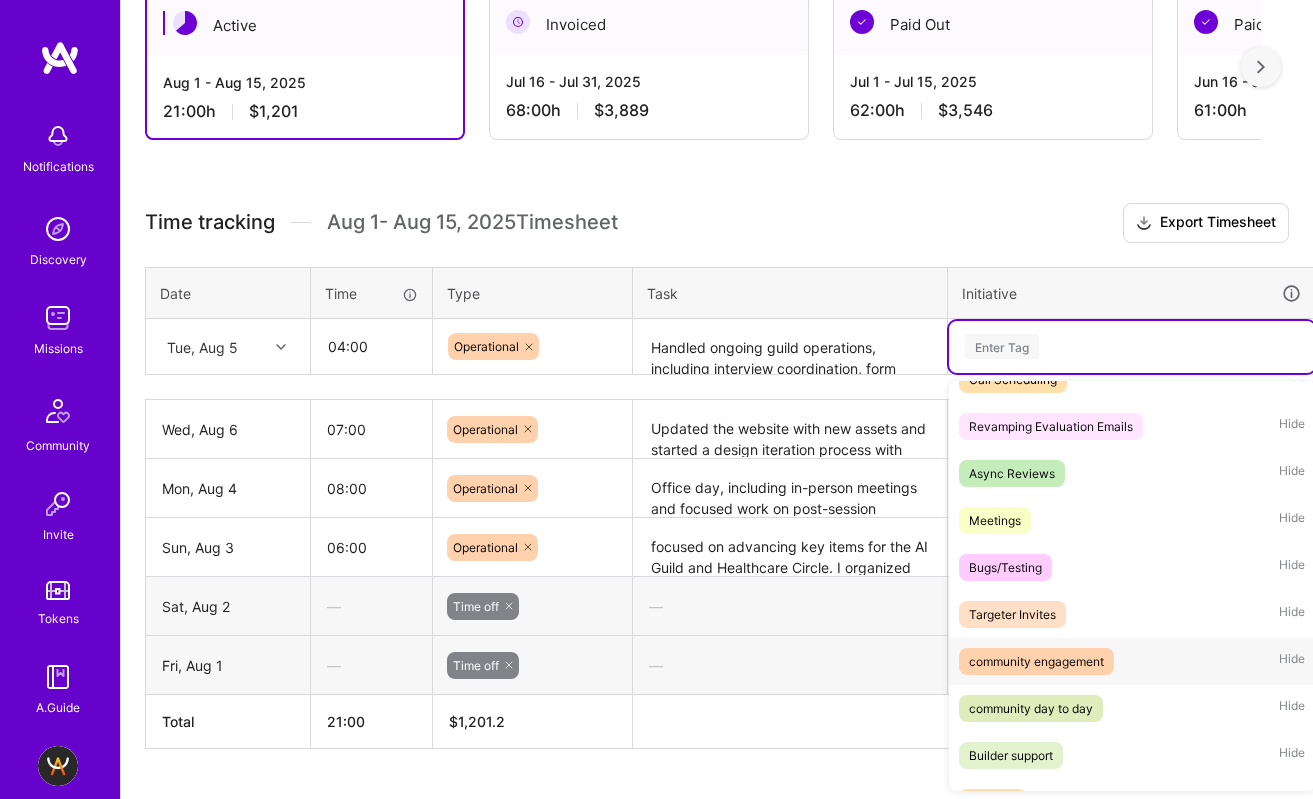 click on "community engagement" at bounding box center [1036, 661] 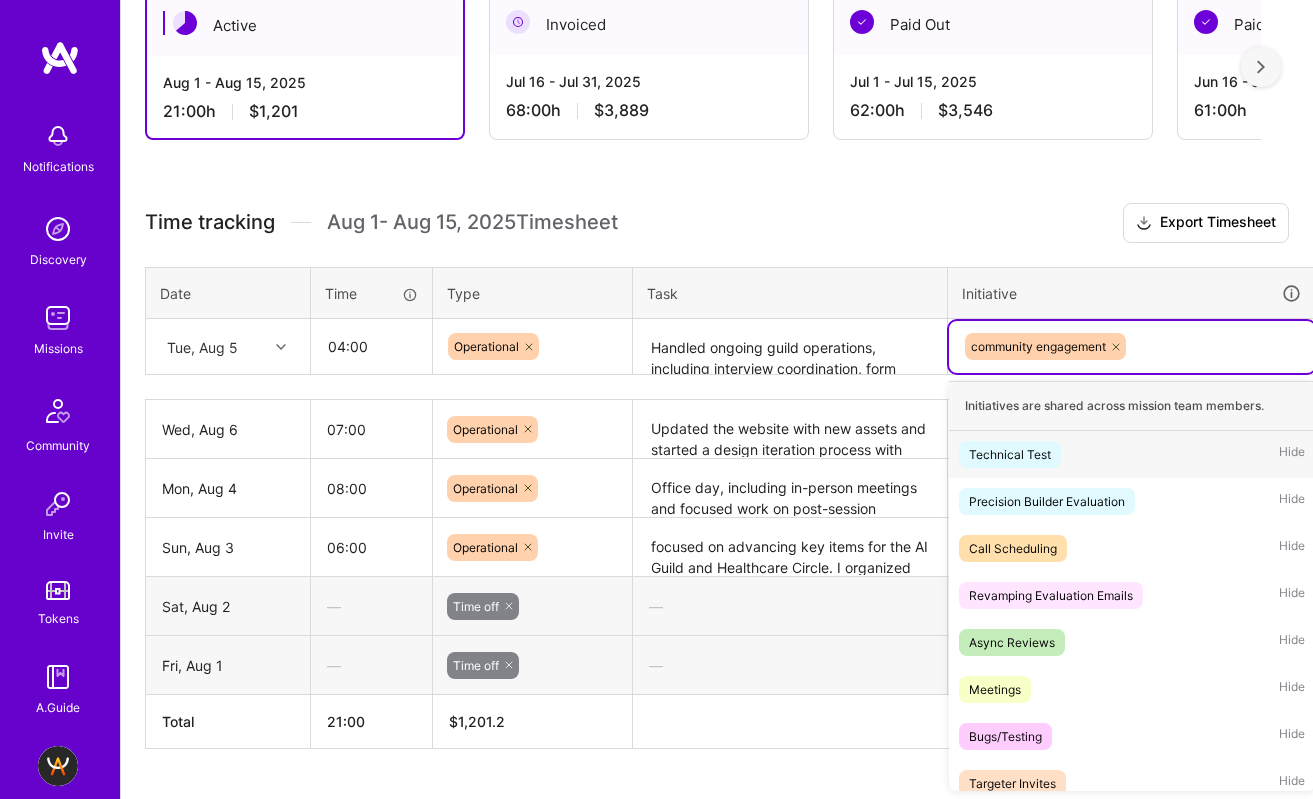 click on "community engagement" at bounding box center [1132, 346] 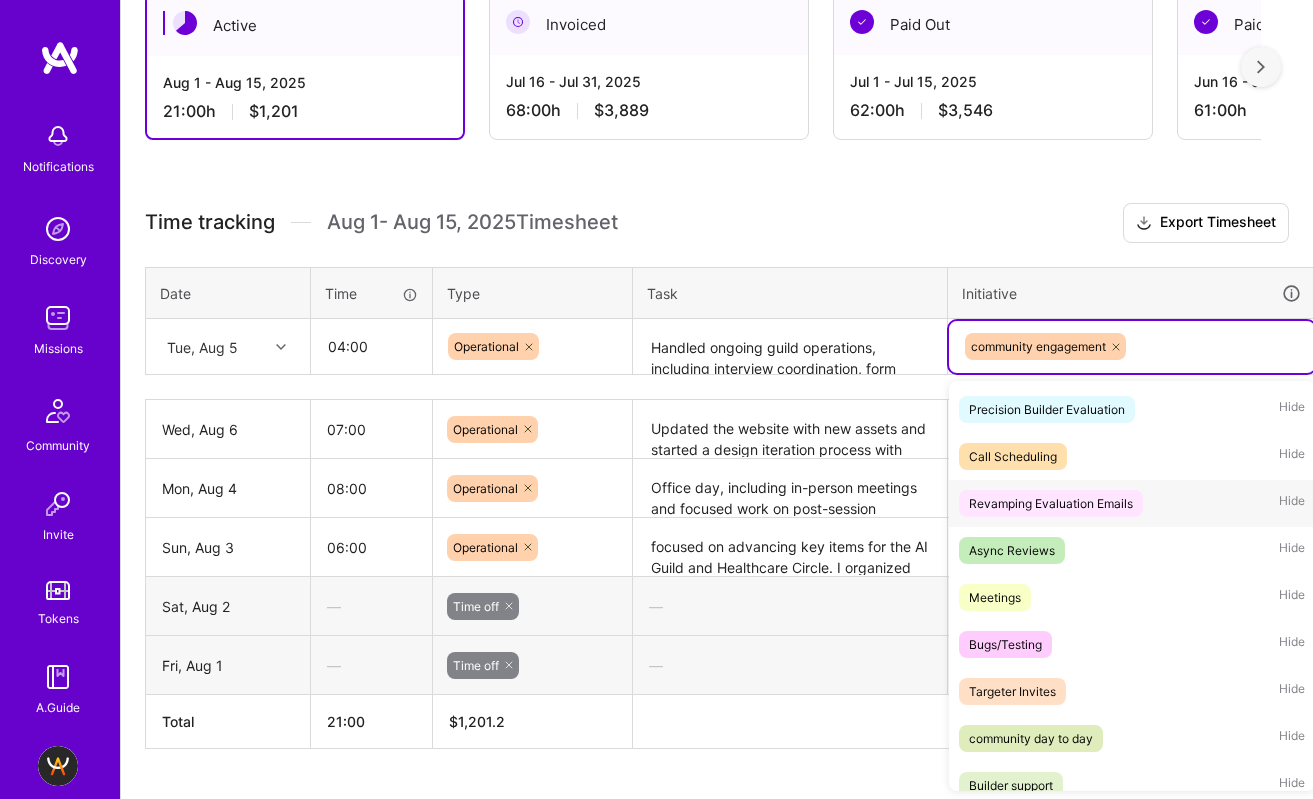 scroll, scrollTop: 311, scrollLeft: 0, axis: vertical 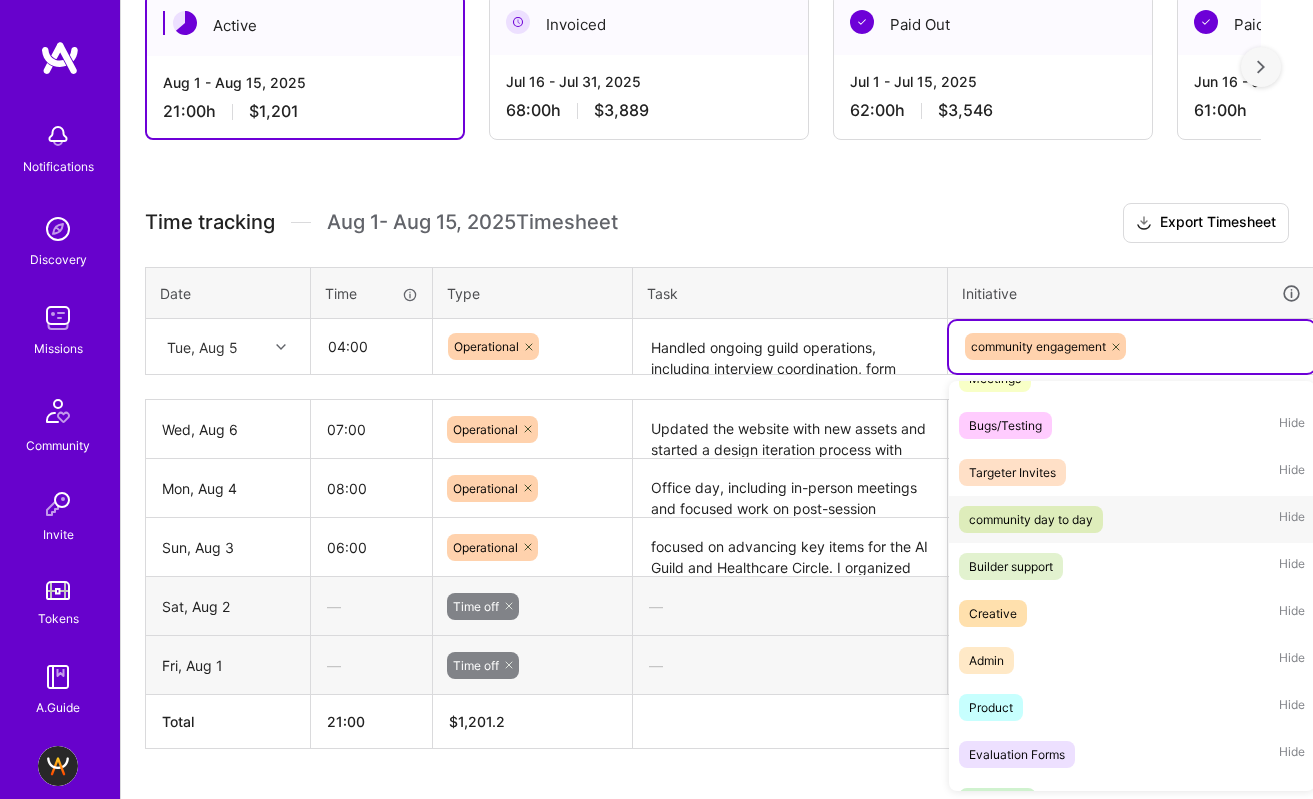 click on "community day to day" at bounding box center (1031, 519) 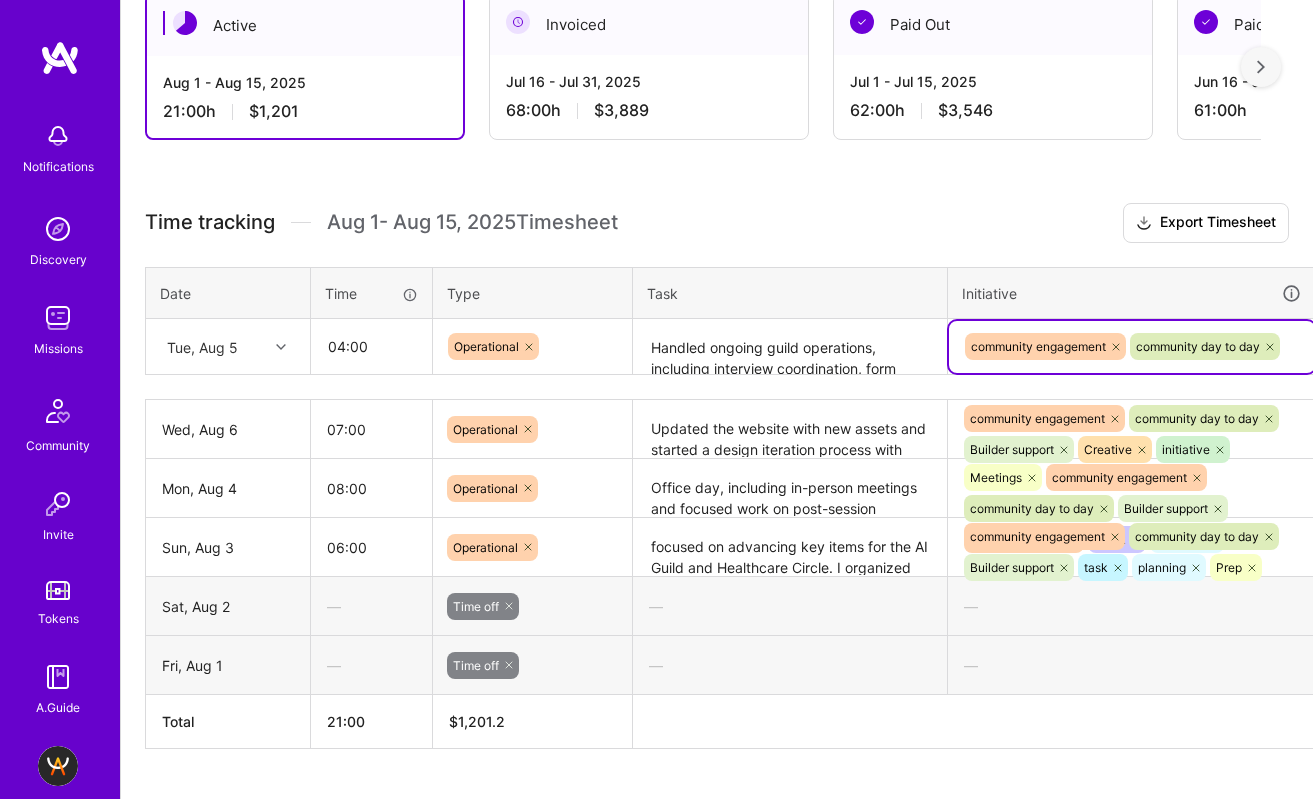 click on "community engagement
community day to day" at bounding box center (1132, 347) 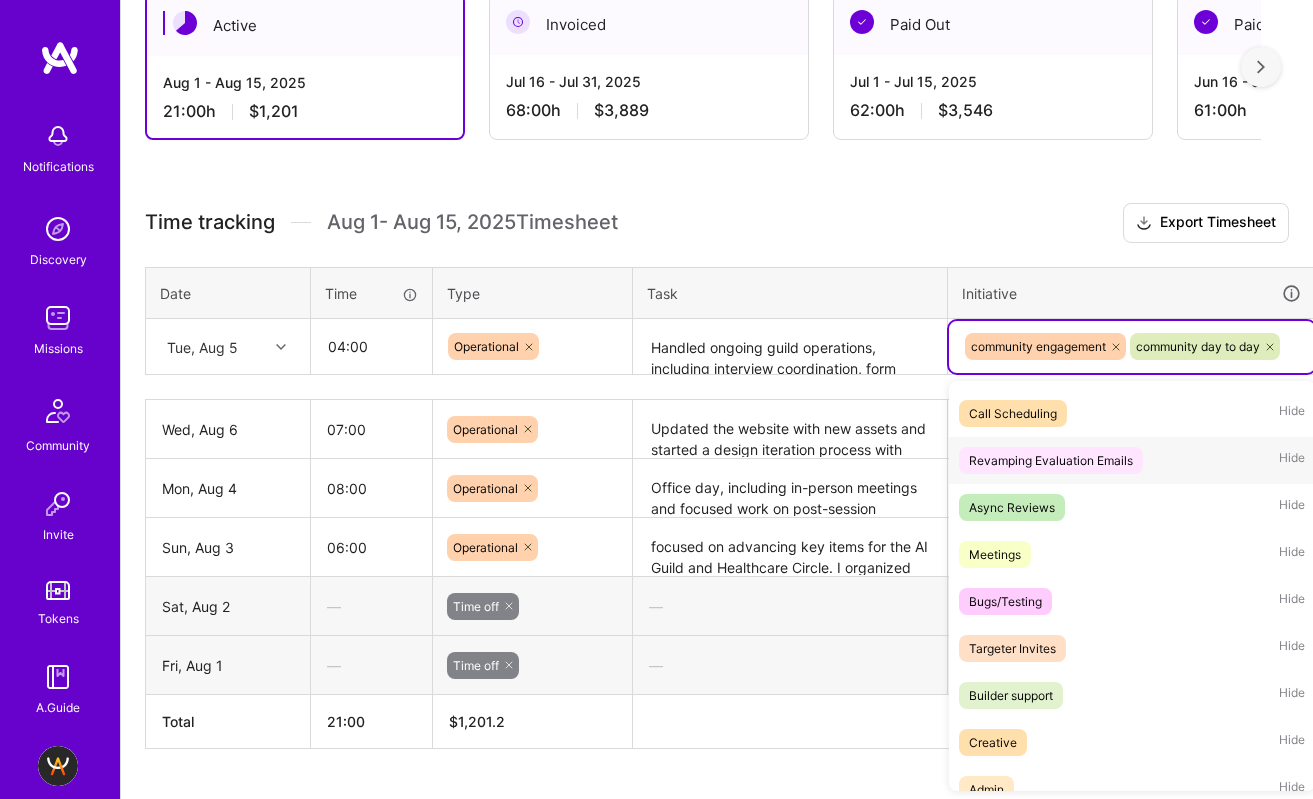 scroll, scrollTop: 153, scrollLeft: 0, axis: vertical 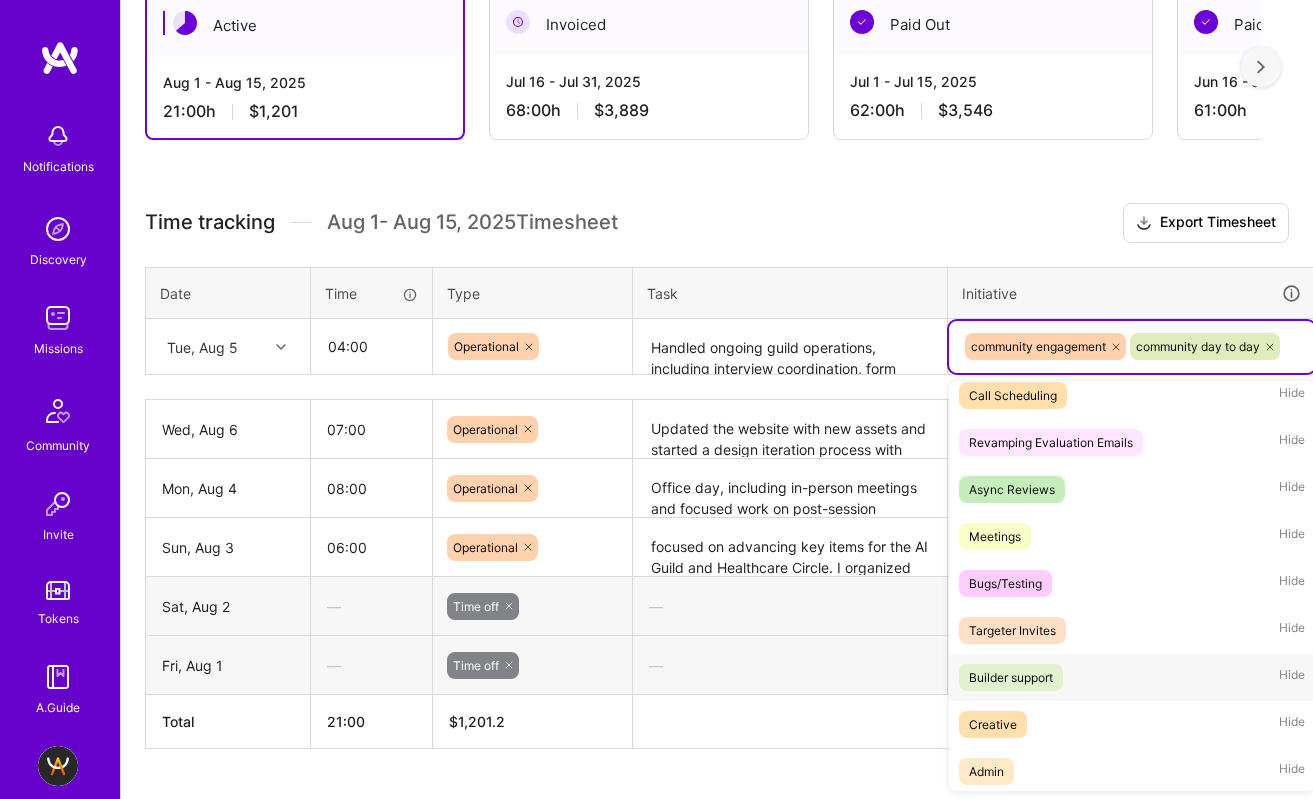 click on "Builder support" at bounding box center [1011, 677] 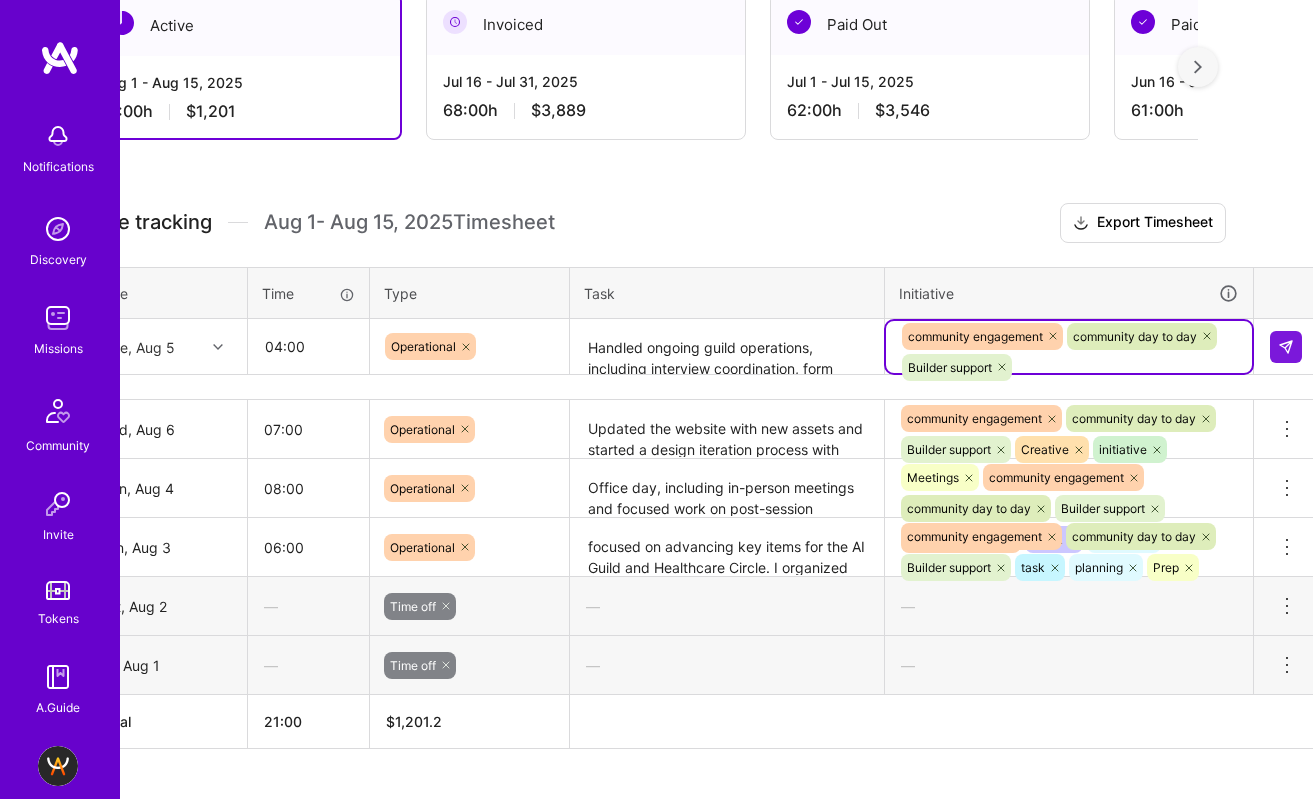 scroll, scrollTop: 476, scrollLeft: 71, axis: both 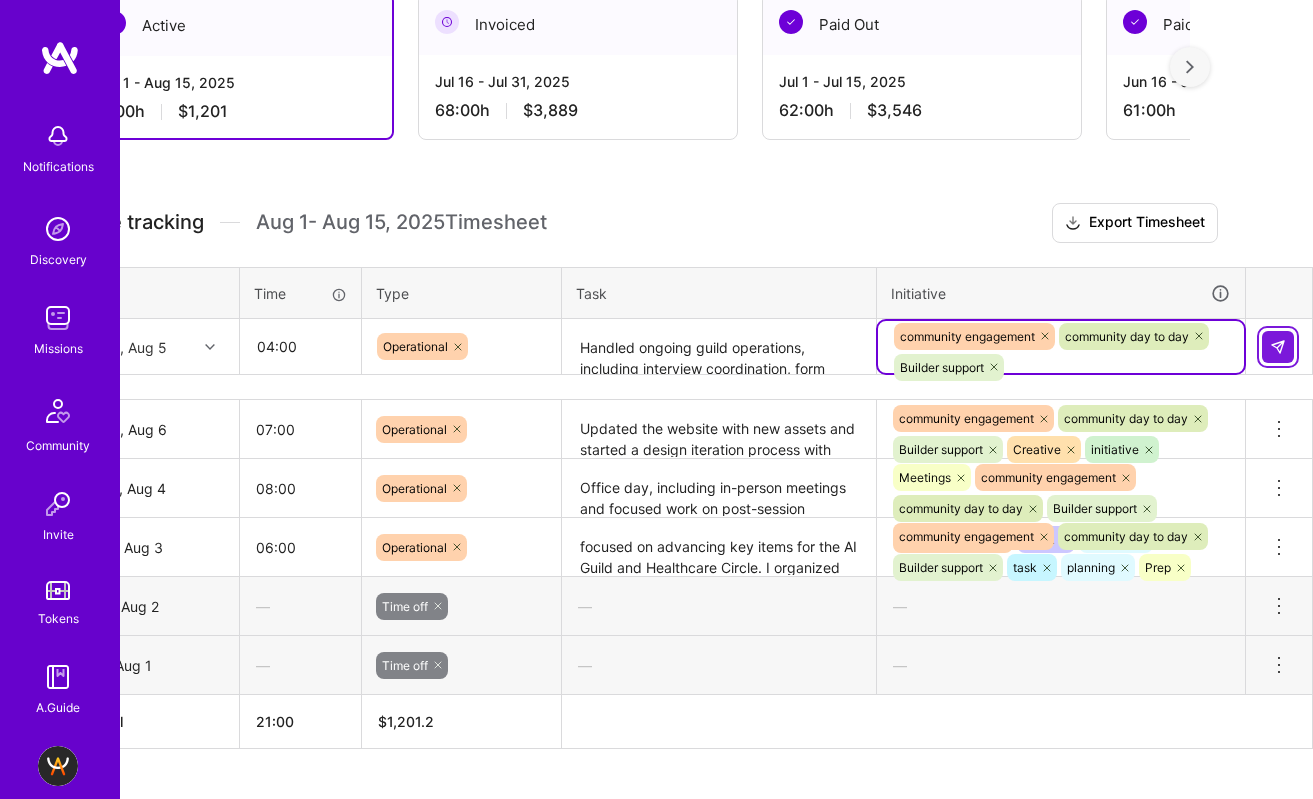 click at bounding box center (1278, 347) 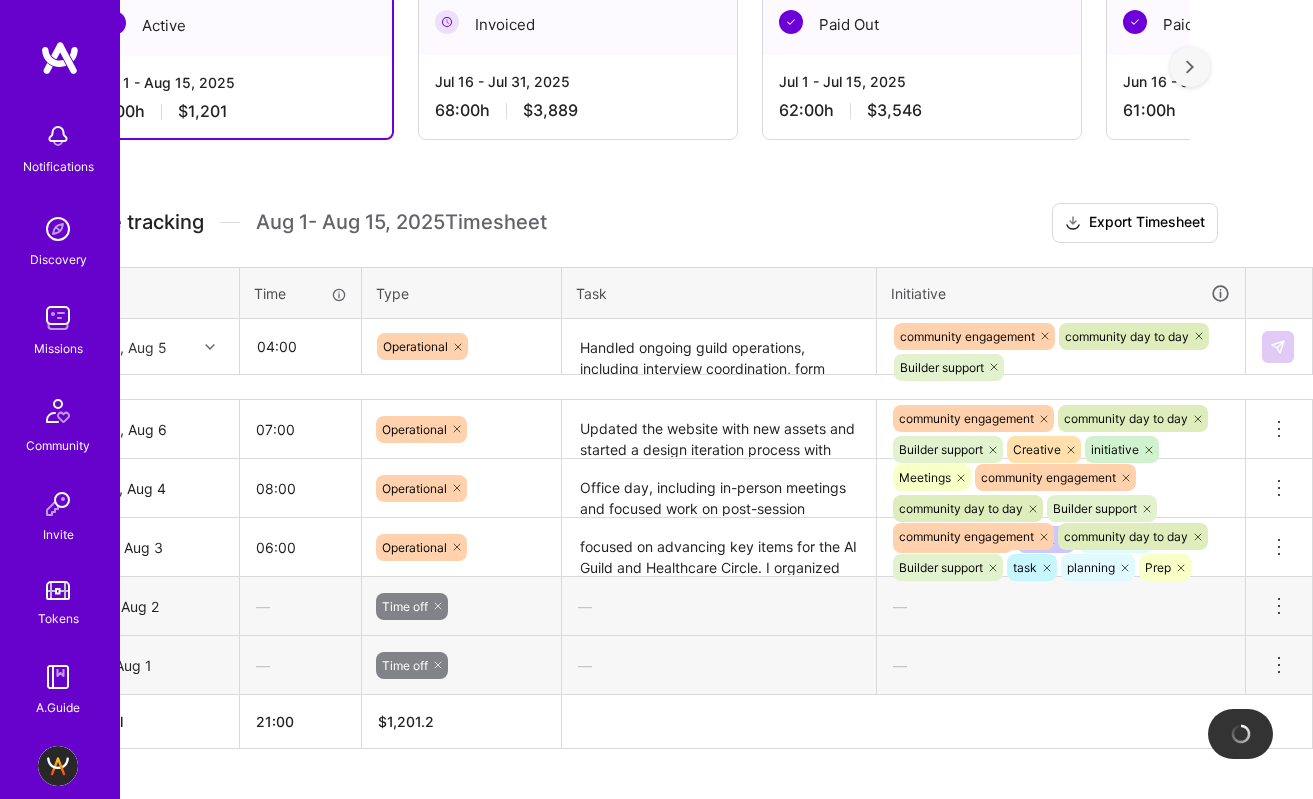 type 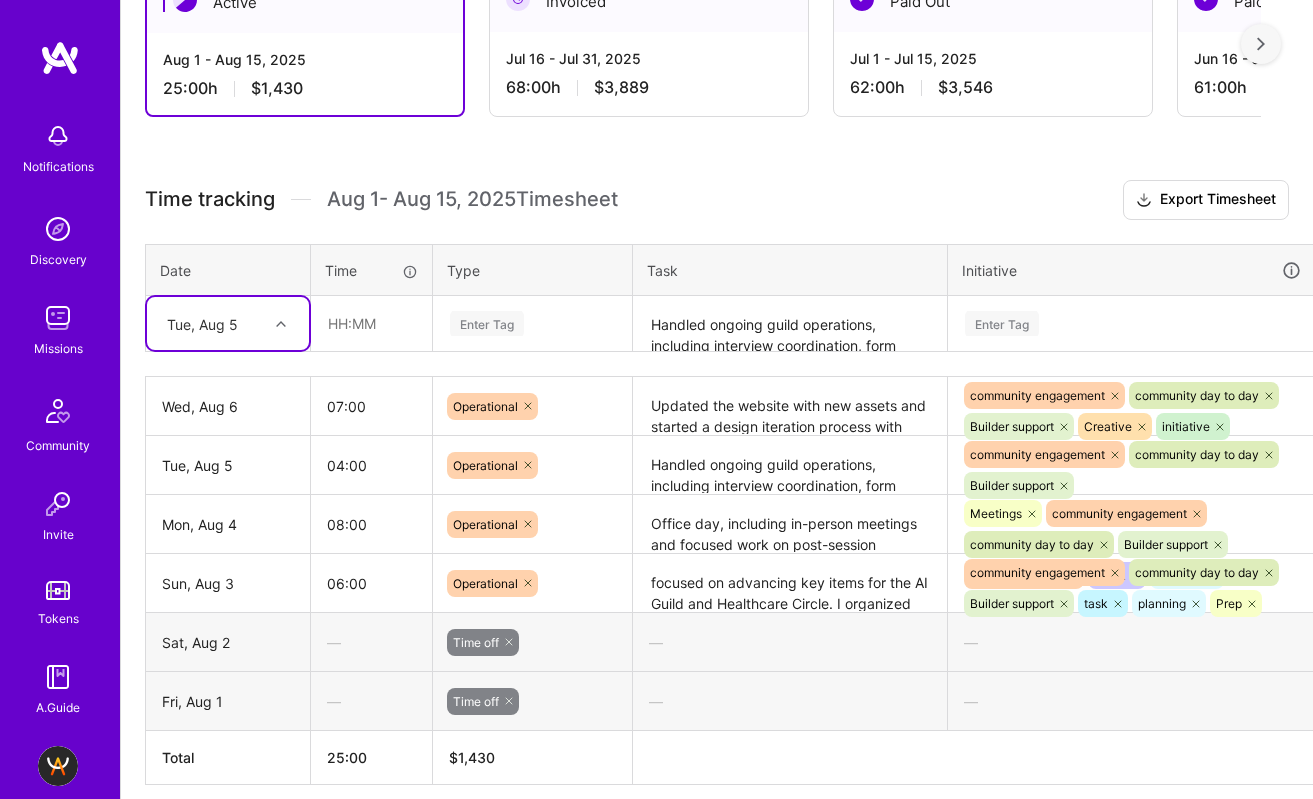 scroll, scrollTop: 541, scrollLeft: 0, axis: vertical 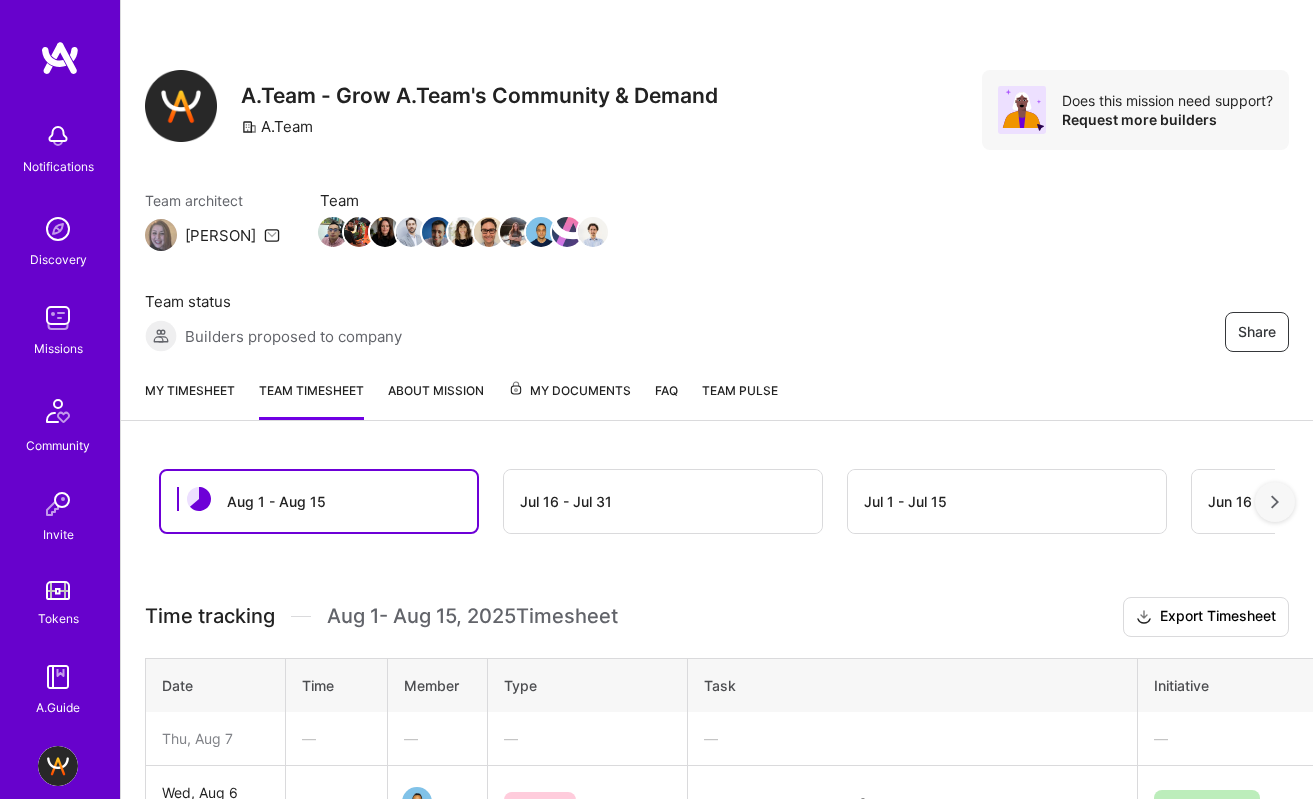 click on "Jul 16 - Jul 31" at bounding box center [663, 501] 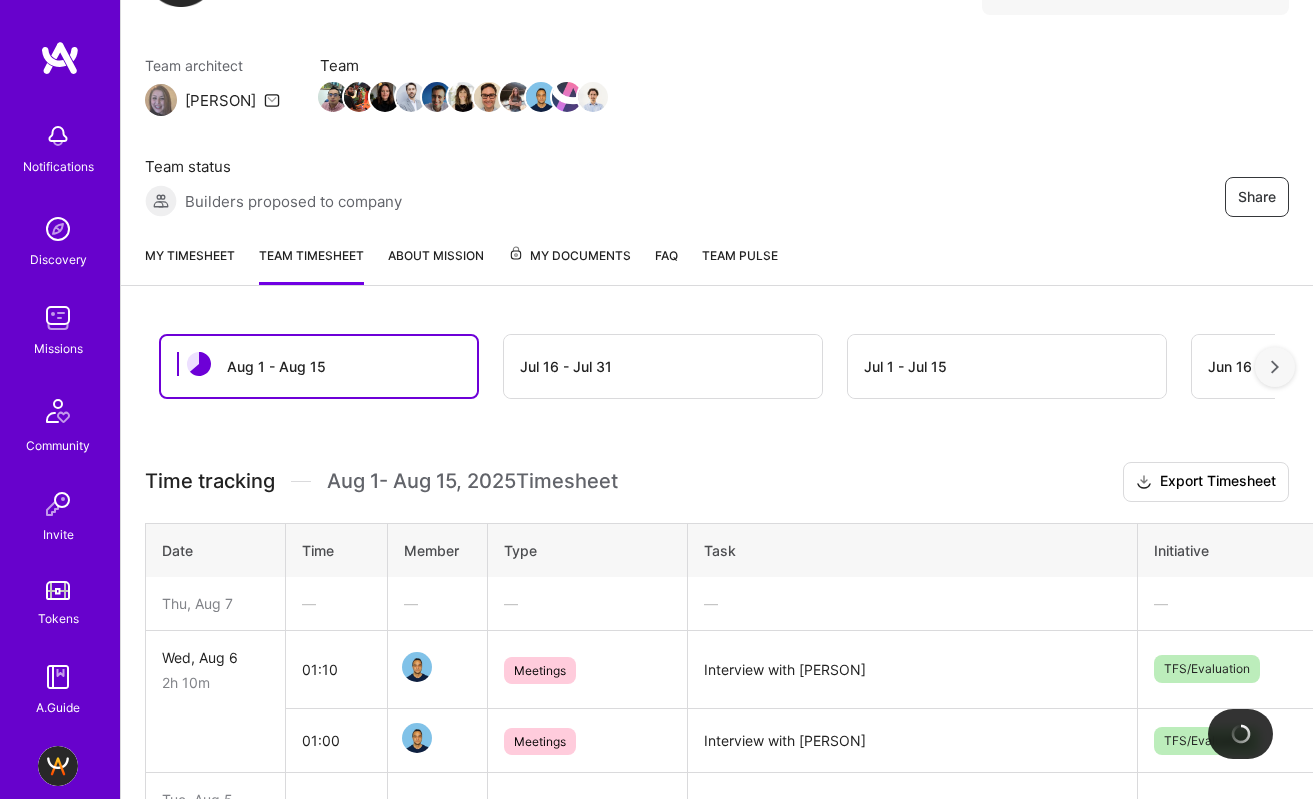 scroll, scrollTop: 145, scrollLeft: 0, axis: vertical 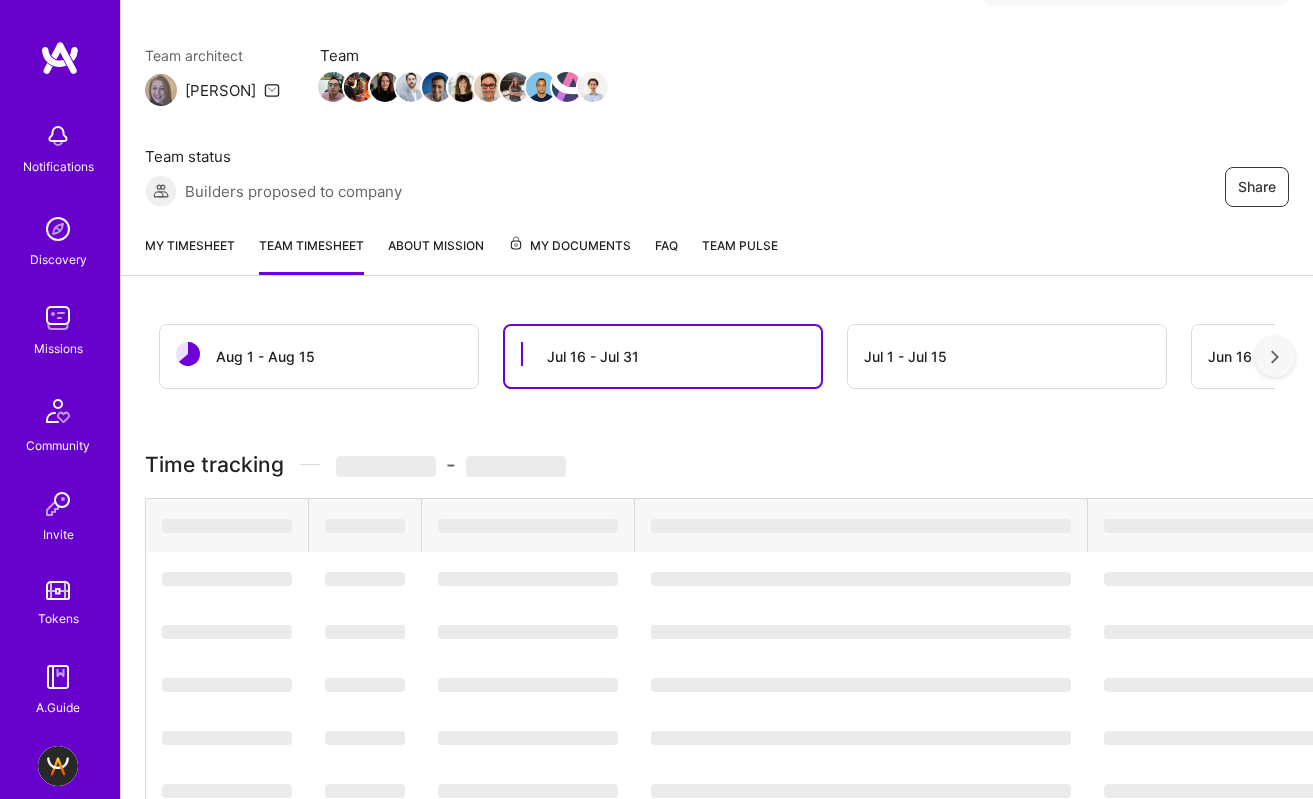 click on "My timesheet" at bounding box center [190, 255] 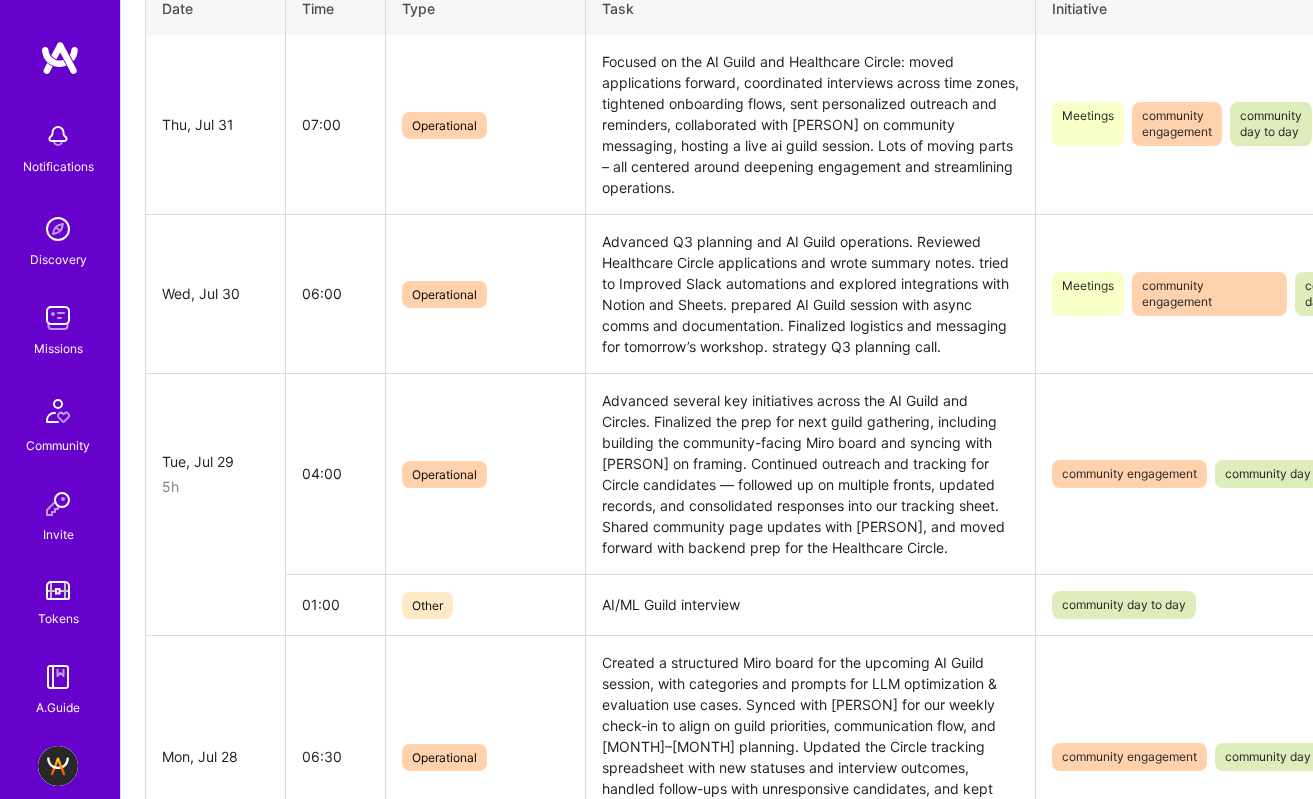 scroll, scrollTop: 0, scrollLeft: 0, axis: both 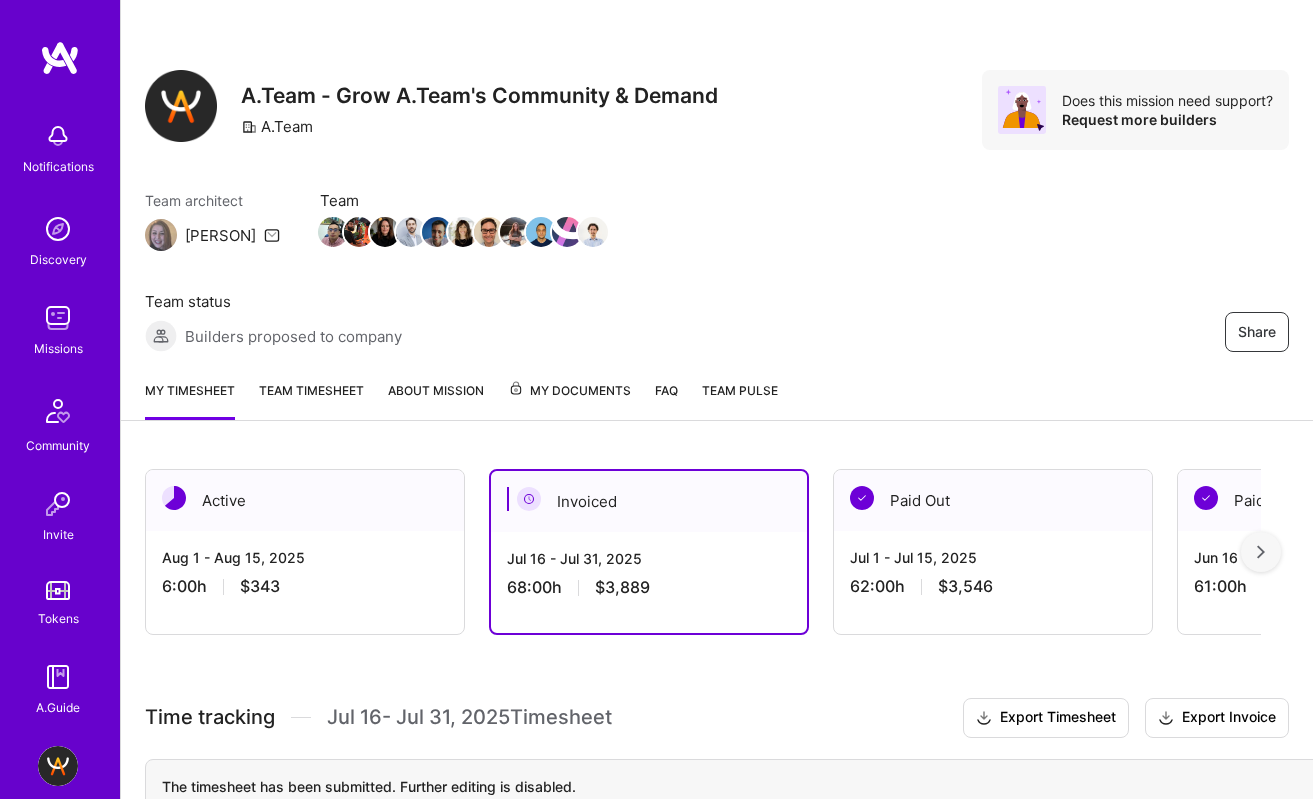 click on "Jul 1 - Jul 15, 2025" at bounding box center (993, 557) 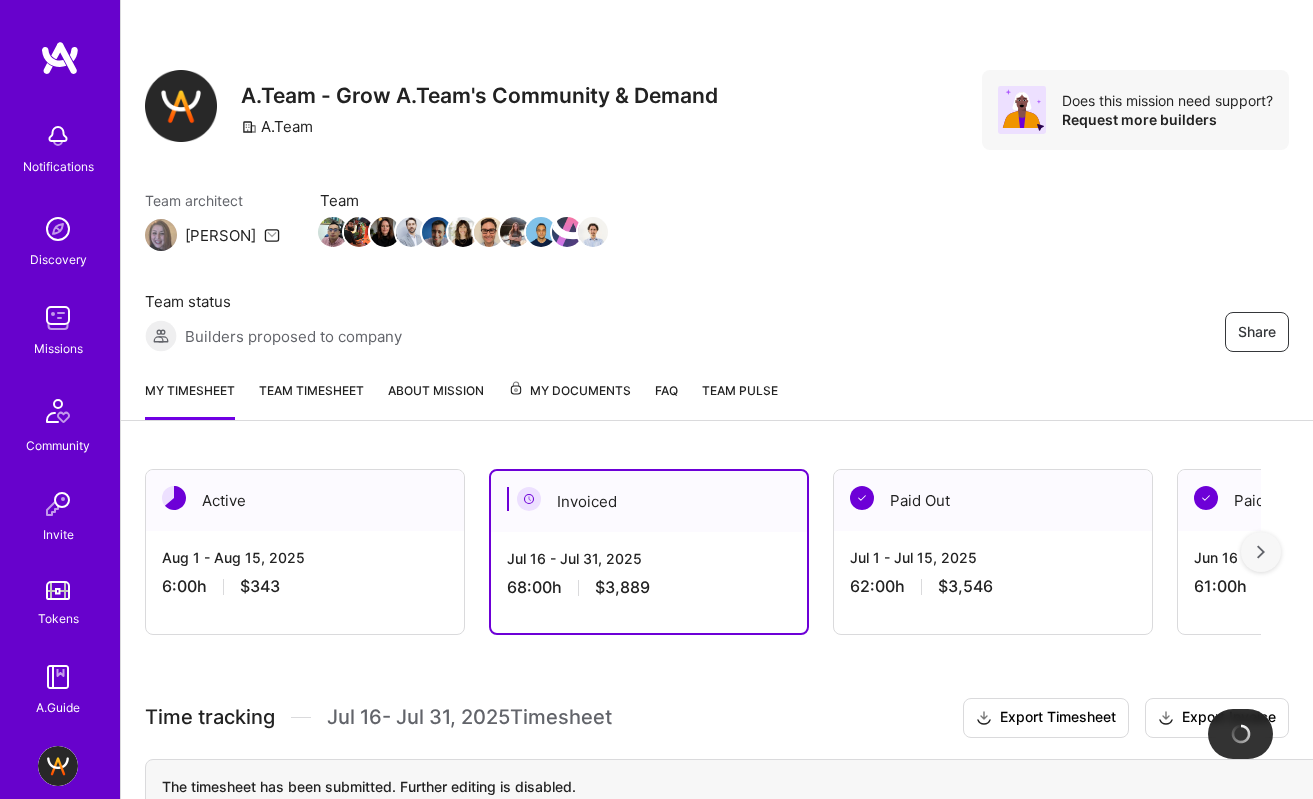 click on "Jul 1 - Jul 15, 2025" at bounding box center (993, 557) 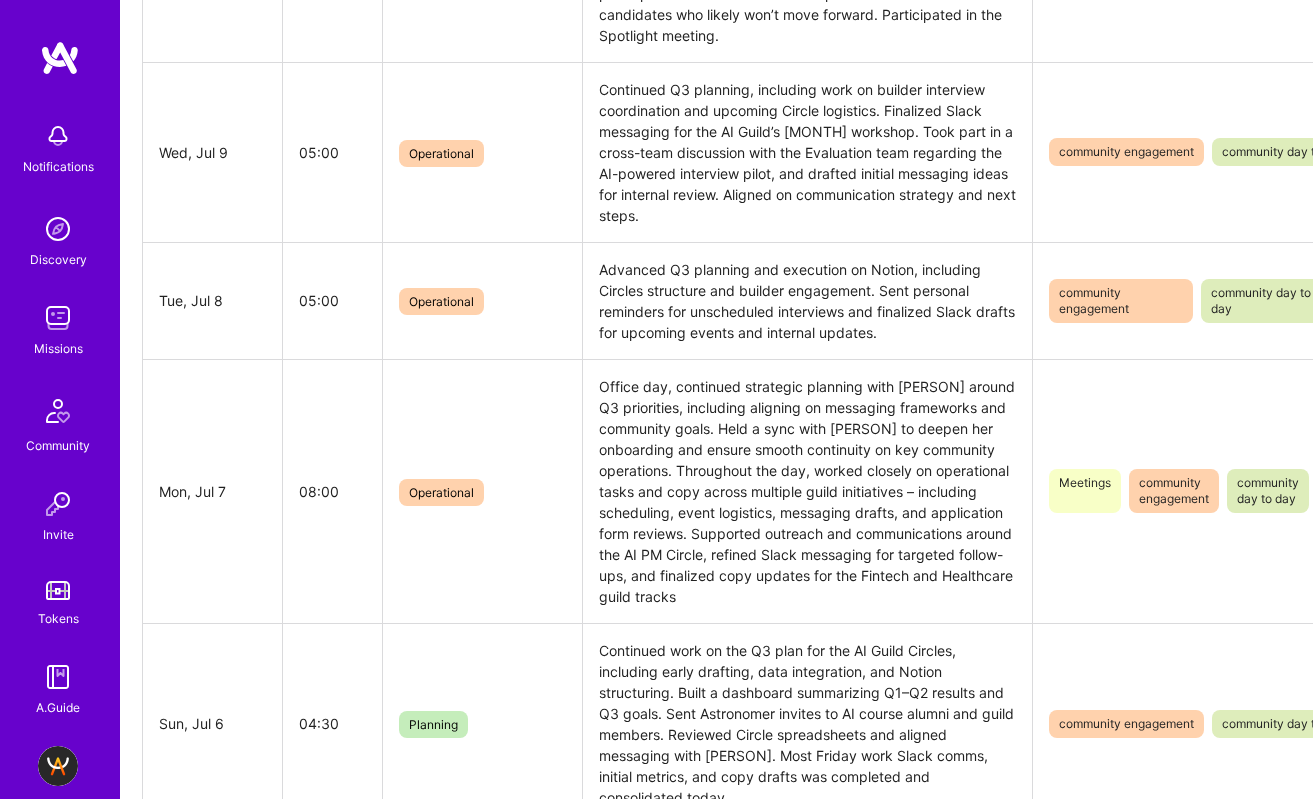 scroll, scrollTop: 1602, scrollLeft: 3, axis: both 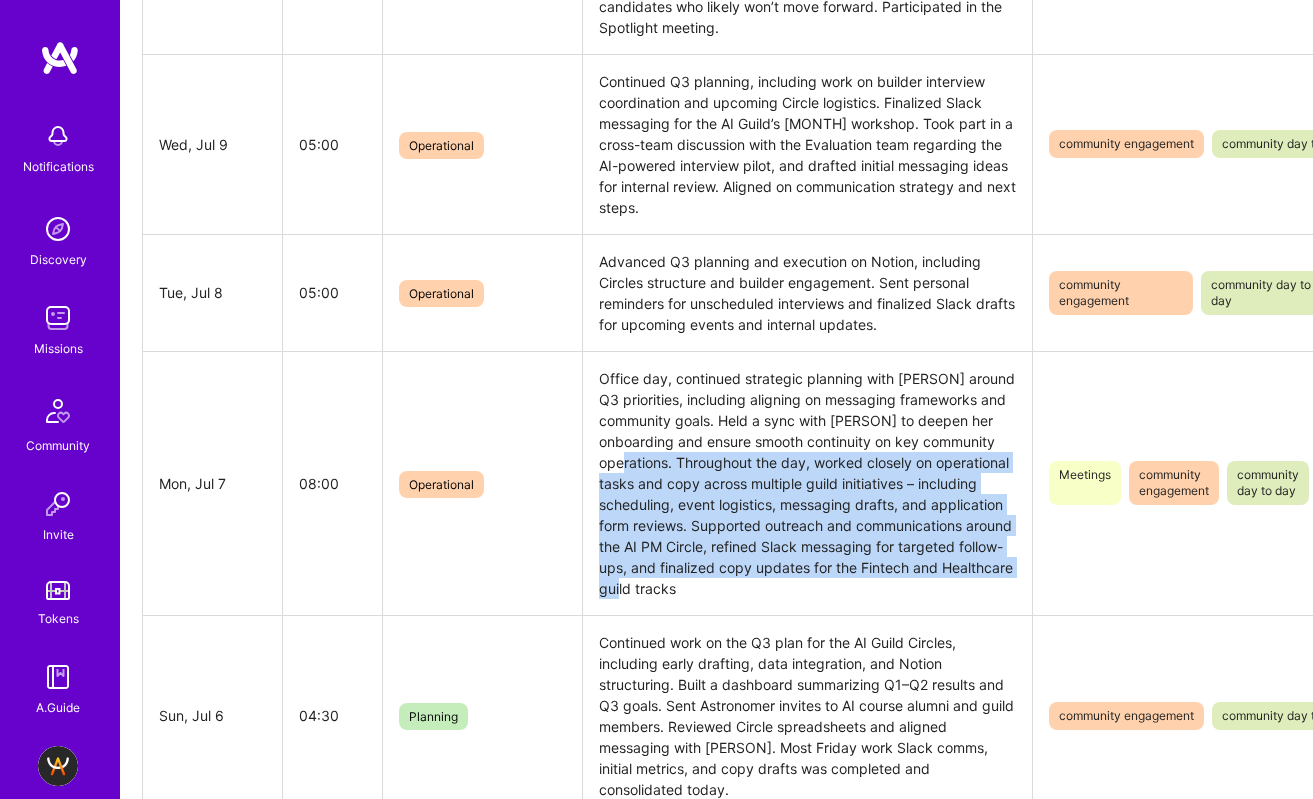 drag, startPoint x: 679, startPoint y: 422, endPoint x: 995, endPoint y: 547, distance: 339.82495 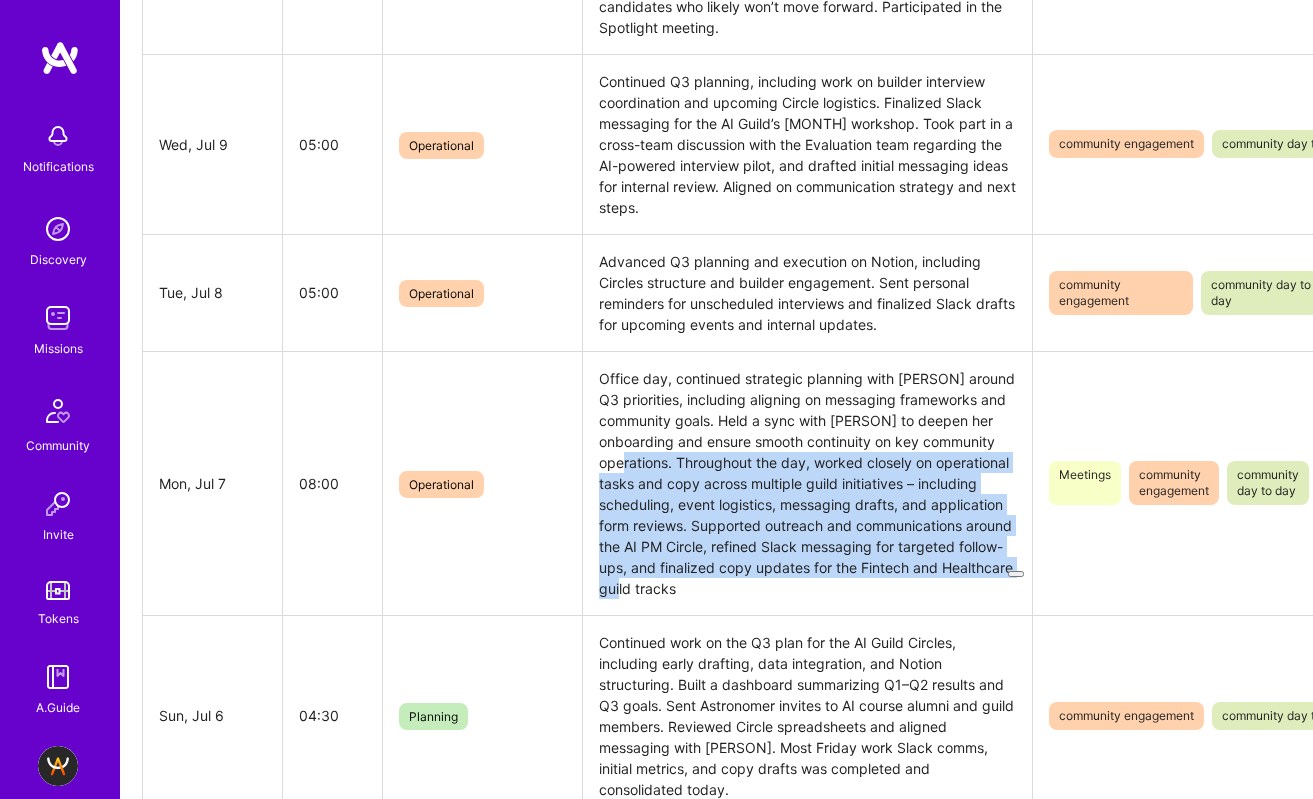copy on "Throughout the day, worked closely on operational tasks and copy across multiple guild initiatives – including scheduling, event logistics, messaging drafts, and application form reviews. Supported outreach and communications around the AI PM Circle, refined Slack messaging for targeted follow-ups, and finalized copy updates for the Fintech and Healthcare guild tracks" 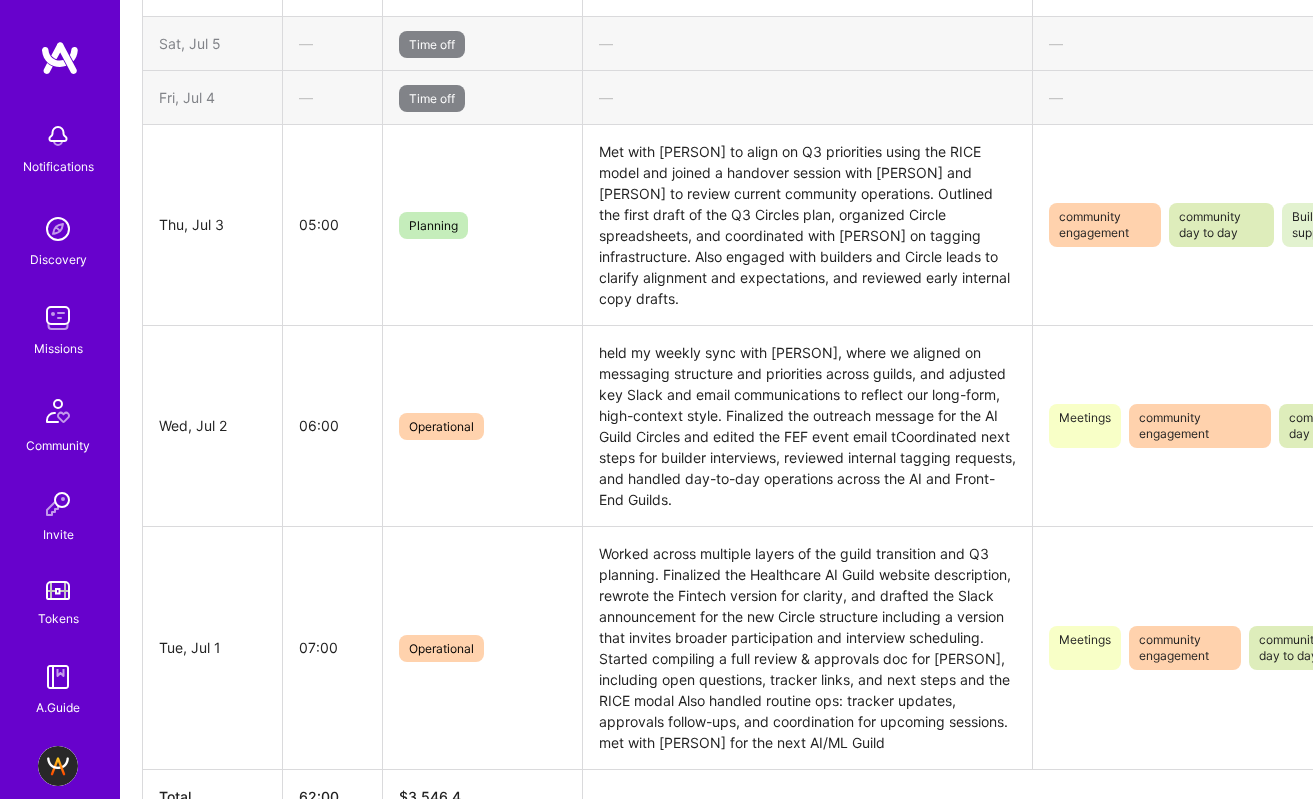 scroll, scrollTop: 2464, scrollLeft: 3, axis: both 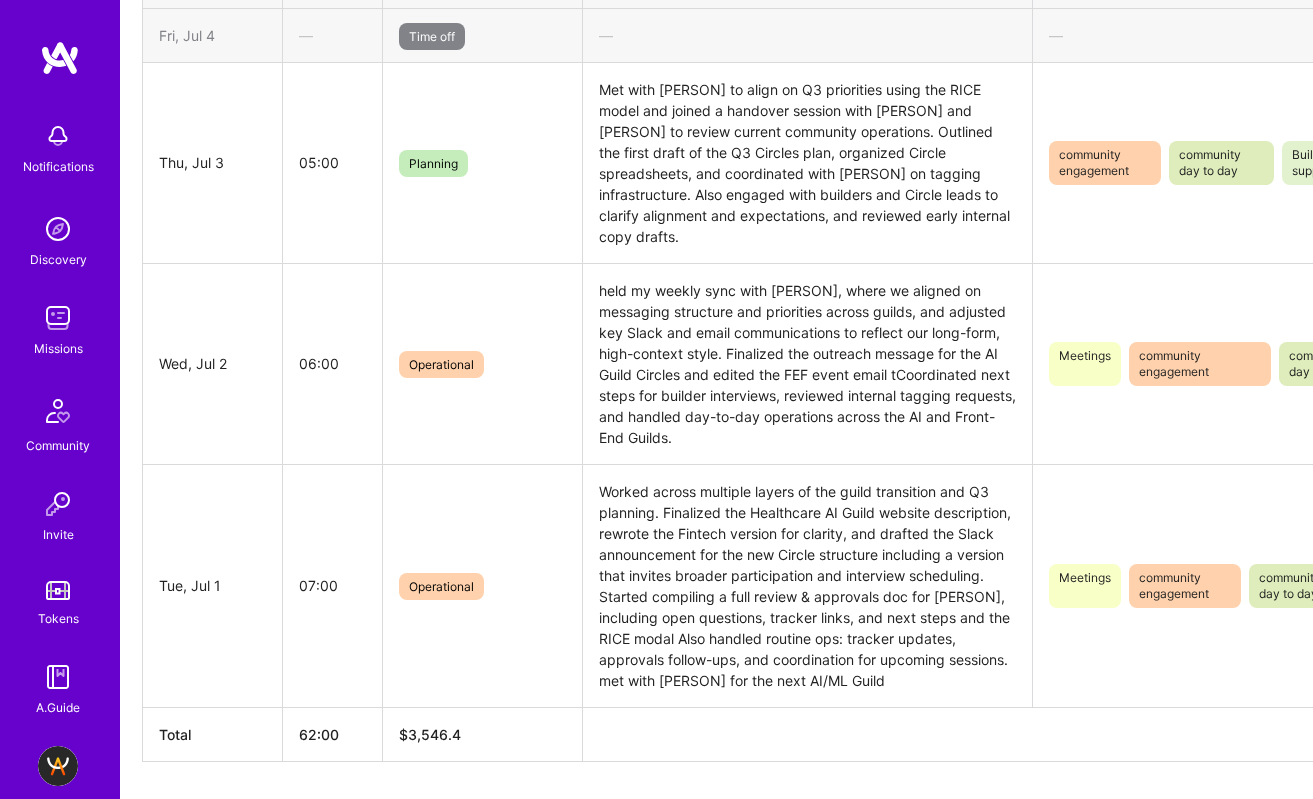 click on "Worked across multiple layers of the guild transition and Q3 planning.
Finalized the Healthcare AI Guild website description, rewrote the Fintech version for clarity, and drafted the Slack announcement for the new Circle structure including a version that invites broader participation and interview scheduling.
Started compiling a full review & approvals doc for [PERSON], including open questions, tracker links, and next steps and the RICE modal
Also handled routine ops: tracker updates, approvals follow-ups, and coordination for upcoming sessions. met with [PERSON] for the next AI/ML Guild" at bounding box center (808, 585) 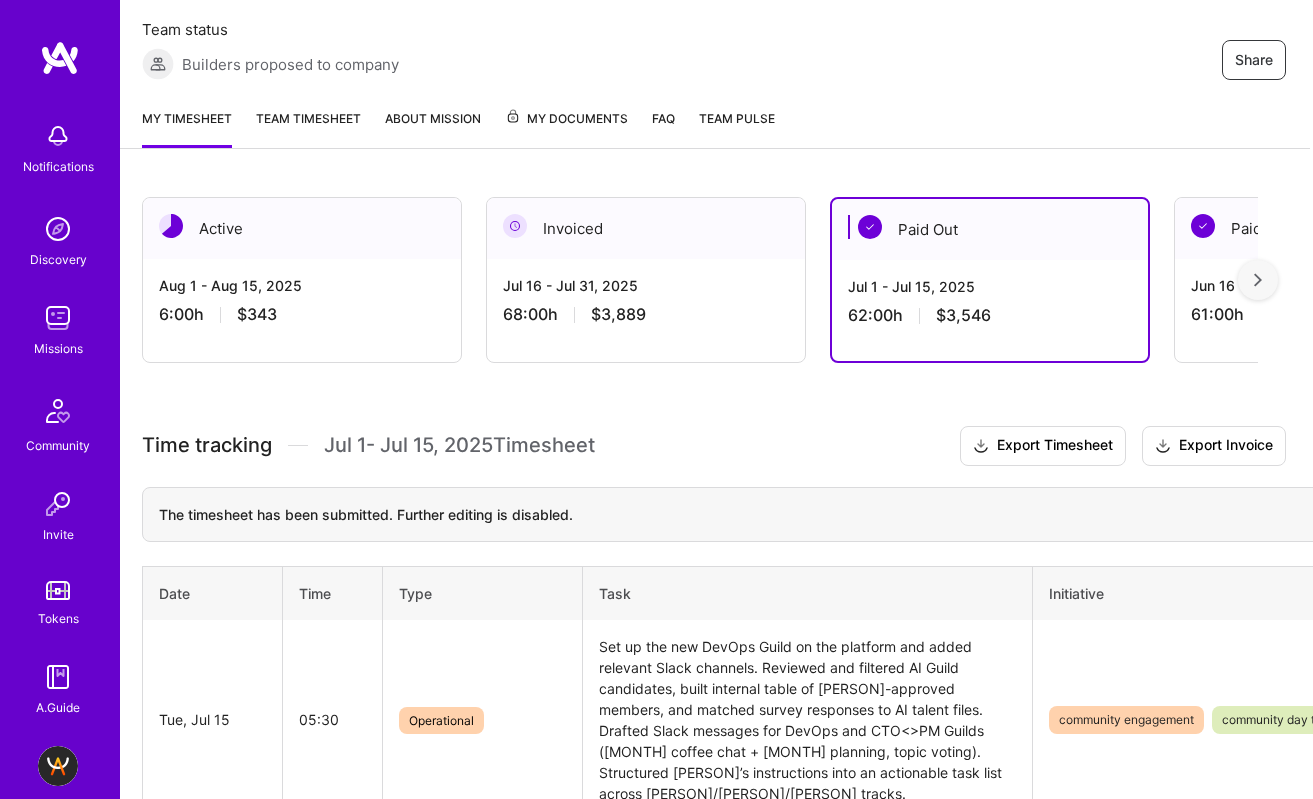 scroll, scrollTop: 0, scrollLeft: 3, axis: horizontal 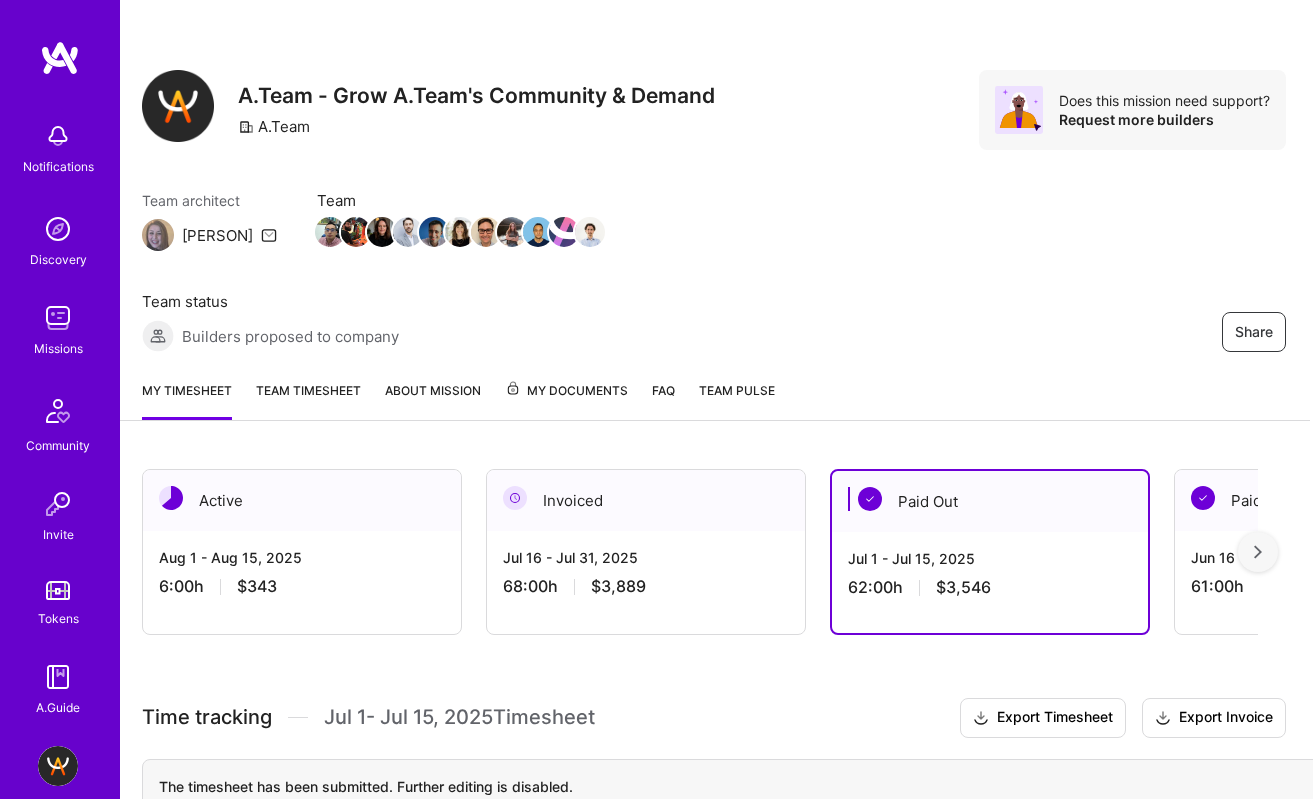 click on "Paid Out" at bounding box center (1334, 500) 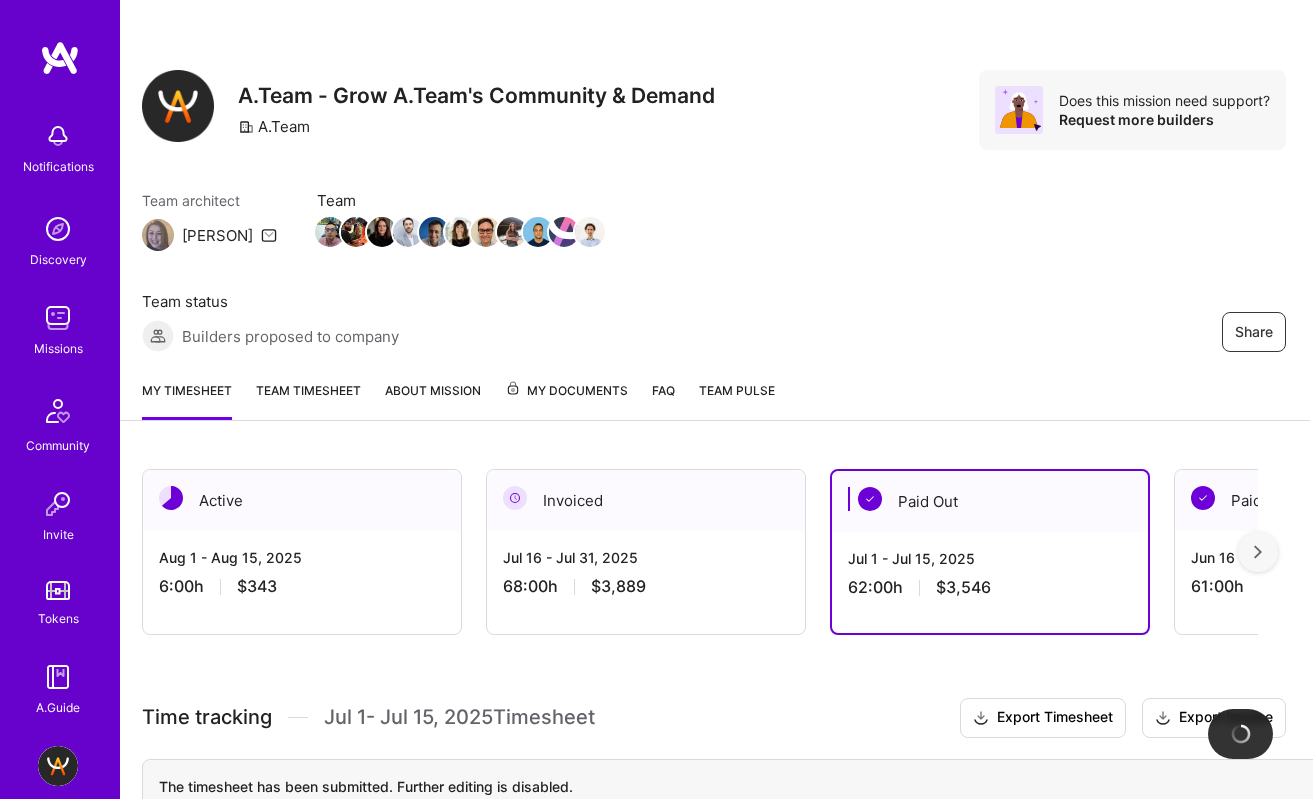 click on "Paid Out" at bounding box center [1334, 500] 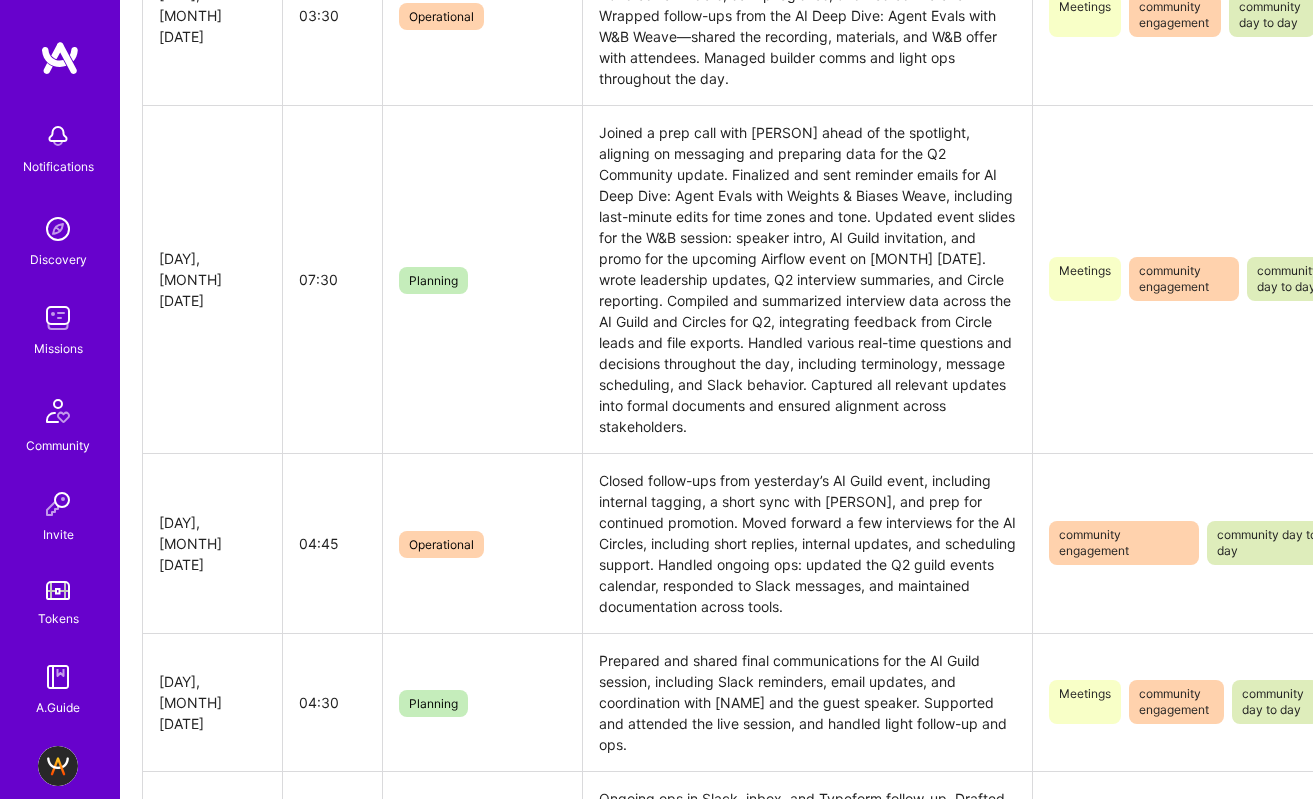 scroll, scrollTop: 1468, scrollLeft: 3, axis: both 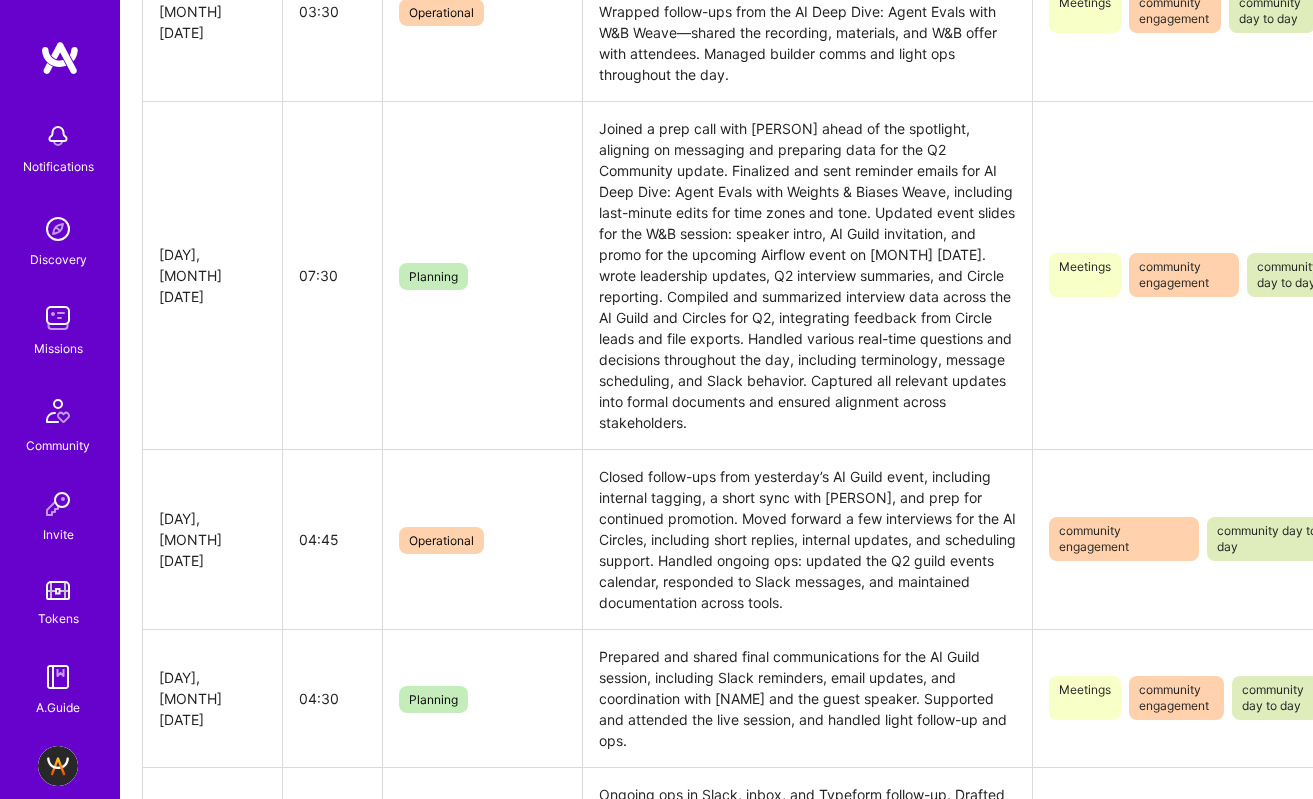 click on "Closed follow-ups from yesterday’s AI Guild event, including internal tagging, a short sync with [PERSON], and prep for continued promotion.
Moved forward a few interviews for the AI Circles, including short replies, internal updates, and scheduling support.
Handled ongoing ops: updated the Q2 guild events calendar, responded to Slack messages, and maintained documentation across tools." at bounding box center (808, 539) 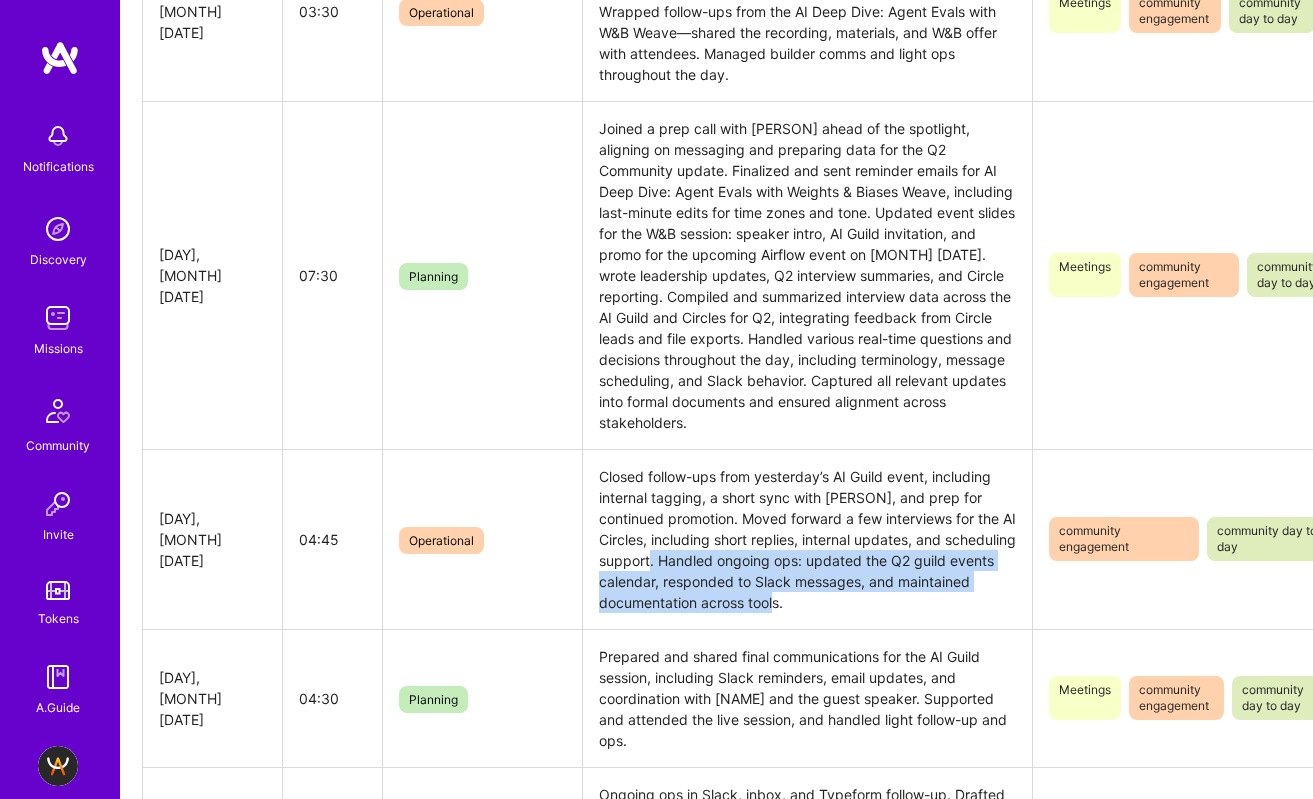 drag, startPoint x: 734, startPoint y: 480, endPoint x: 942, endPoint y: 523, distance: 212.39821 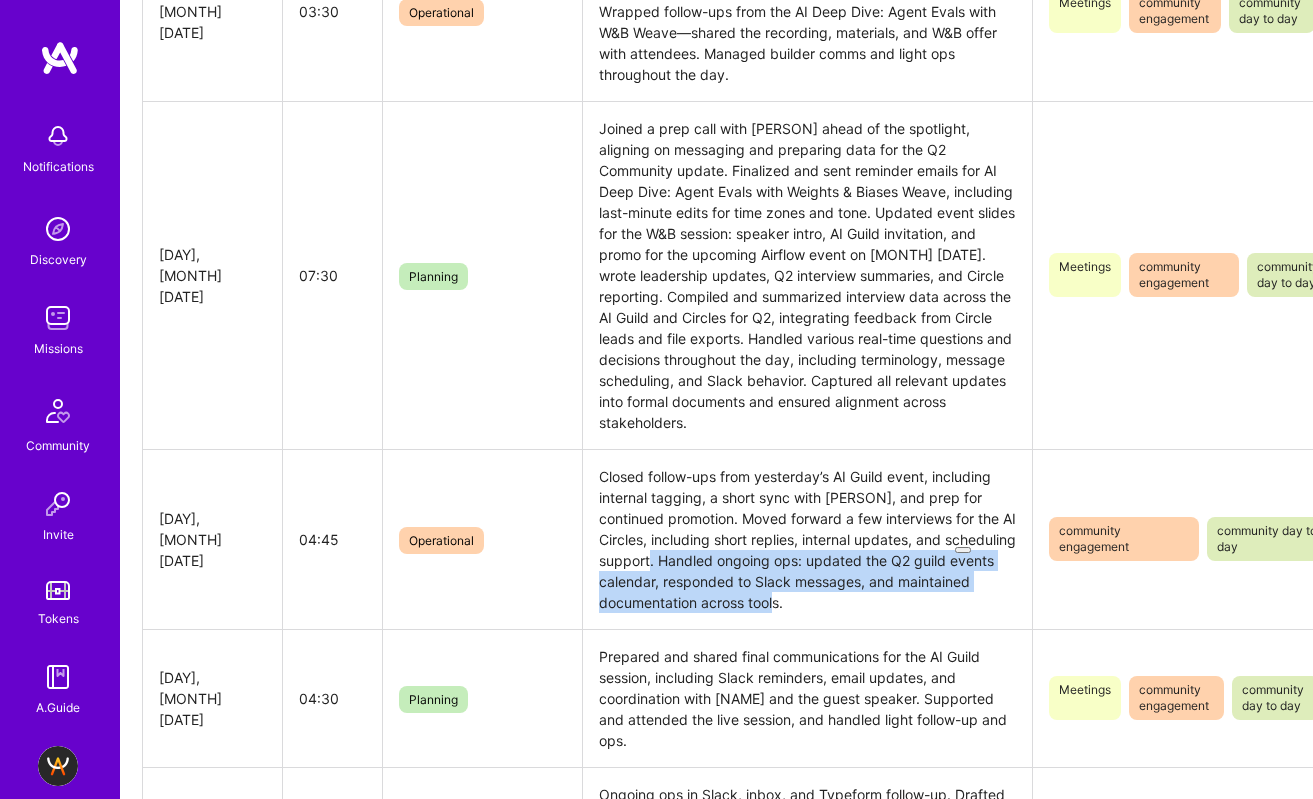 copy on "Handled ongoing ops: updated the Q2 guild events calendar, responded to Slack messages, and maintained documentation across tools." 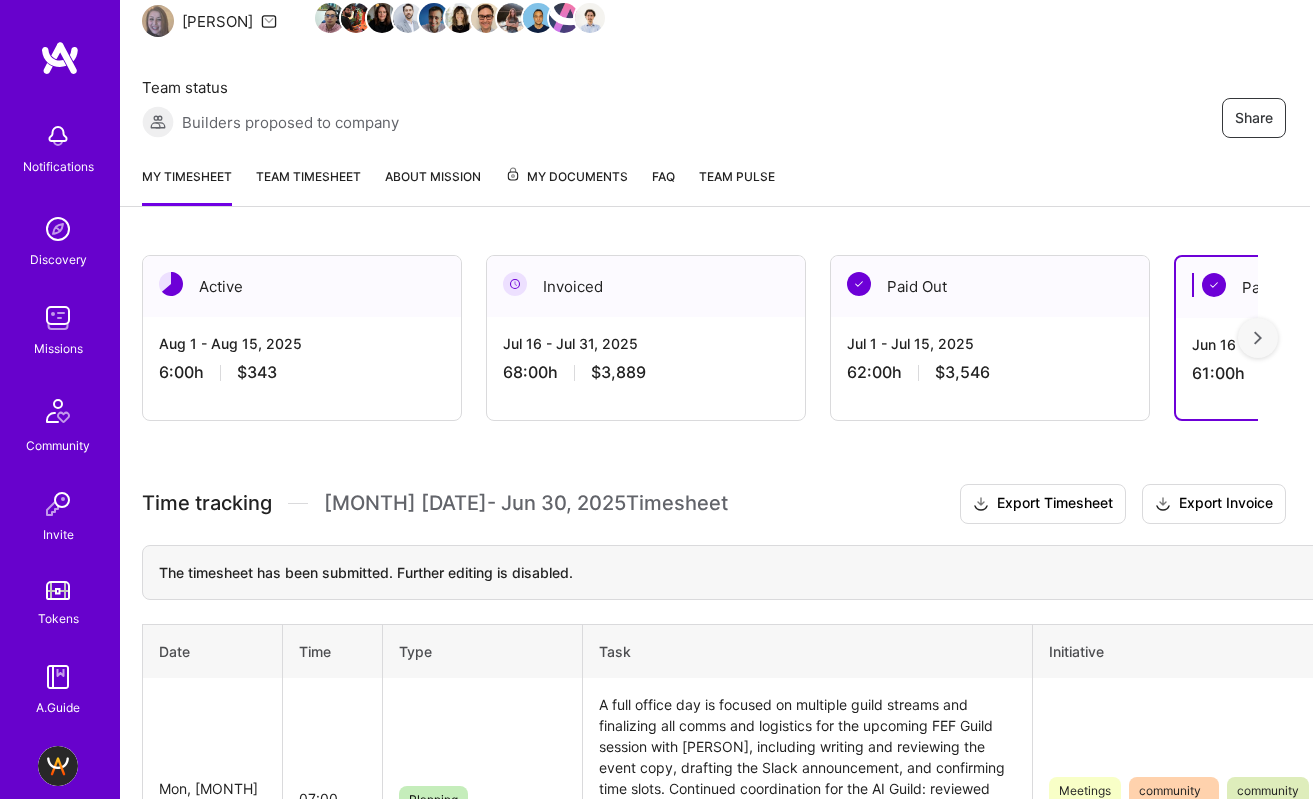 scroll, scrollTop: 0, scrollLeft: 3, axis: horizontal 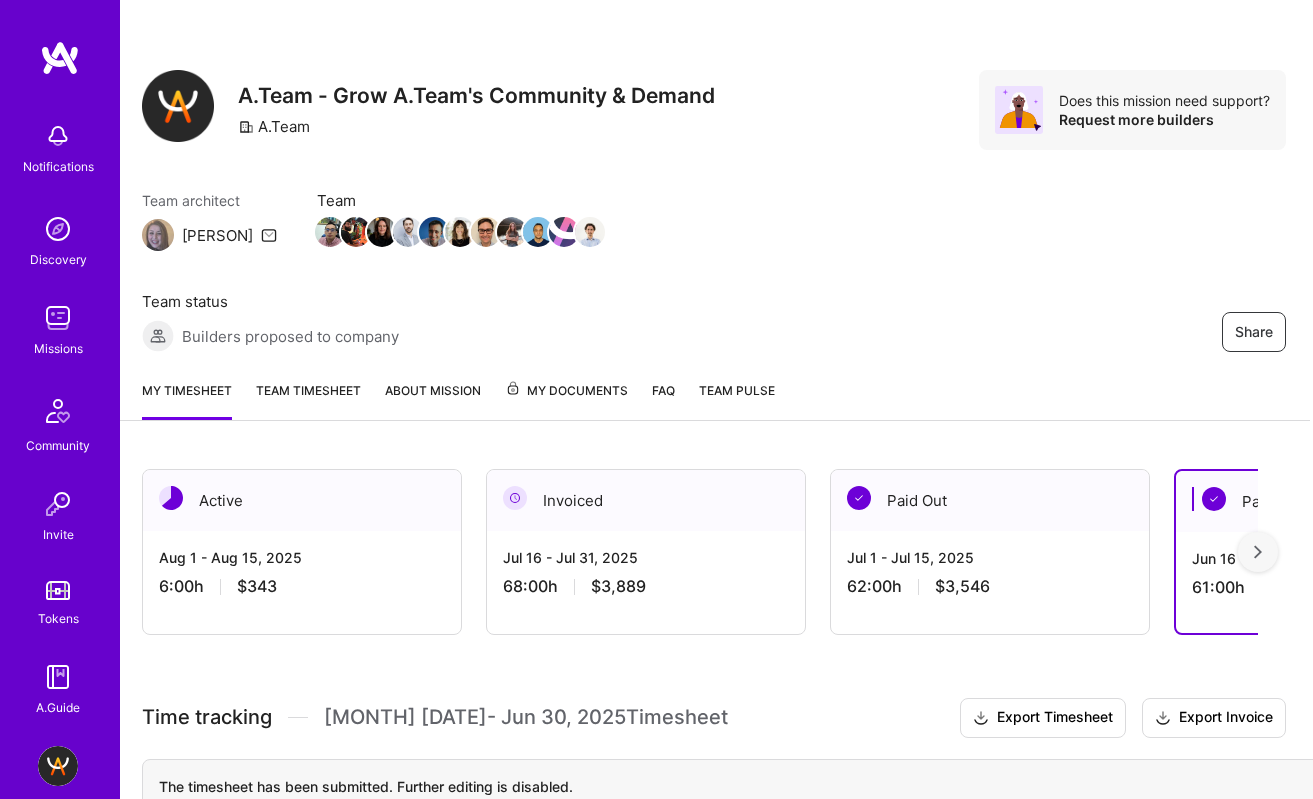 click on "My timesheet" at bounding box center (187, 400) 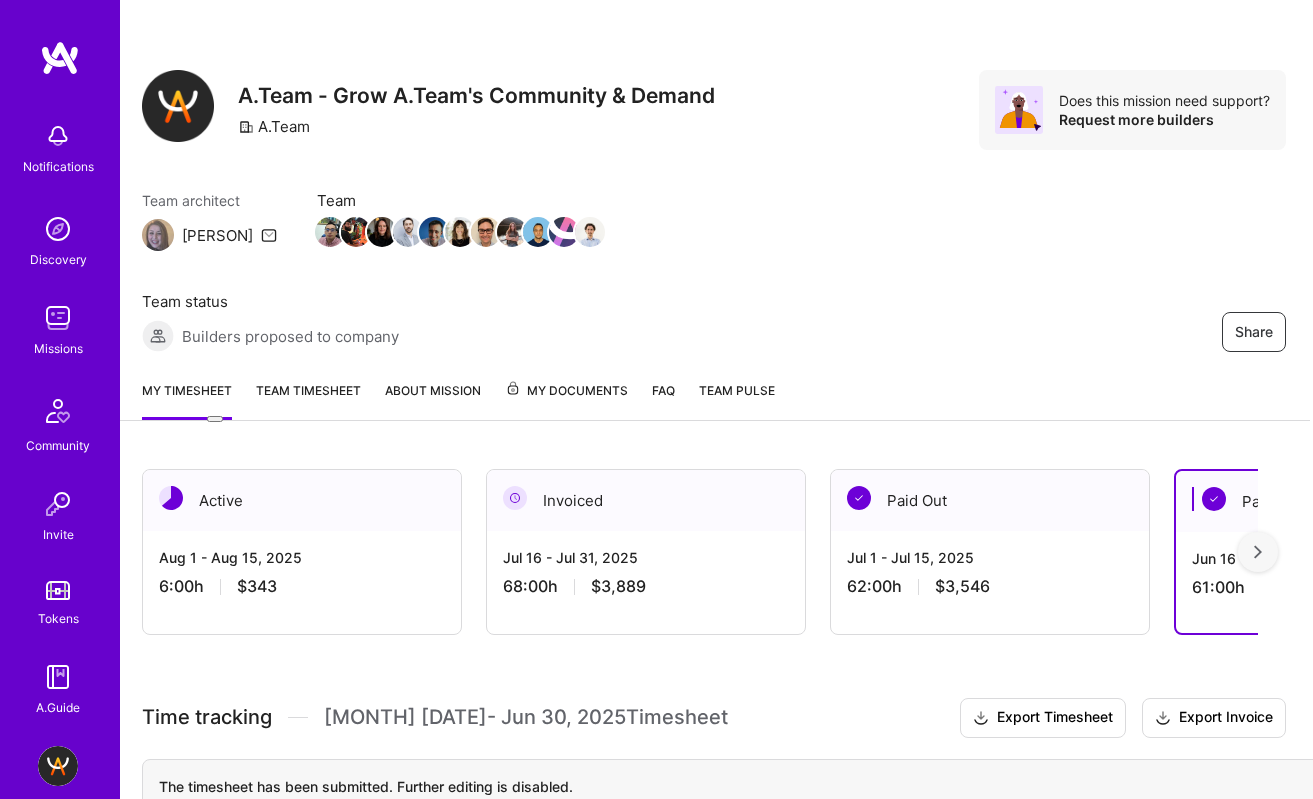 click on "[MONTH] [DATE] - [MONTH] [DATE], [YEAR] [TIME]    [CURRENCY][NUMBER]" at bounding box center [302, 572] 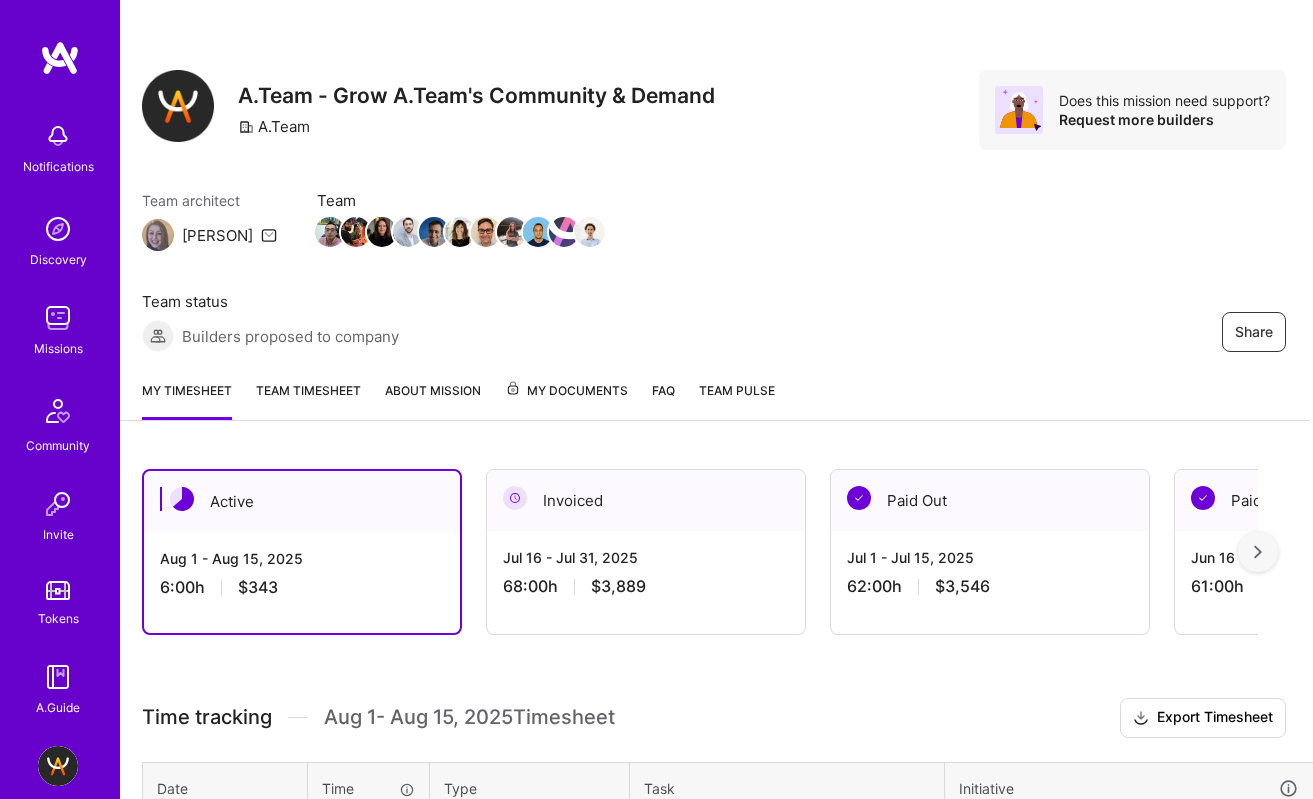 click on "[MONTH] [DATE] - [MONTH] [DATE], [YEAR] [TIME]    [CURRENCY][NUMBER]" at bounding box center [302, 573] 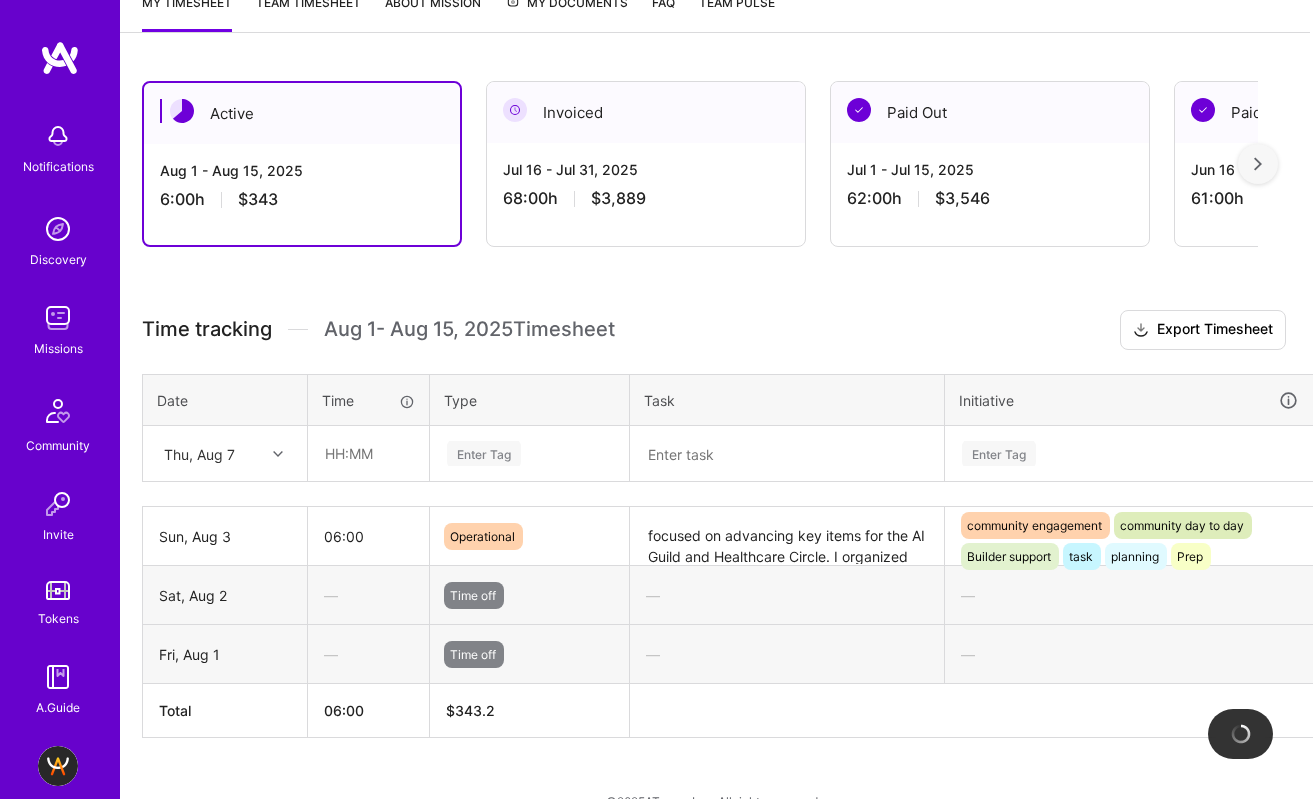 scroll, scrollTop: 406, scrollLeft: 3, axis: both 